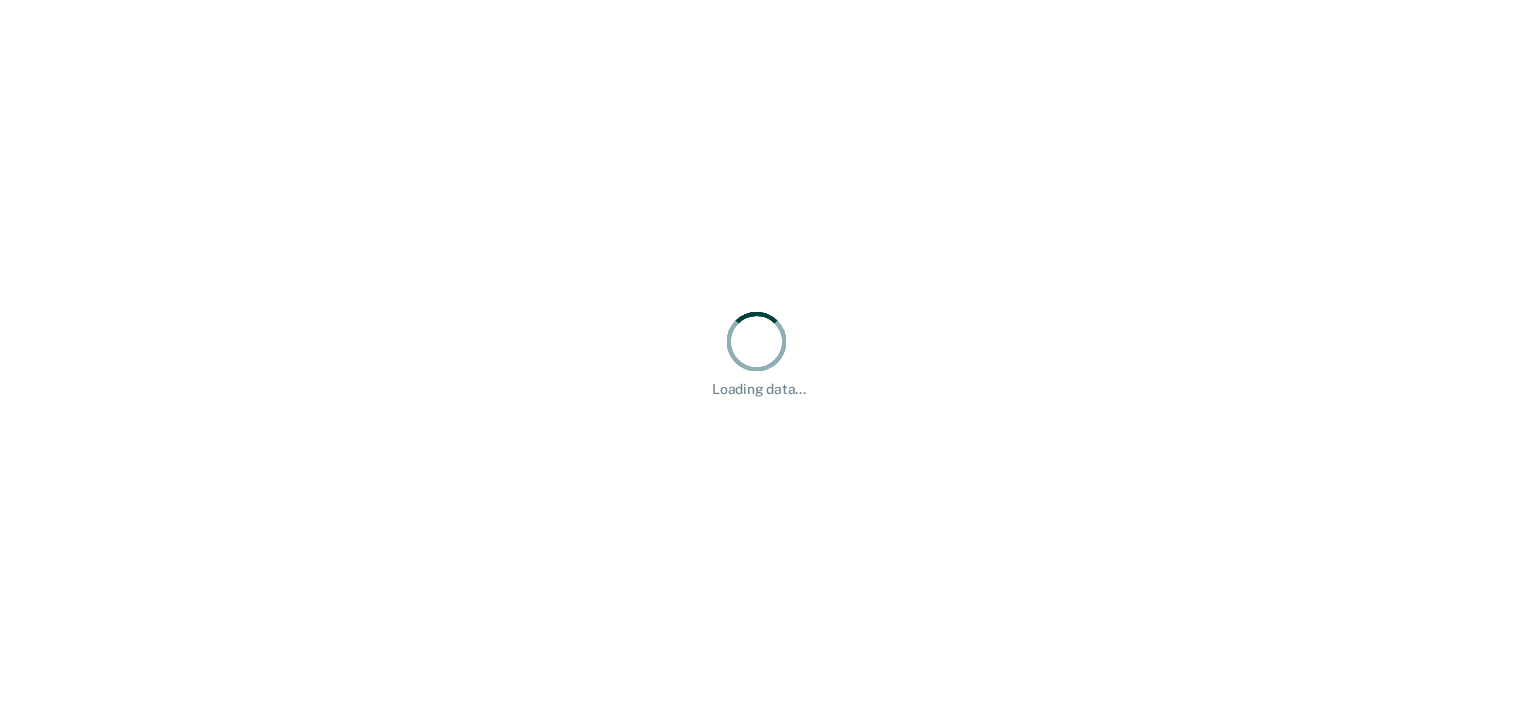 scroll, scrollTop: 0, scrollLeft: 0, axis: both 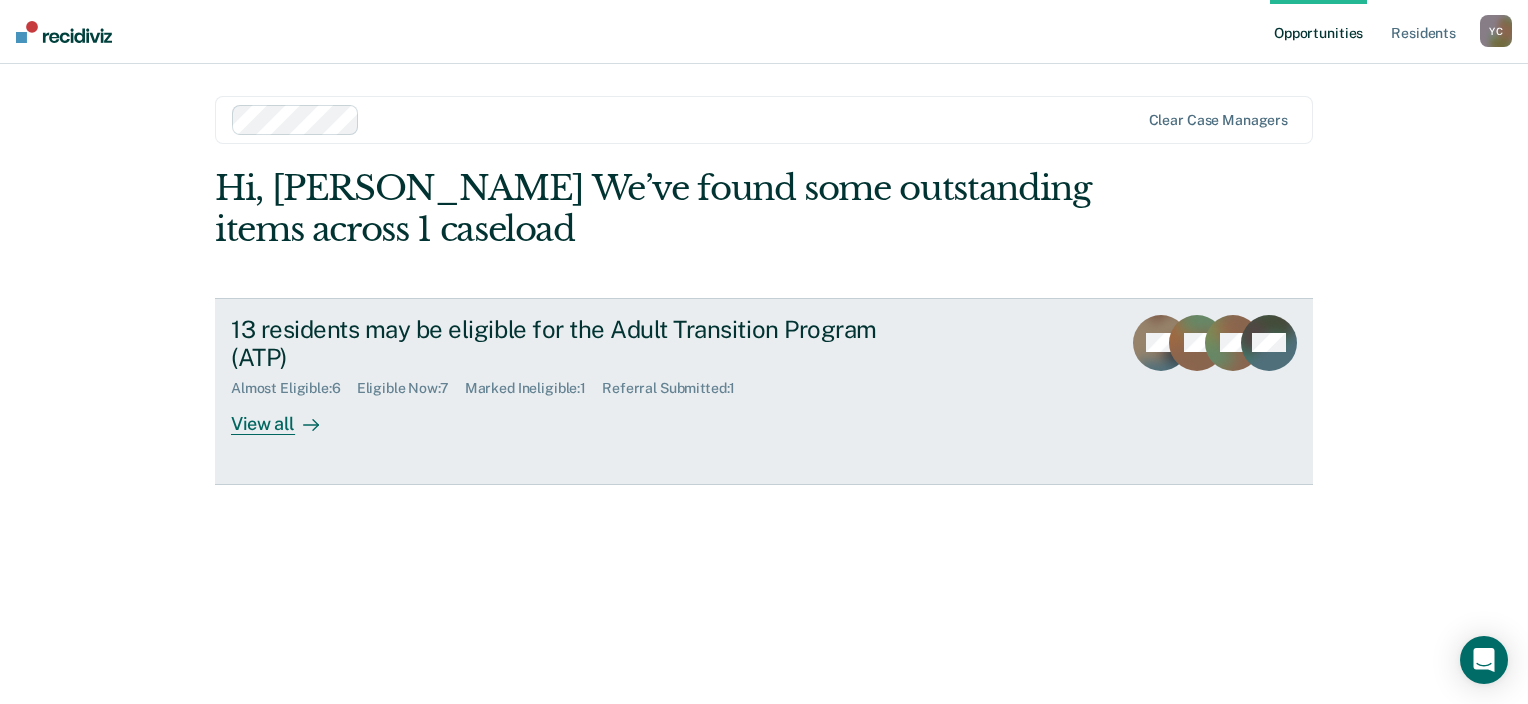 click on "View all" at bounding box center [287, 416] 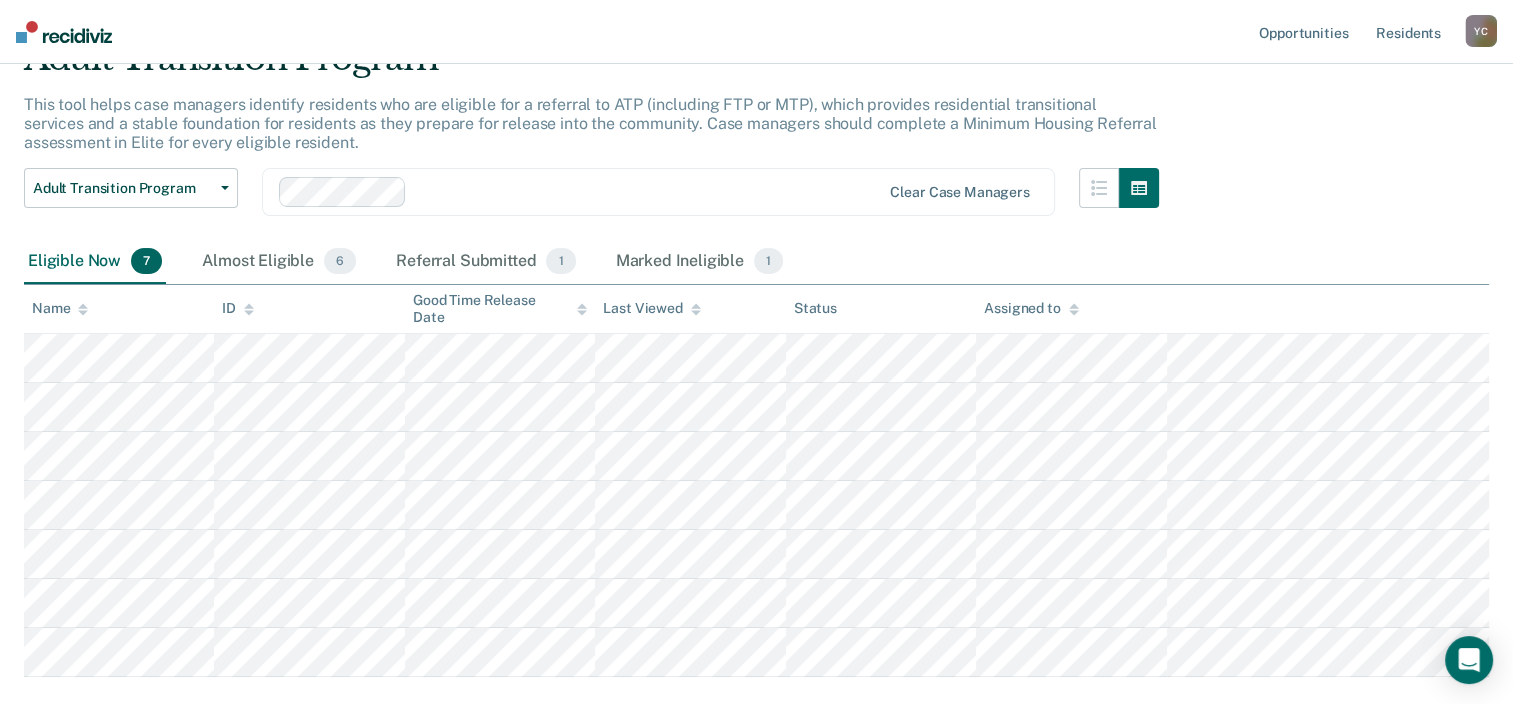 scroll, scrollTop: 200, scrollLeft: 0, axis: vertical 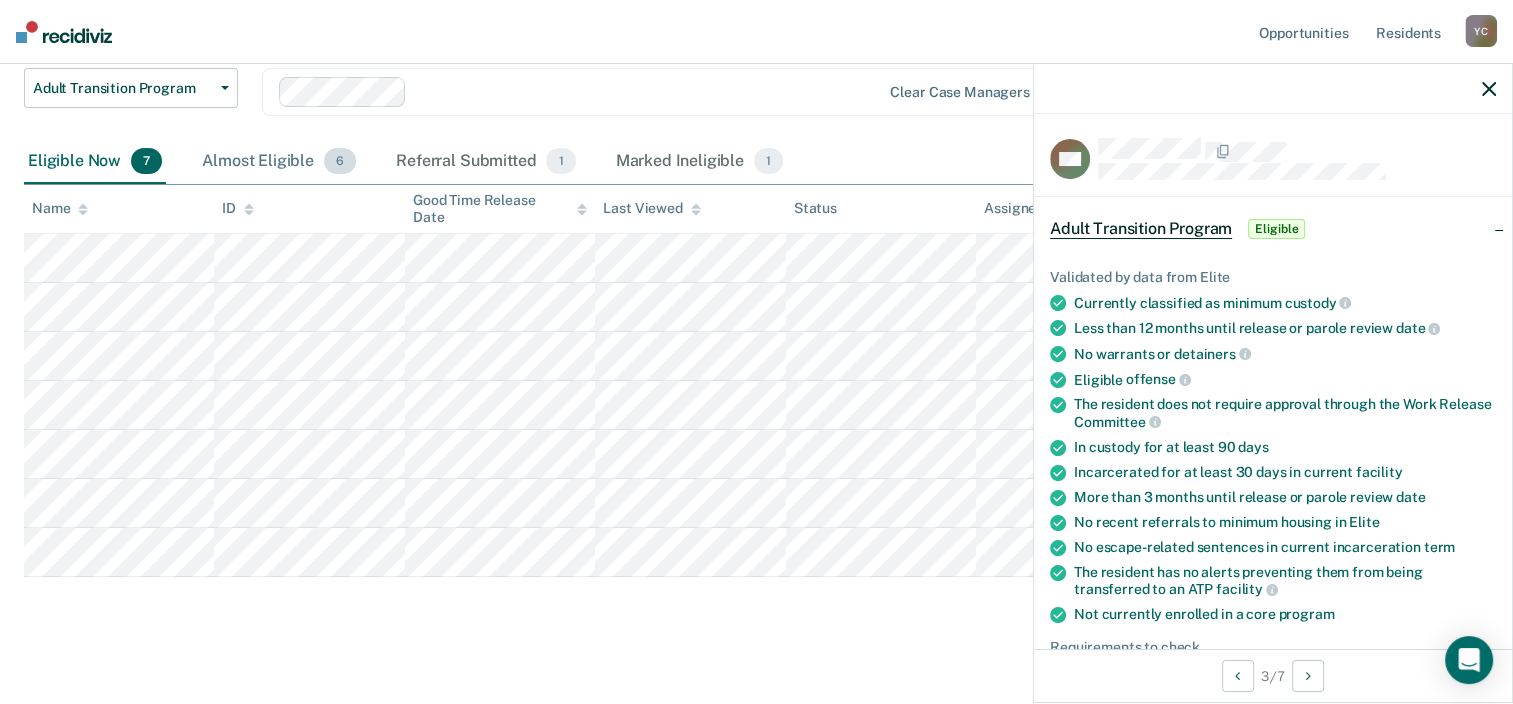 click on "Almost Eligible 6" at bounding box center (279, 162) 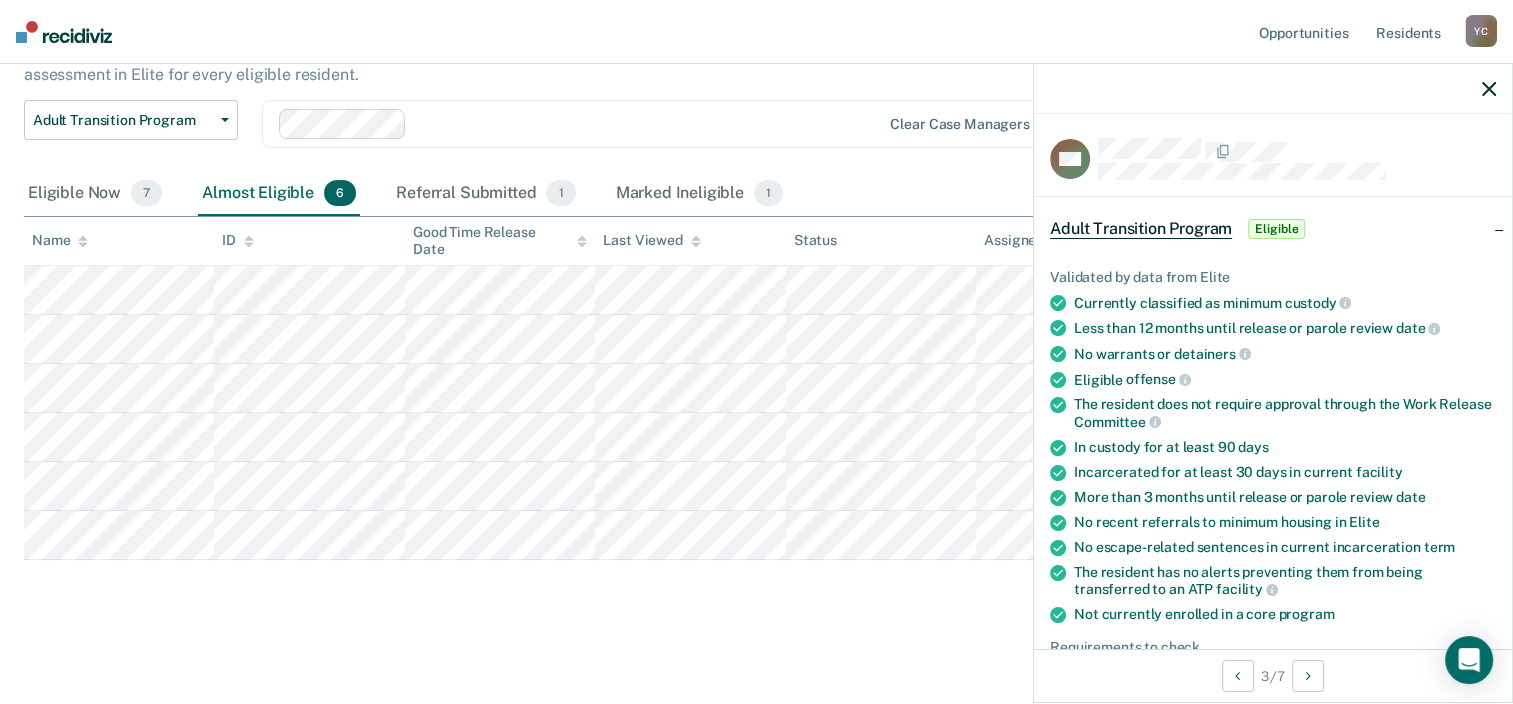 scroll, scrollTop: 166, scrollLeft: 0, axis: vertical 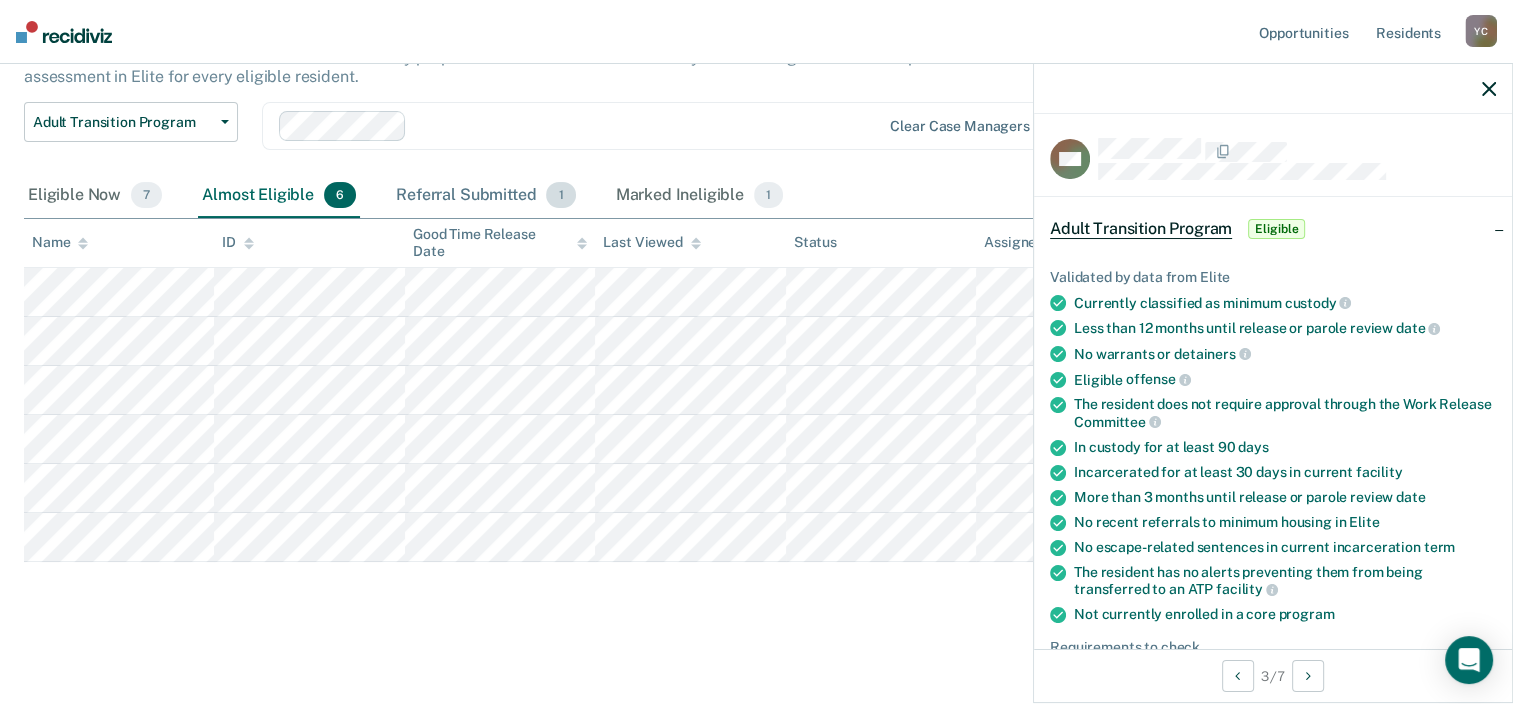 click on "Referral Submitted 1" at bounding box center [485, 196] 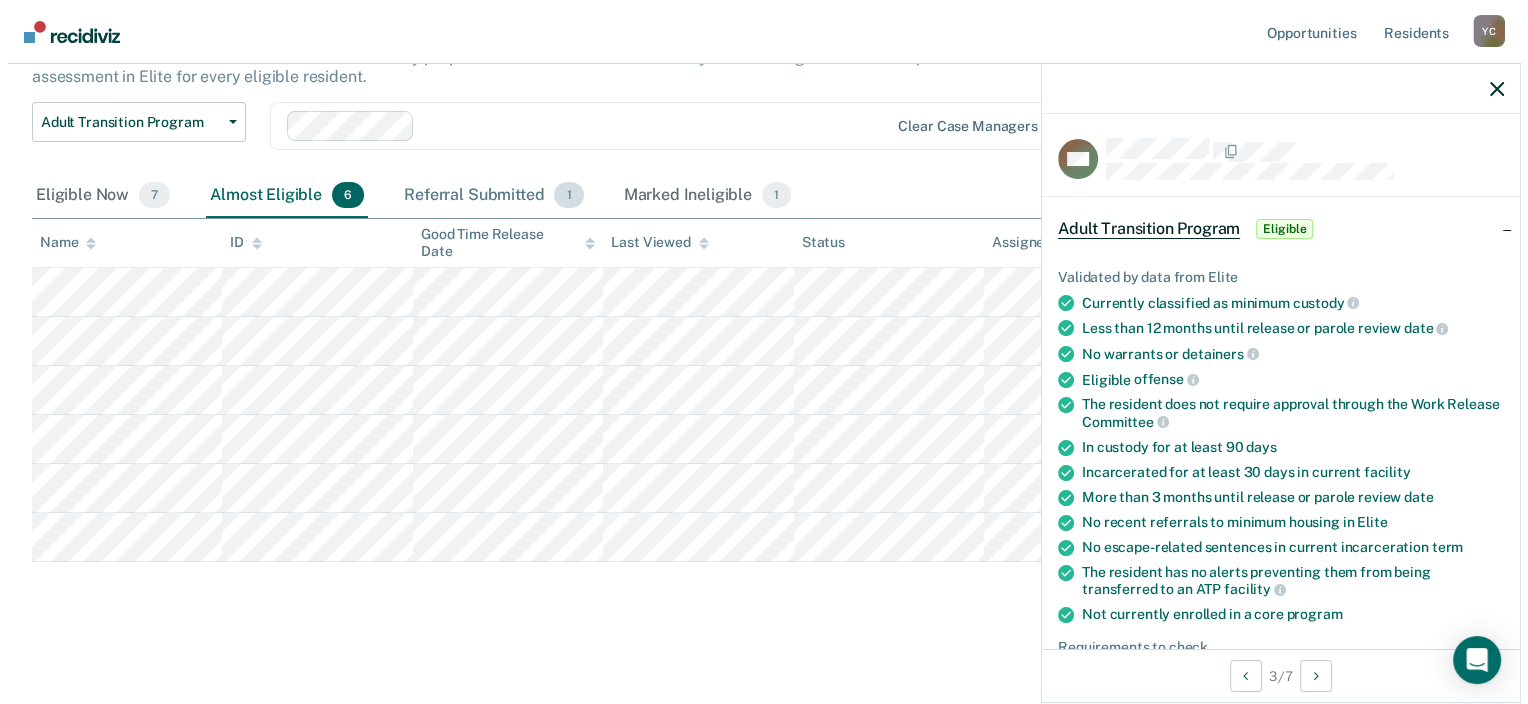 scroll, scrollTop: 0, scrollLeft: 0, axis: both 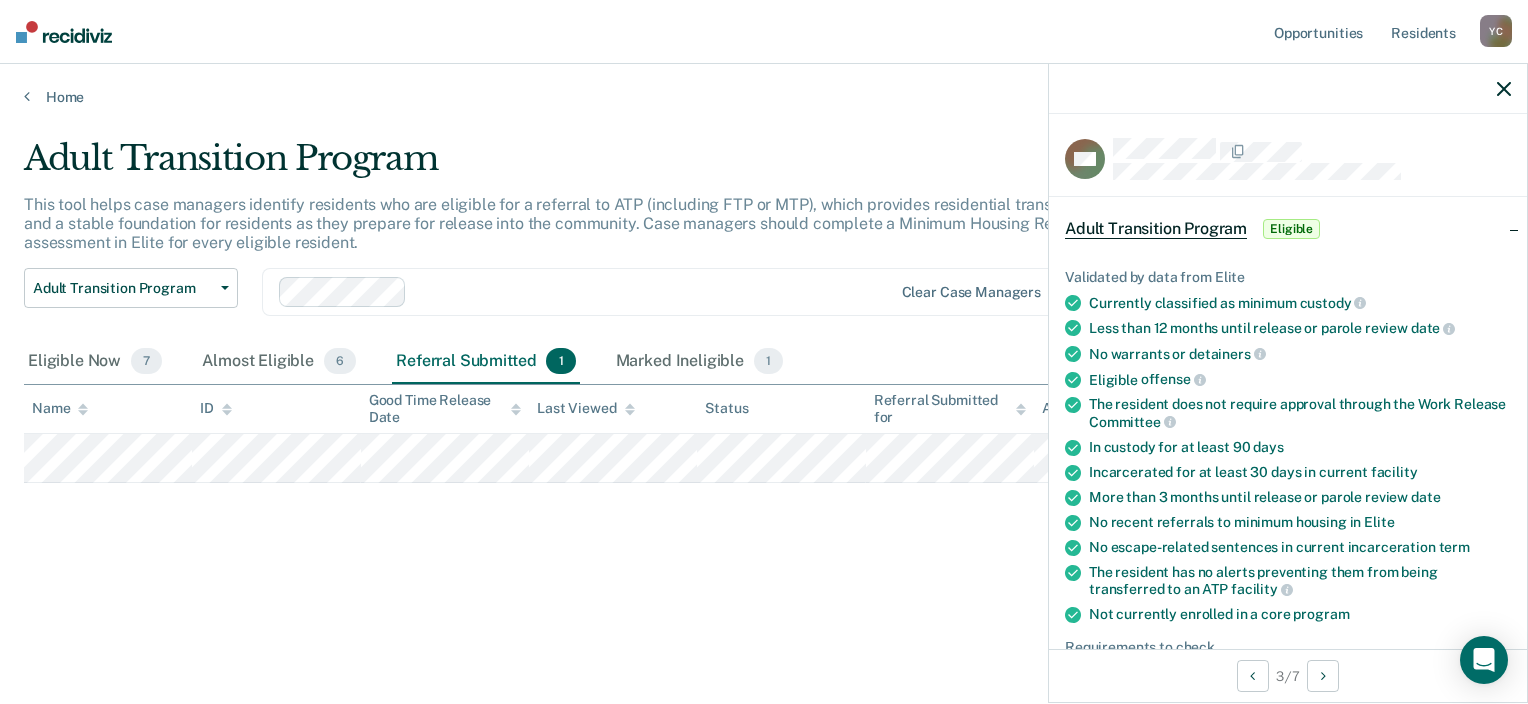 click 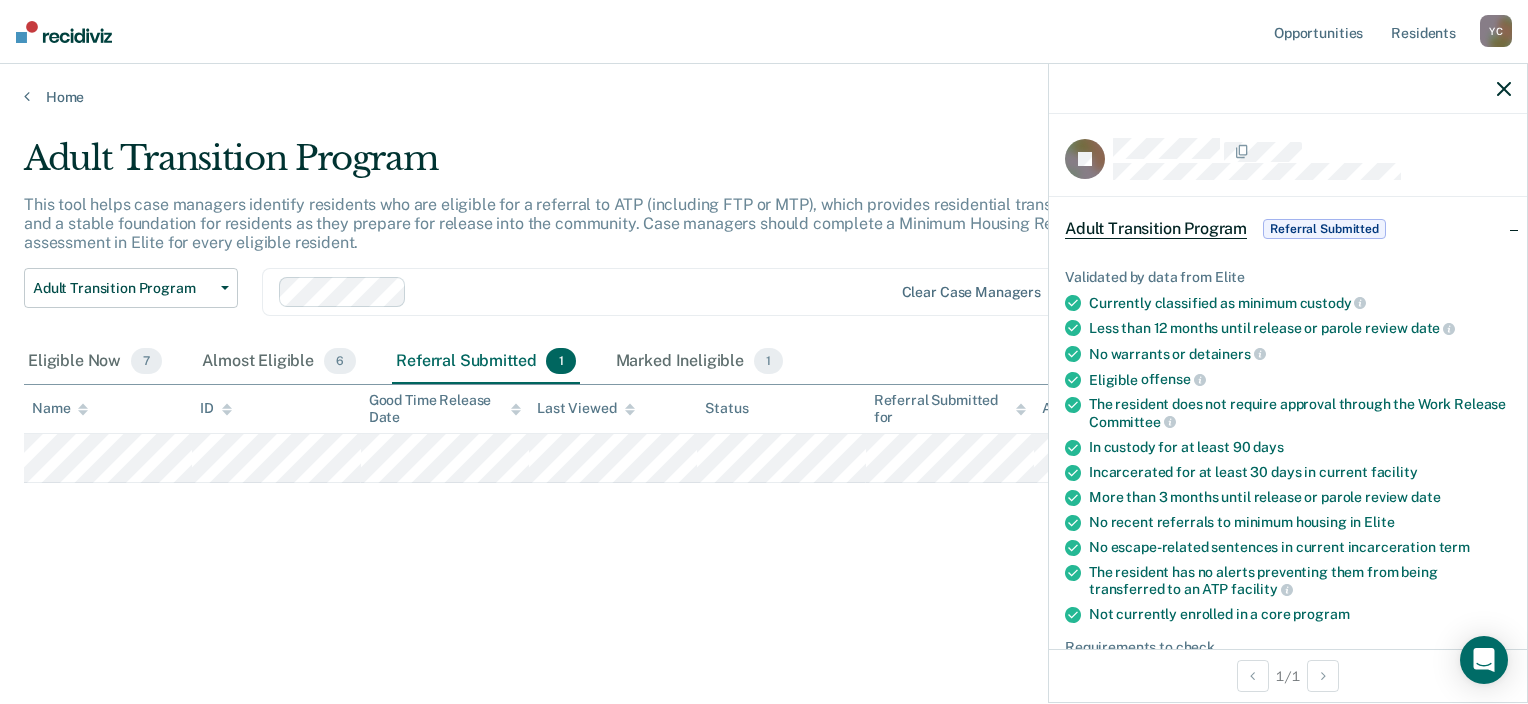 click on "Referral Submitted" at bounding box center (1324, 229) 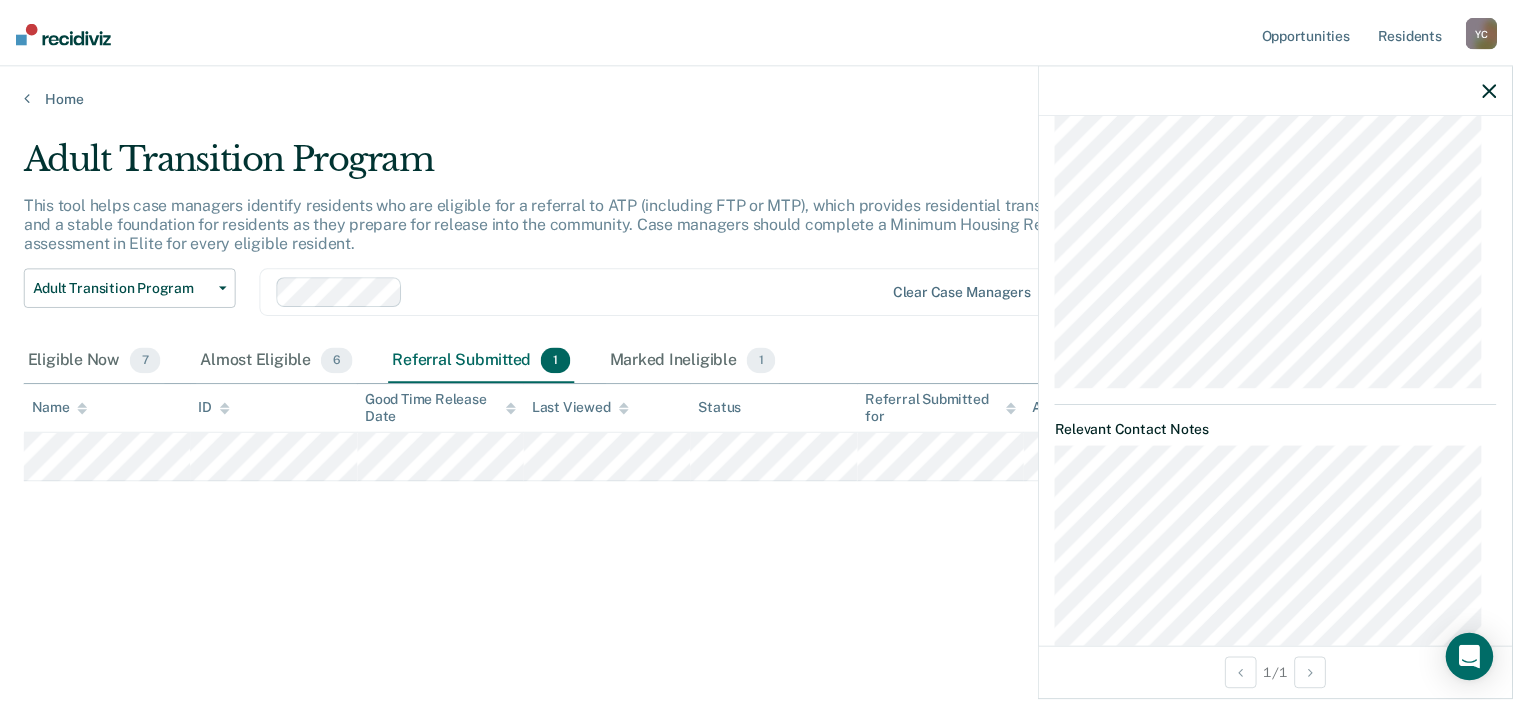 scroll, scrollTop: 0, scrollLeft: 0, axis: both 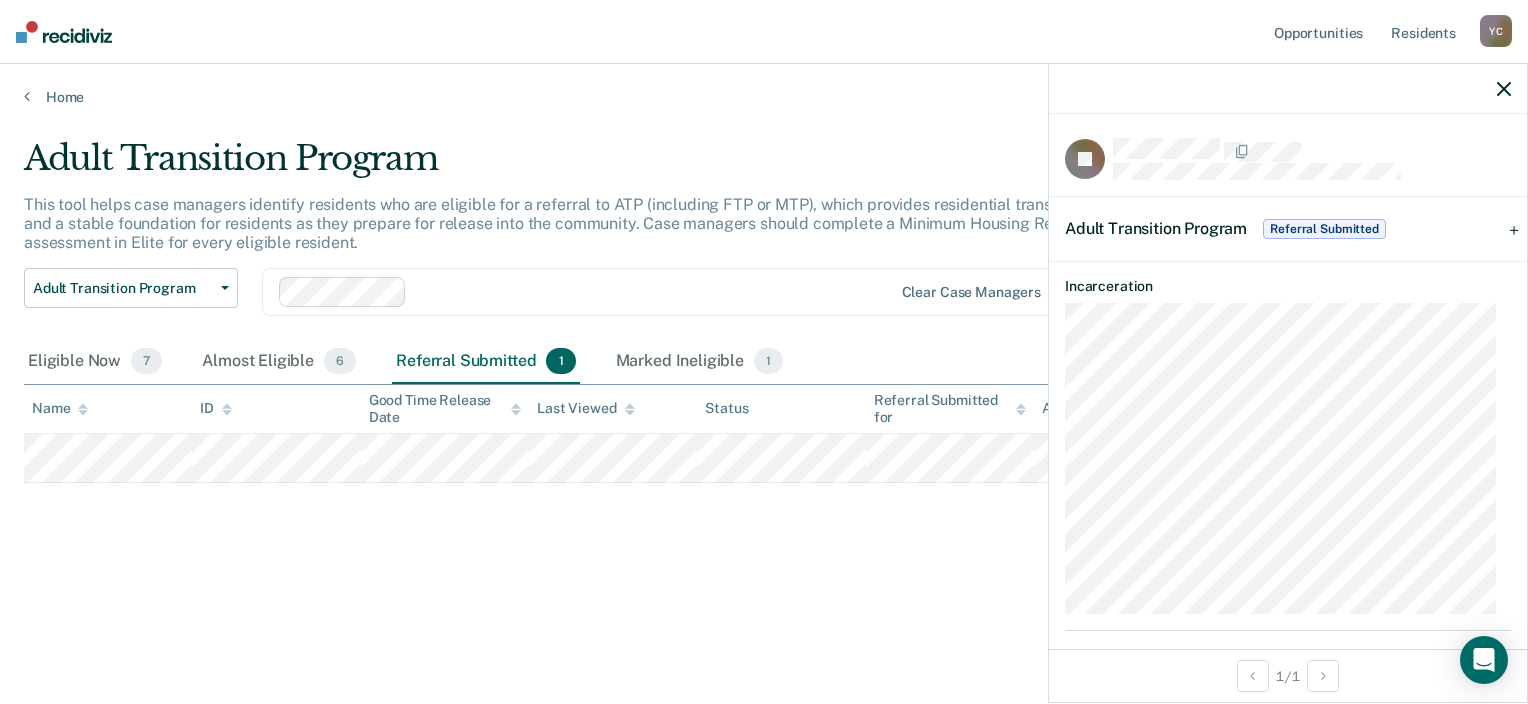click 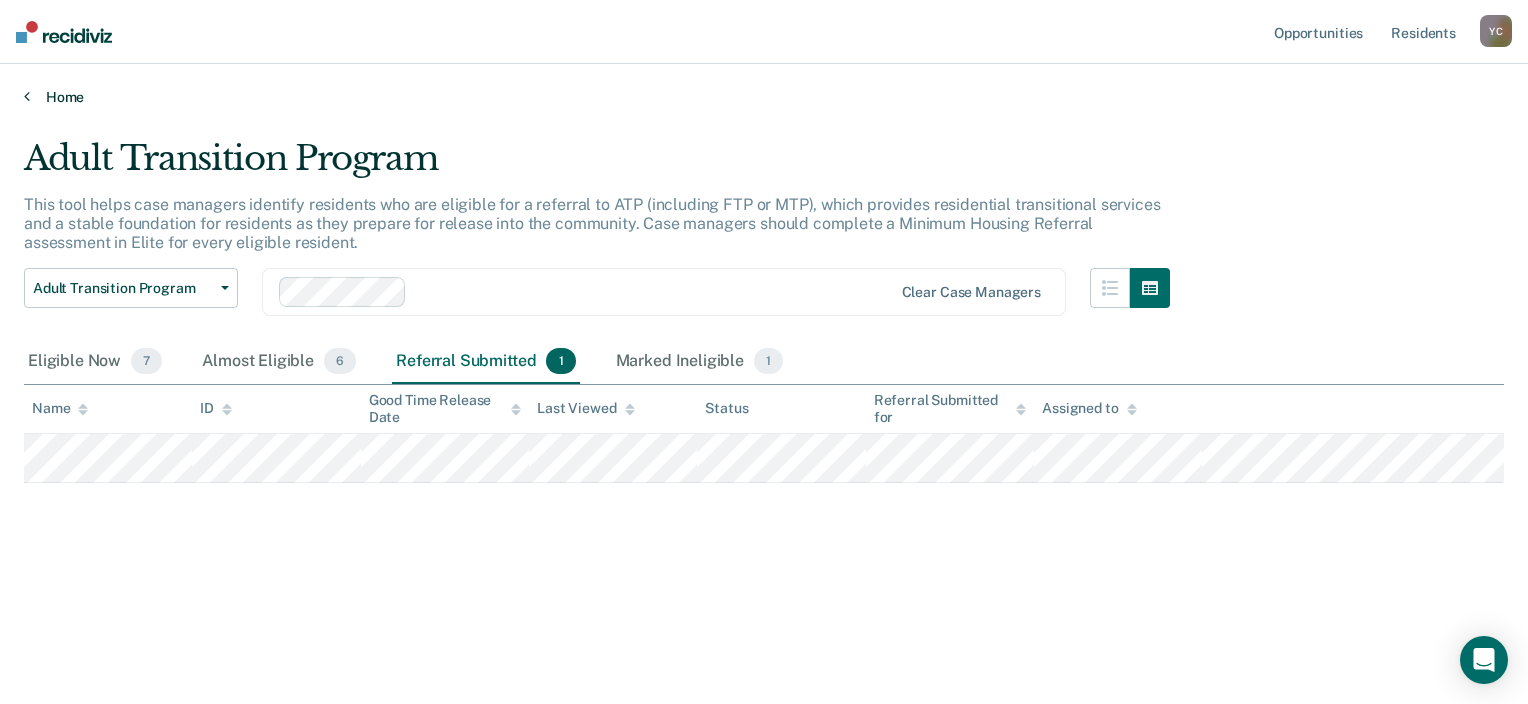 click on "Home" at bounding box center (764, 97) 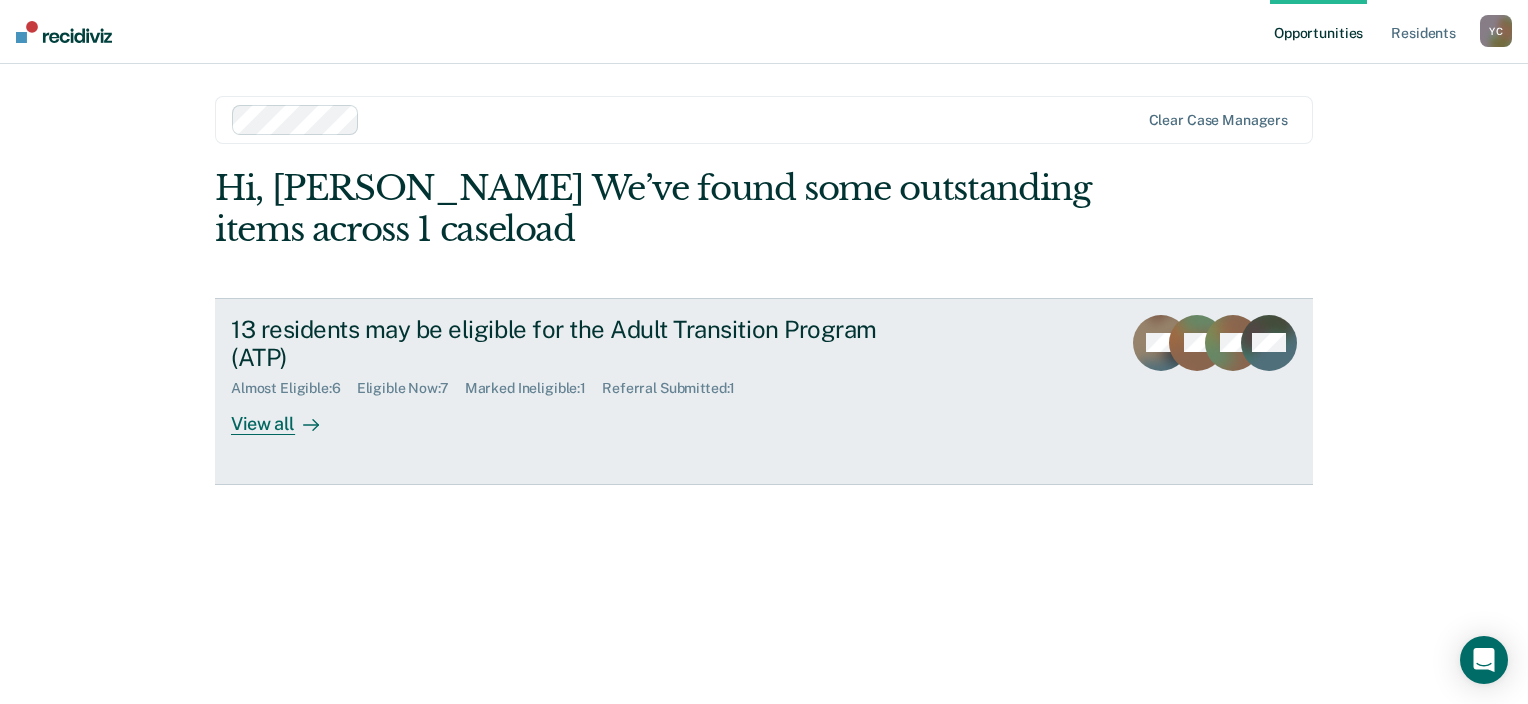 click on "View all" at bounding box center (287, 416) 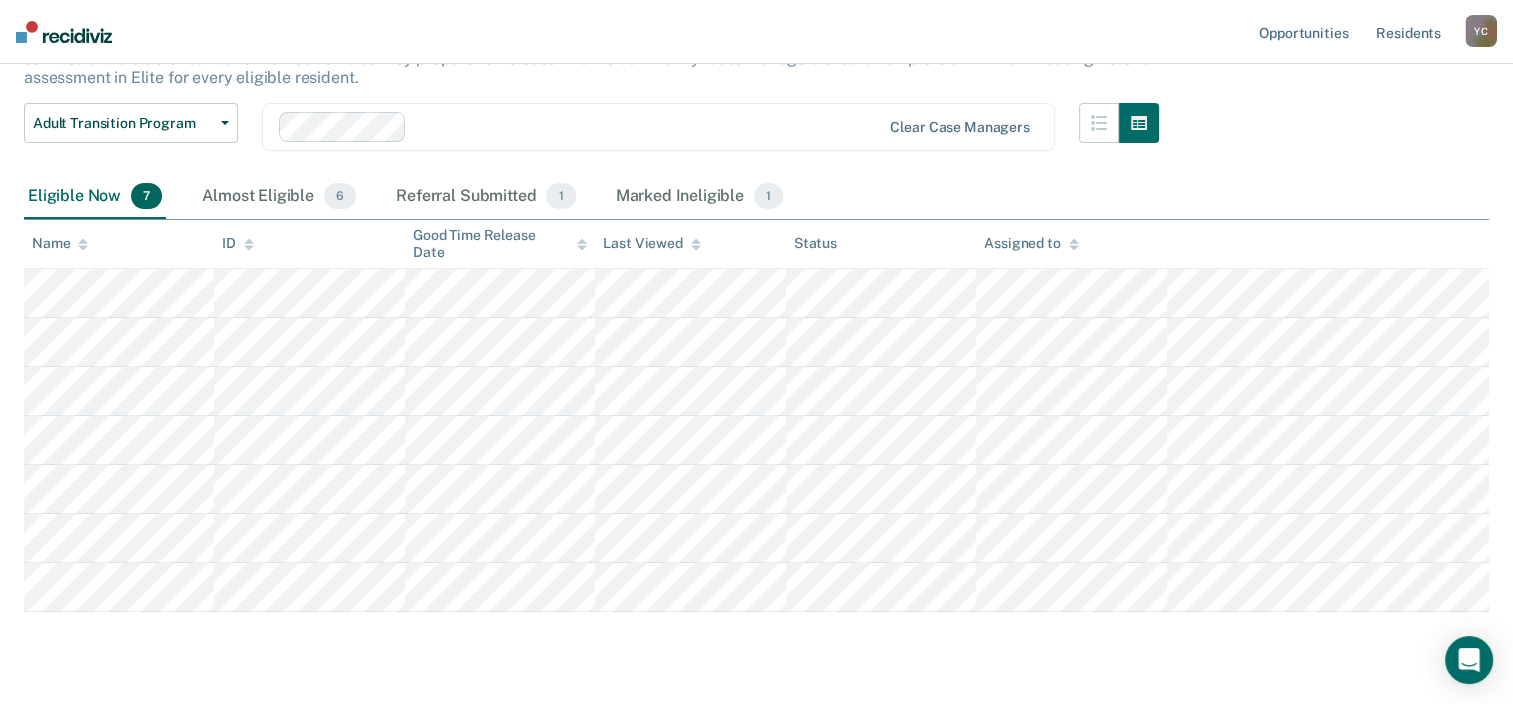 scroll, scrollTop: 200, scrollLeft: 0, axis: vertical 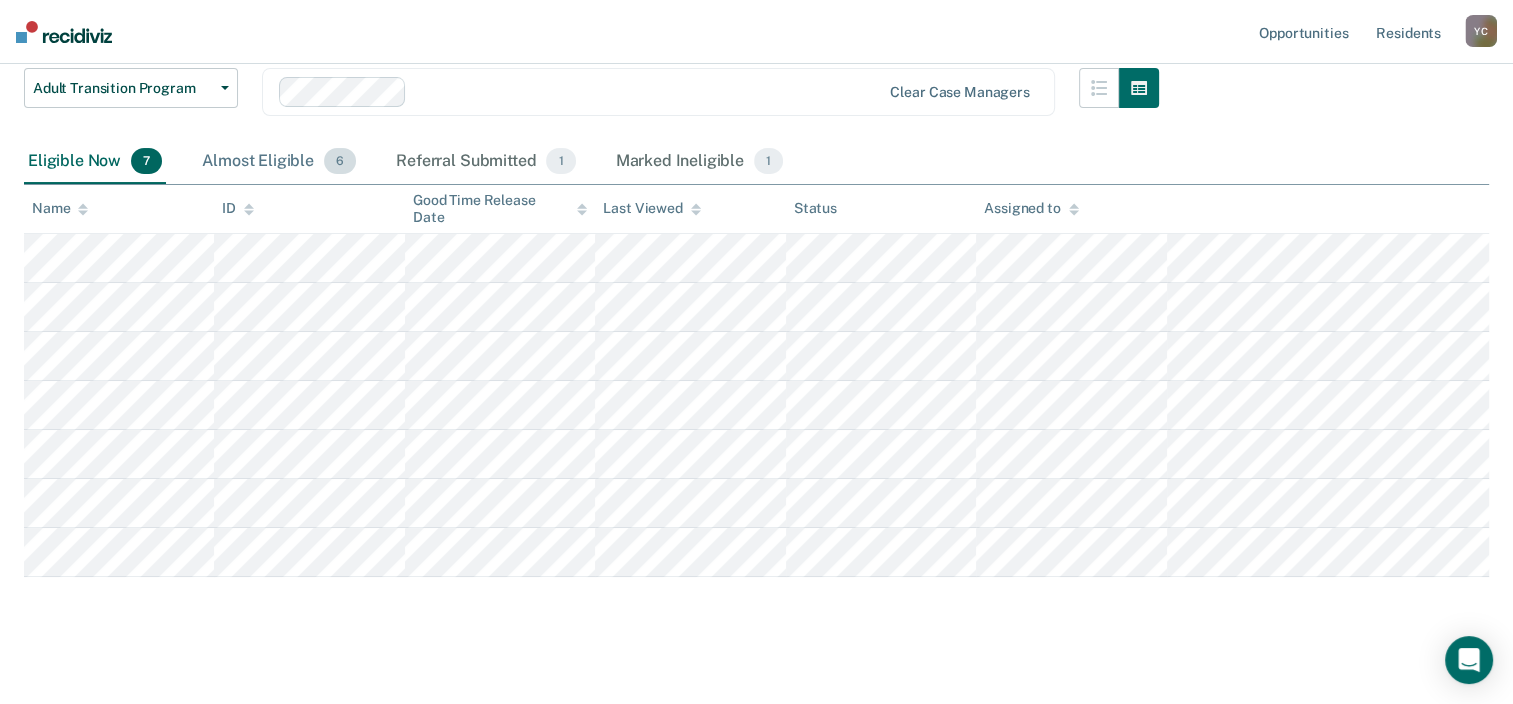 click on "Almost Eligible 6" at bounding box center (279, 162) 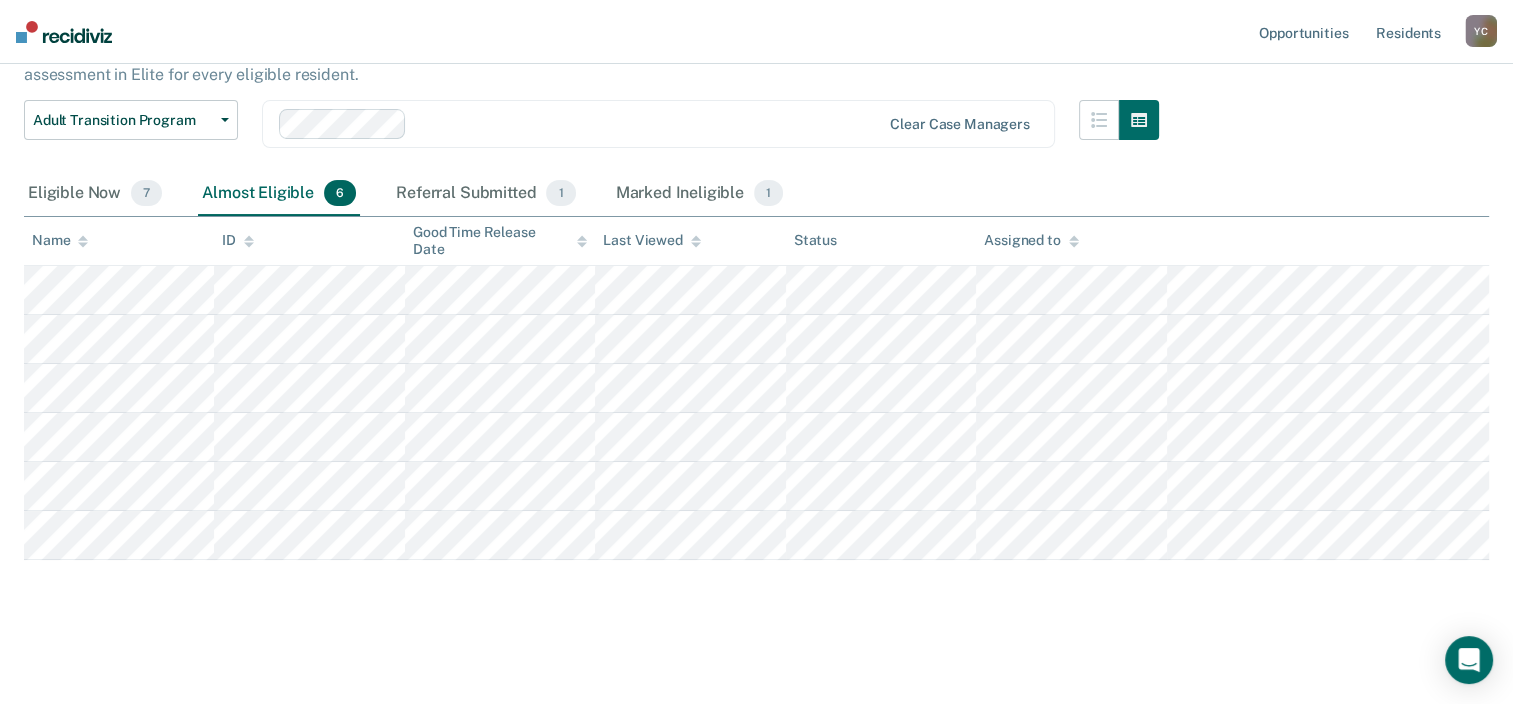 scroll, scrollTop: 166, scrollLeft: 0, axis: vertical 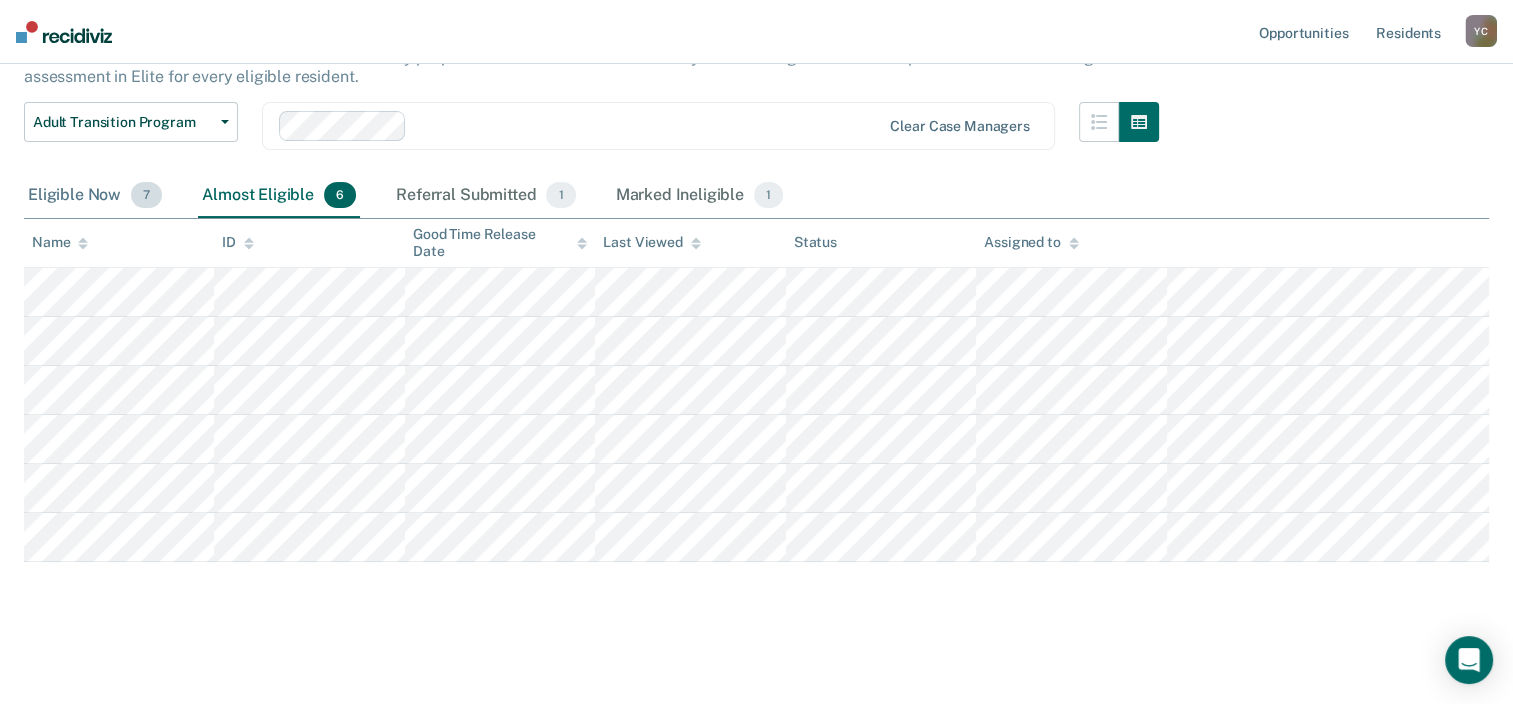 click on "Eligible Now 7" at bounding box center [95, 196] 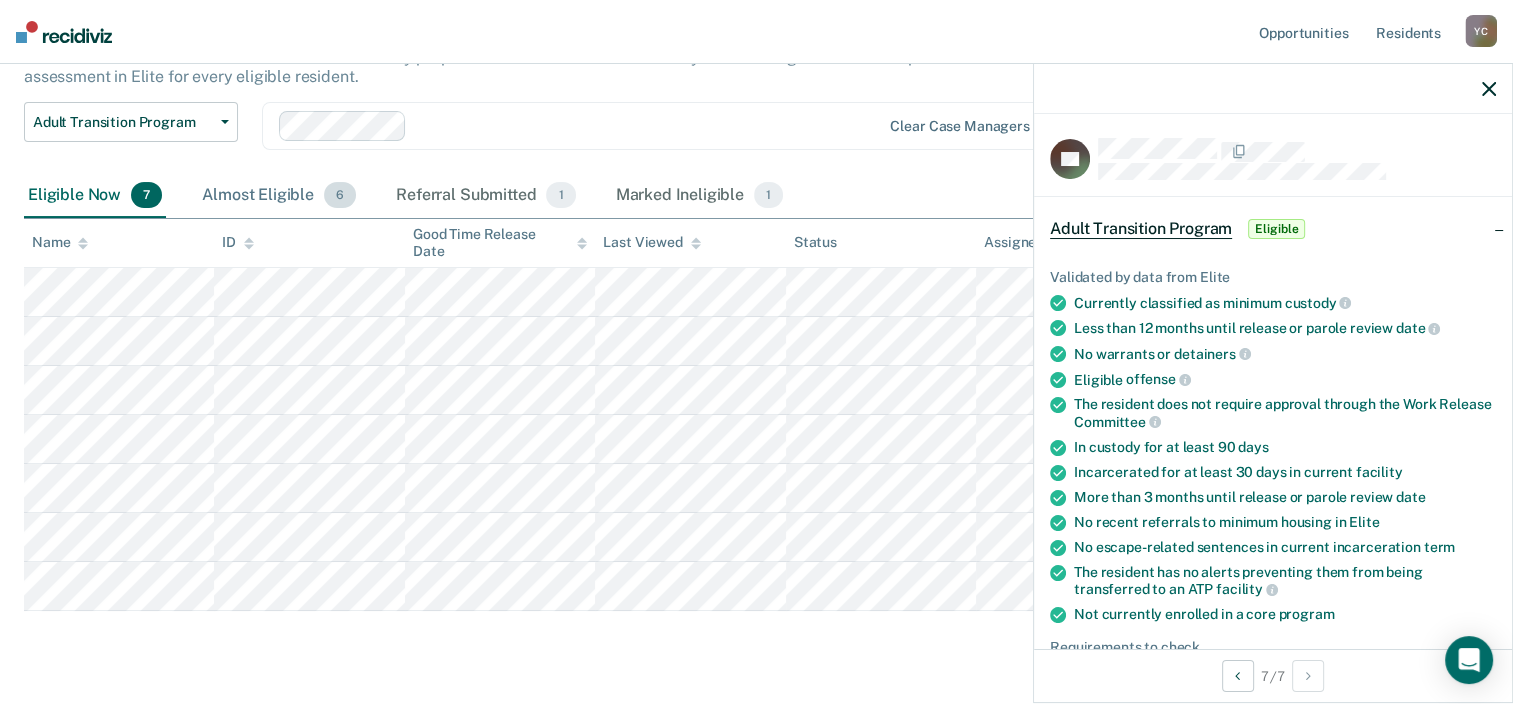 click on "Almost Eligible 6" at bounding box center [279, 196] 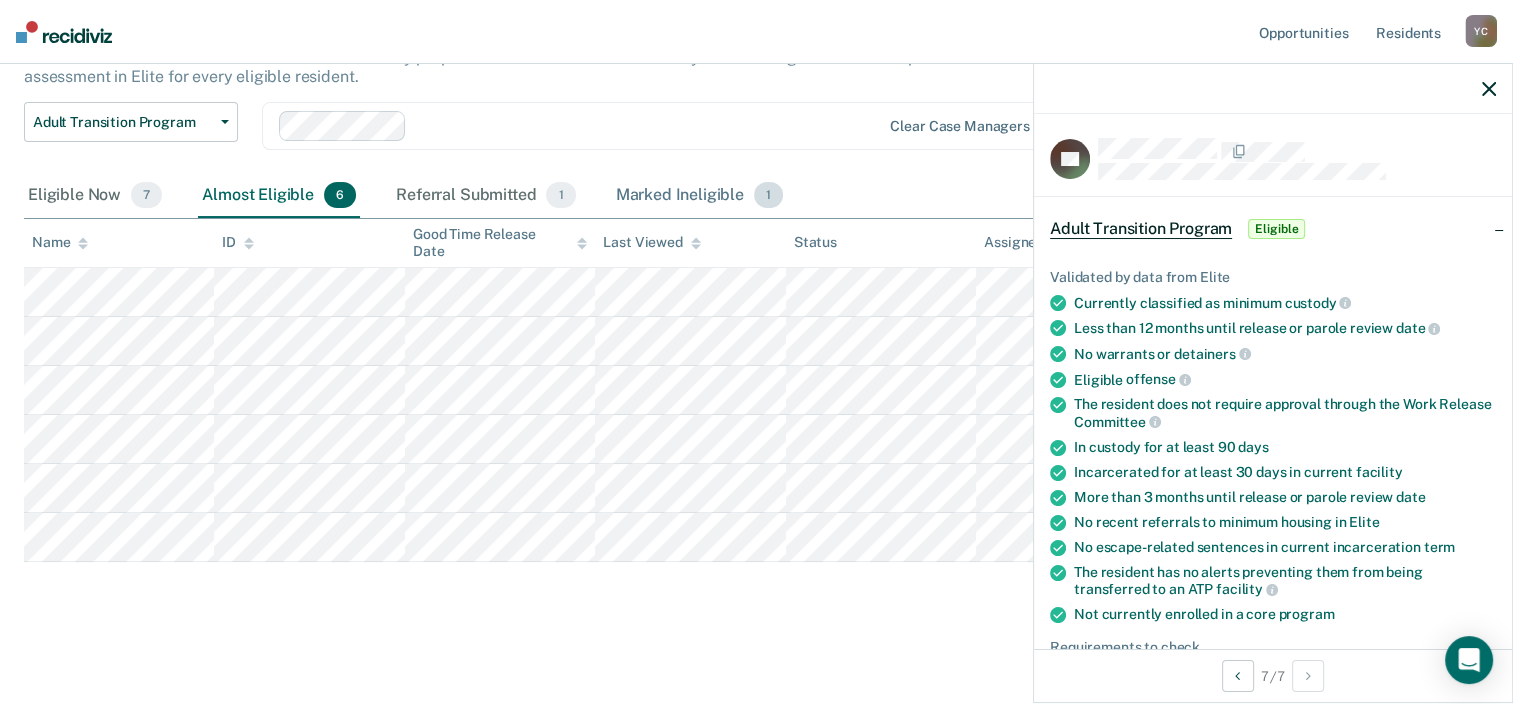 click on "Marked Ineligible 1" at bounding box center (700, 196) 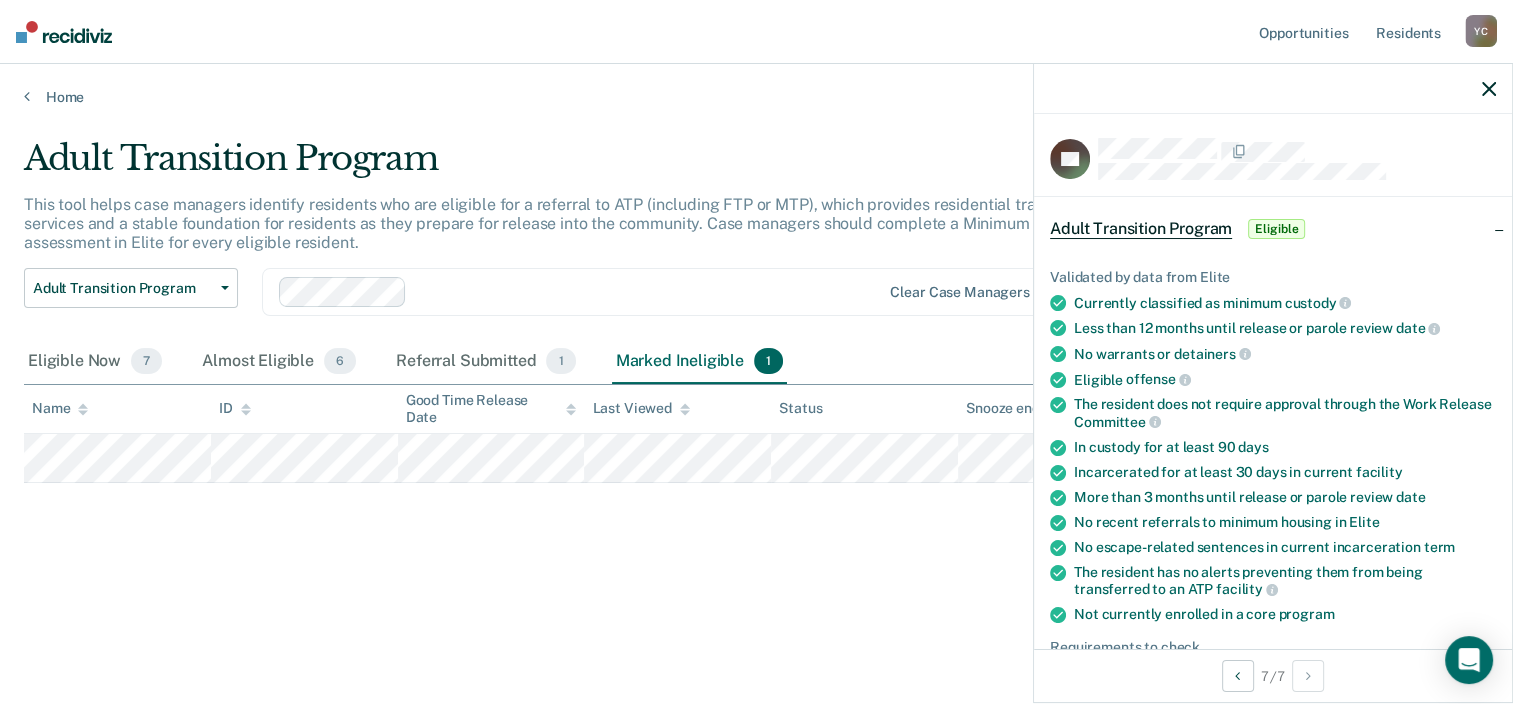 scroll, scrollTop: 0, scrollLeft: 0, axis: both 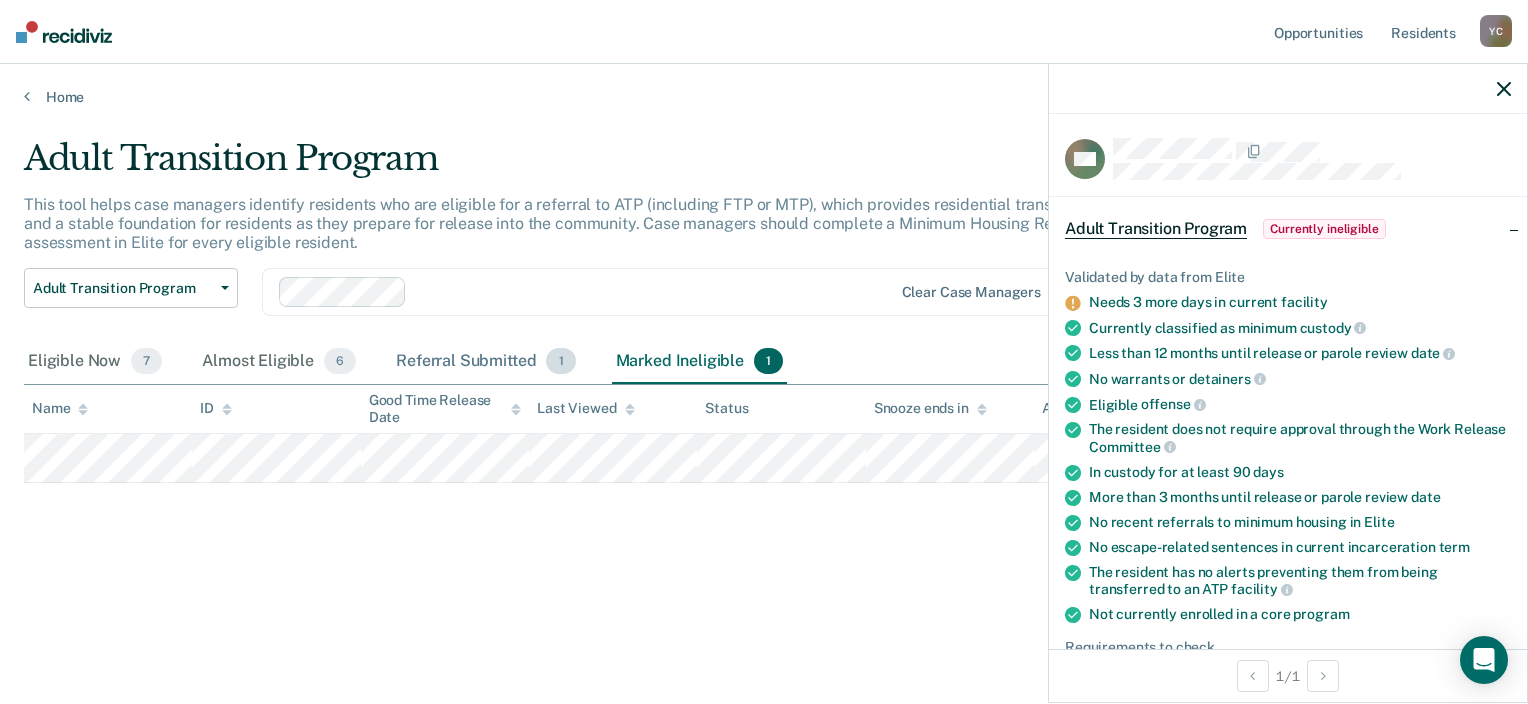 click on "Referral Submitted 1" at bounding box center (485, 362) 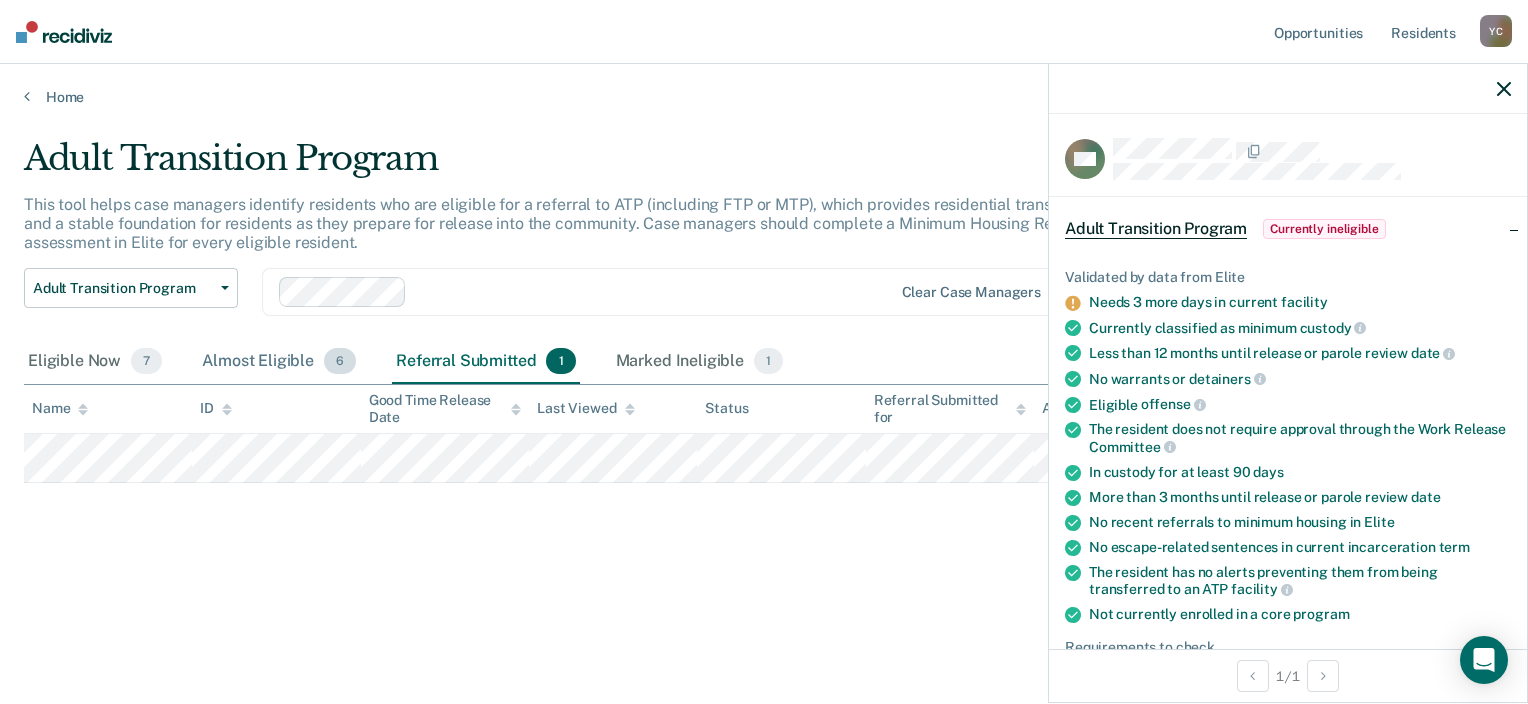 click on "Almost Eligible 6" at bounding box center (279, 362) 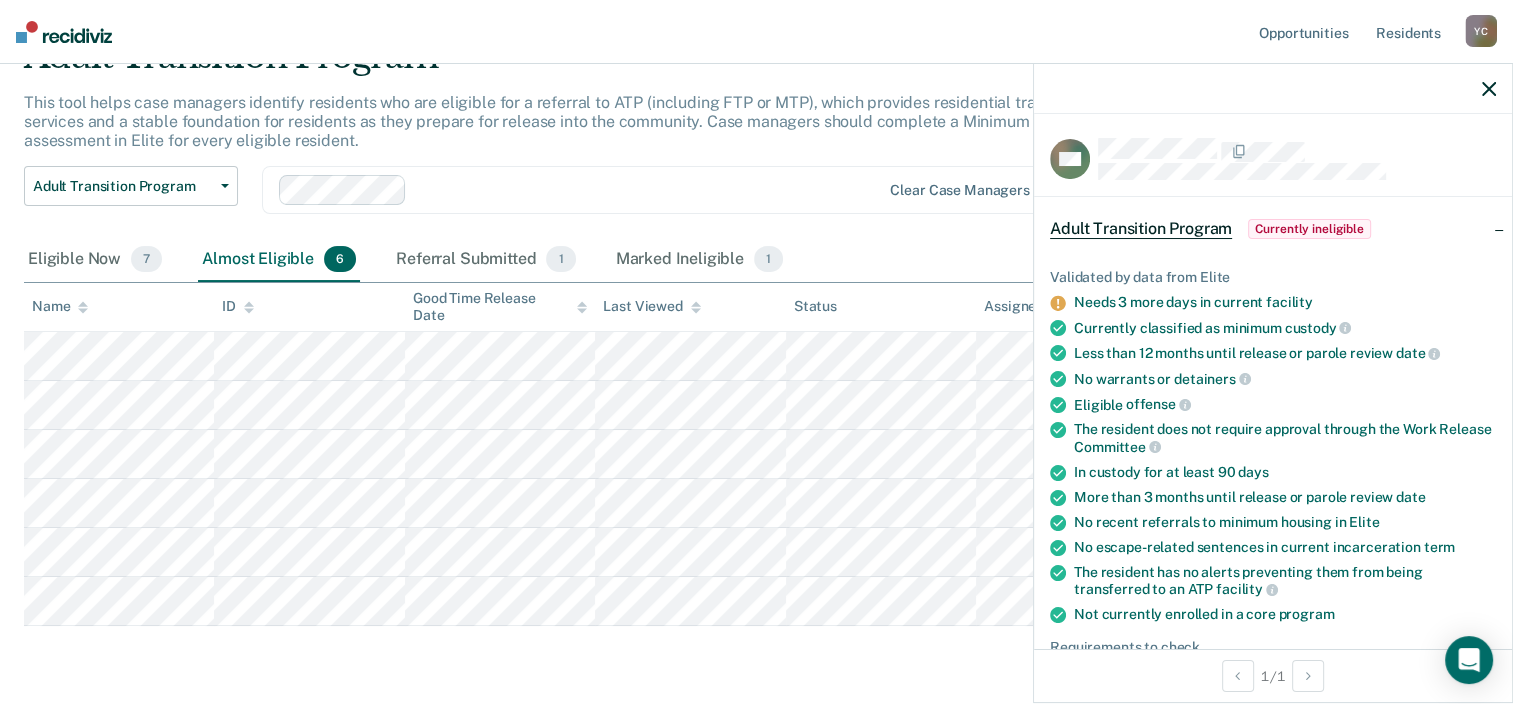 scroll, scrollTop: 166, scrollLeft: 0, axis: vertical 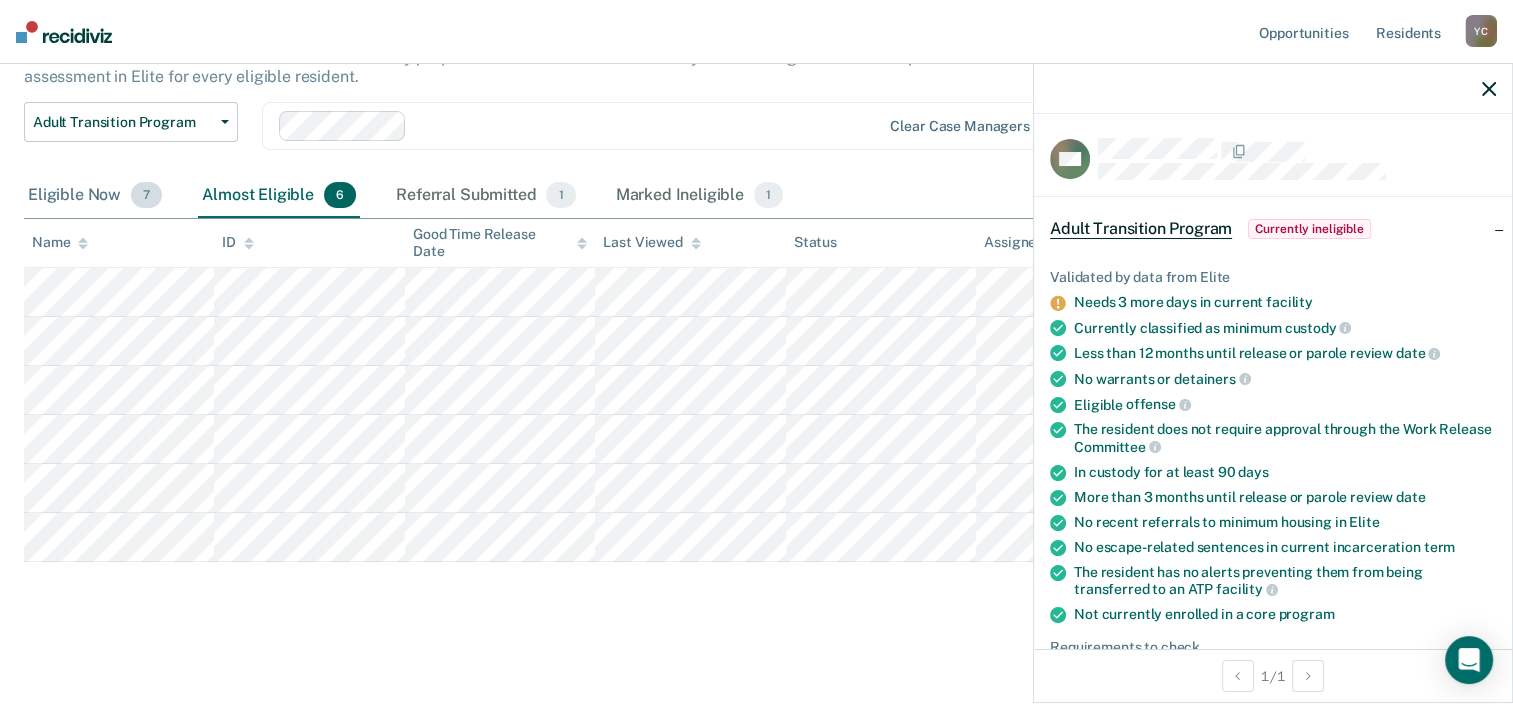 click on "Eligible Now 7" at bounding box center [95, 196] 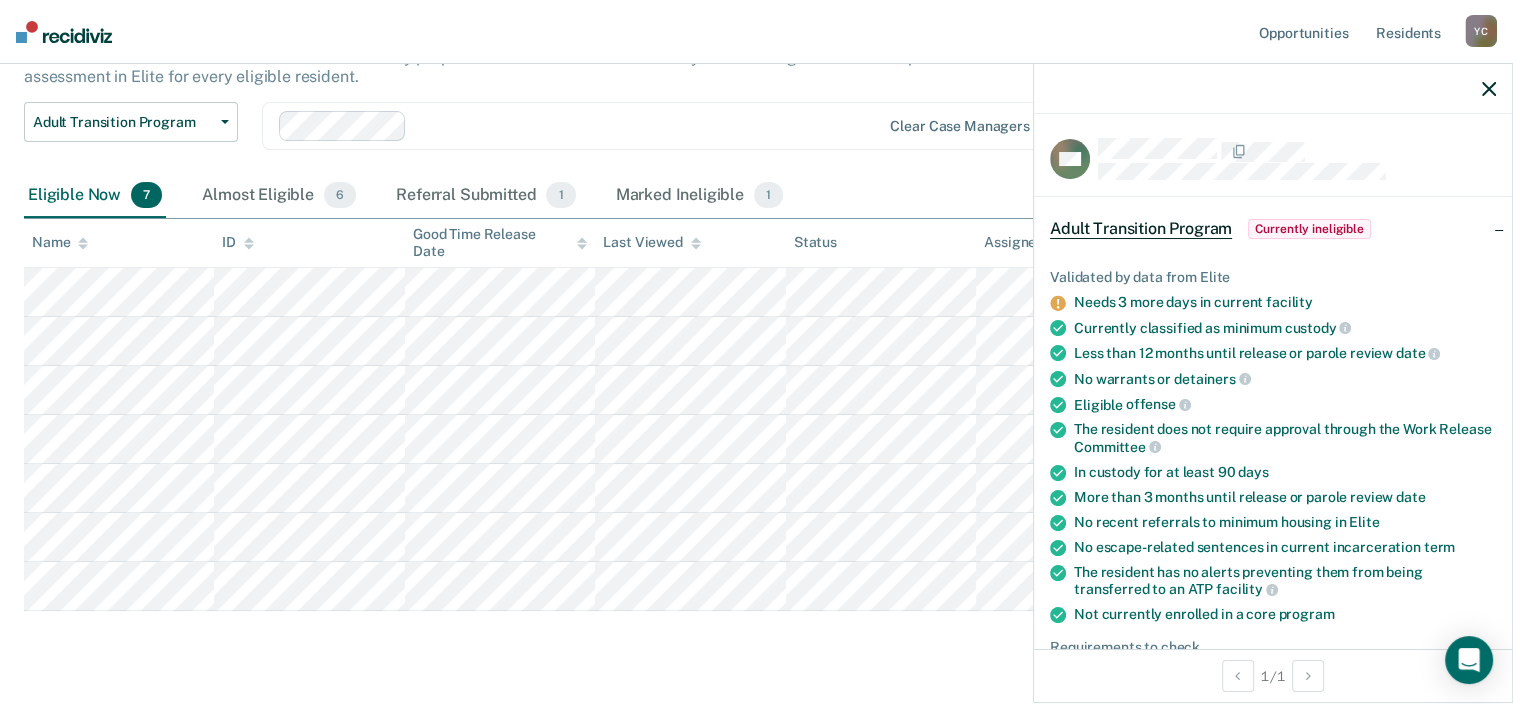click at bounding box center [648, 126] 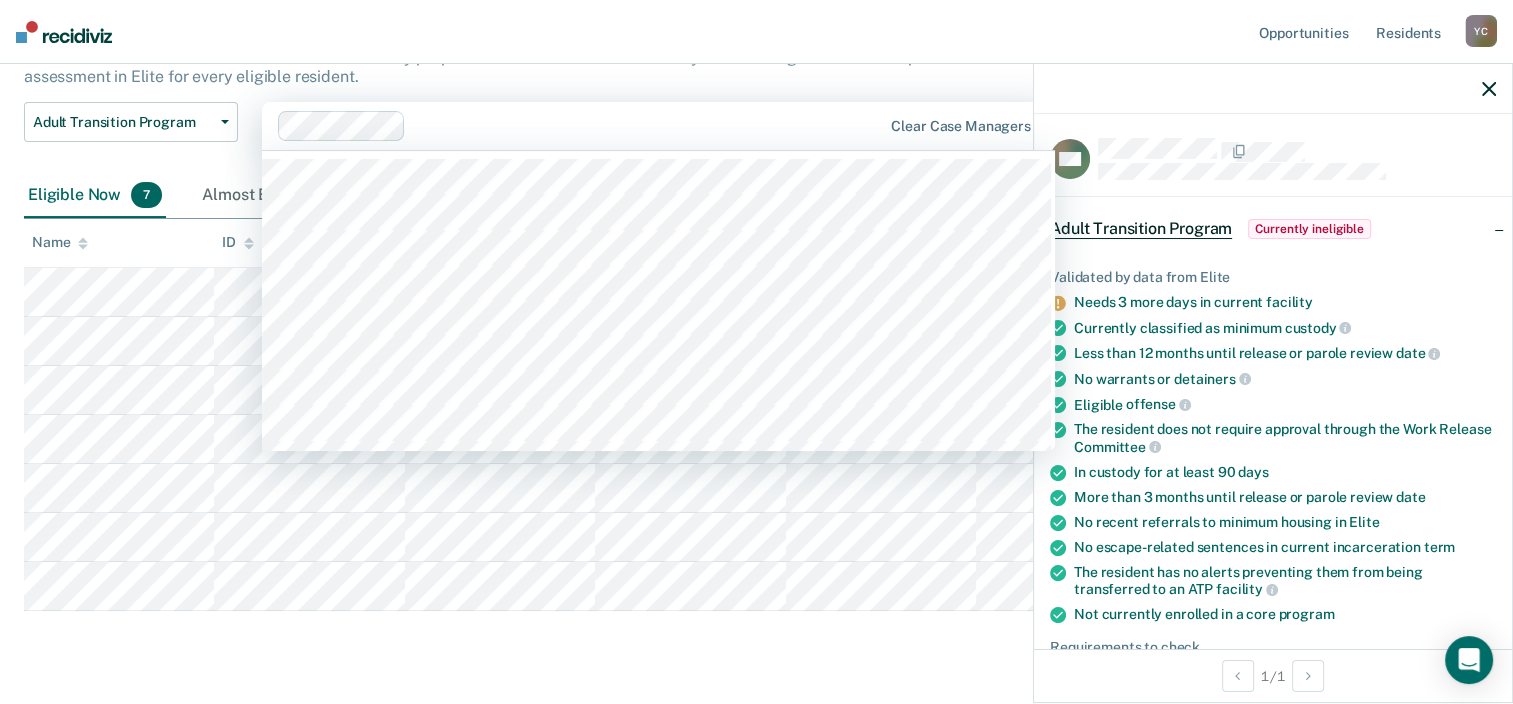 click at bounding box center [580, 126] 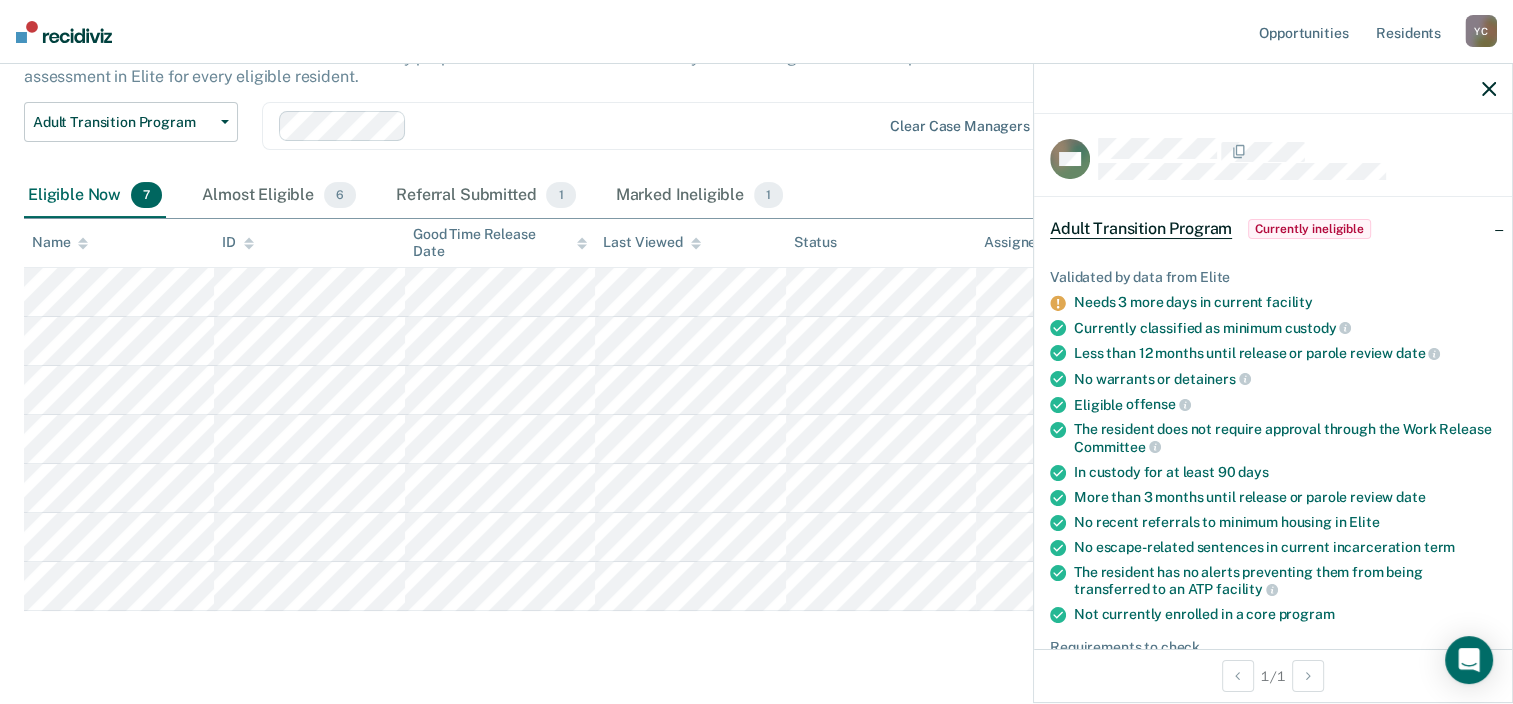 click 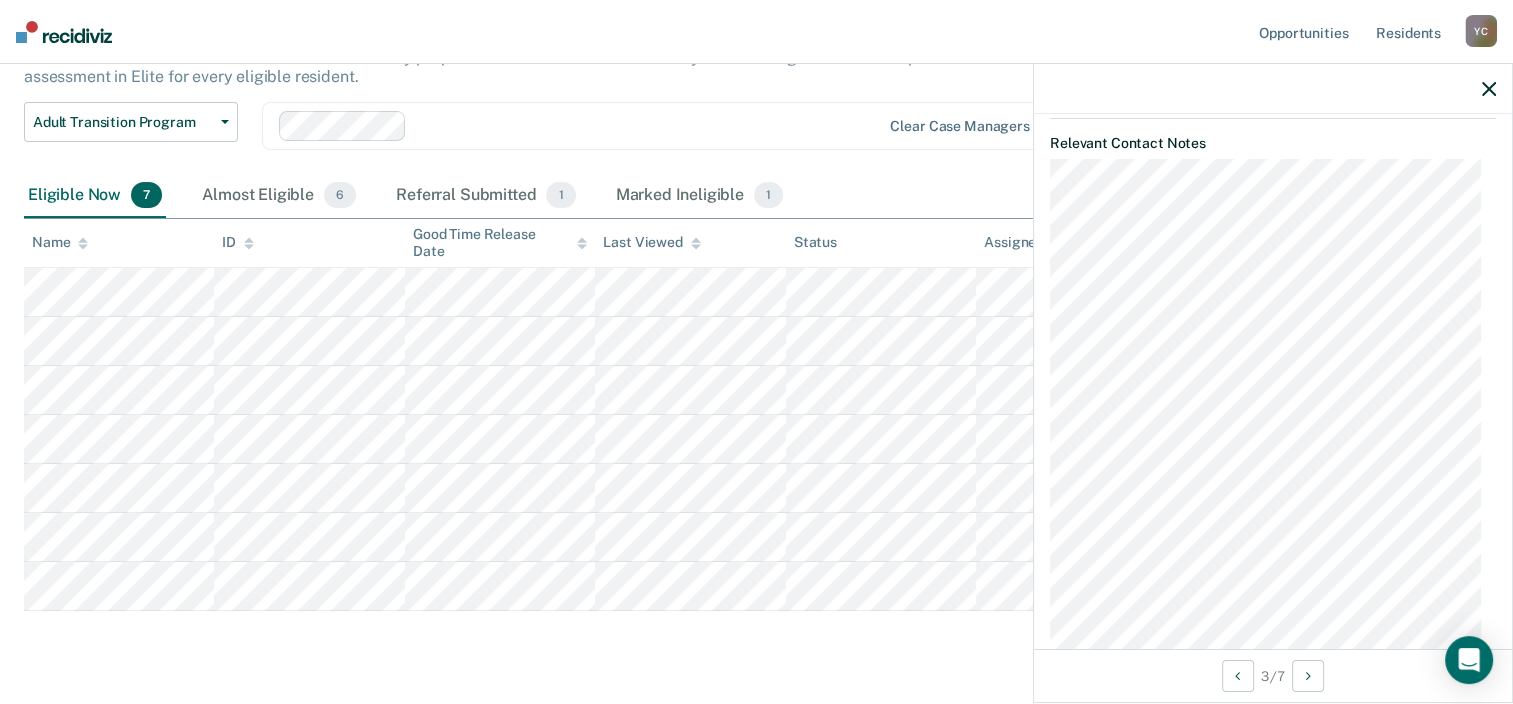 scroll, scrollTop: 1100, scrollLeft: 0, axis: vertical 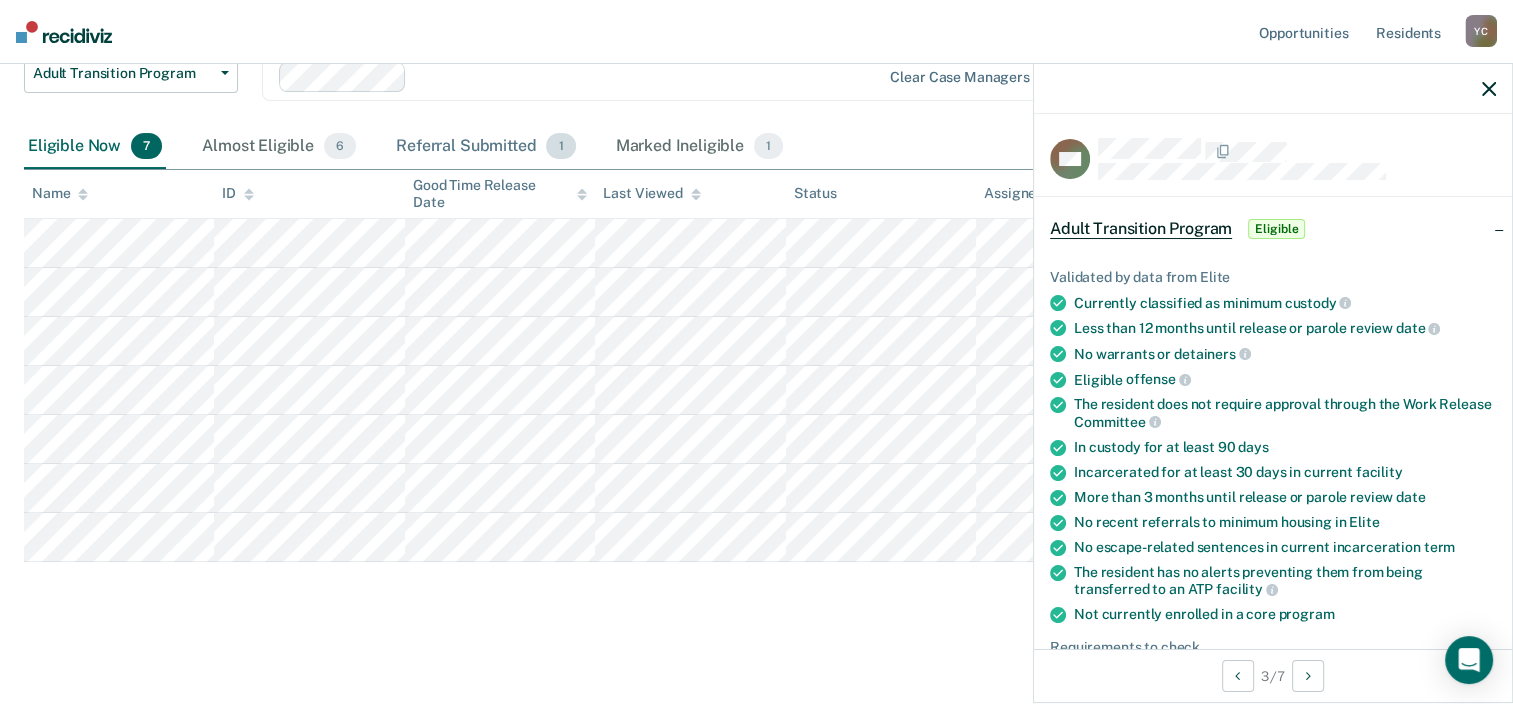 click on "Referral Submitted 1" at bounding box center (485, 147) 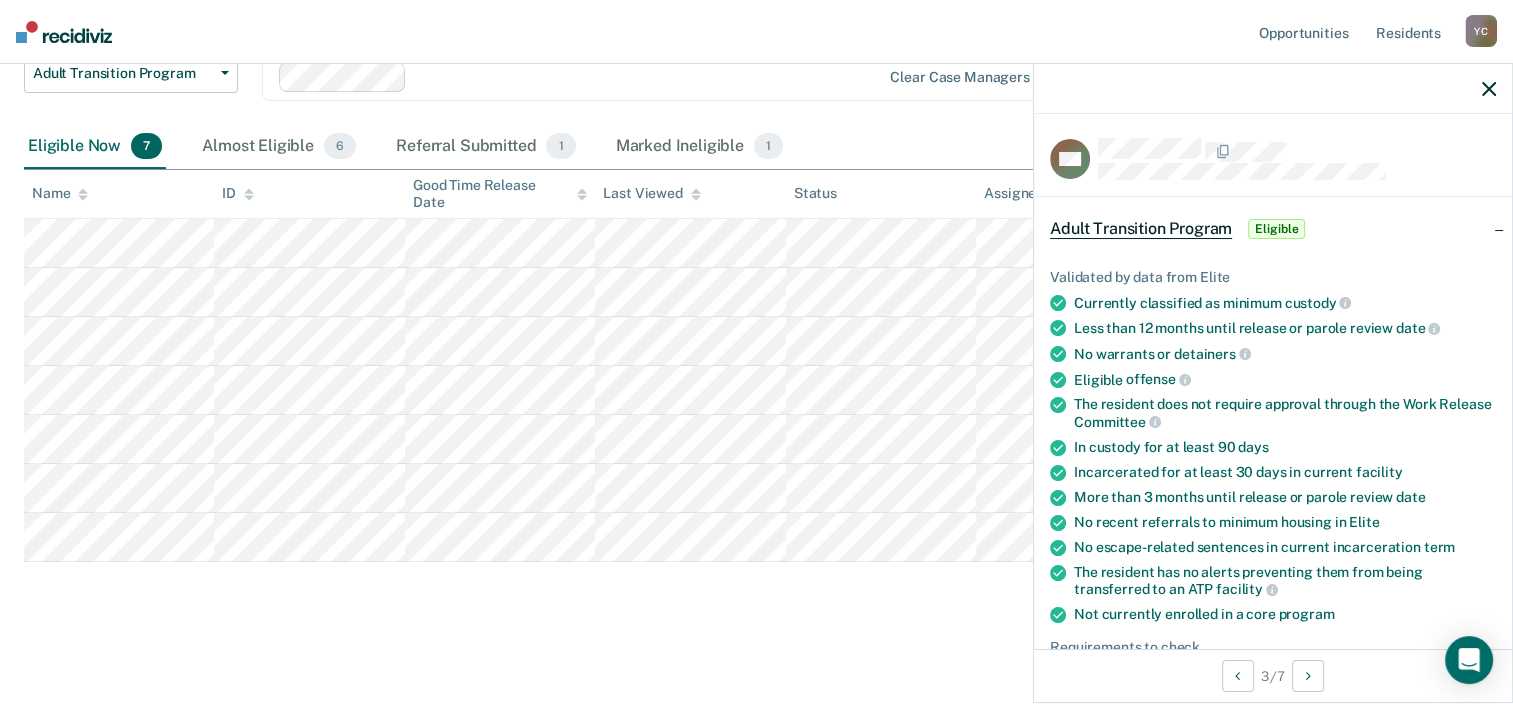 scroll, scrollTop: 0, scrollLeft: 0, axis: both 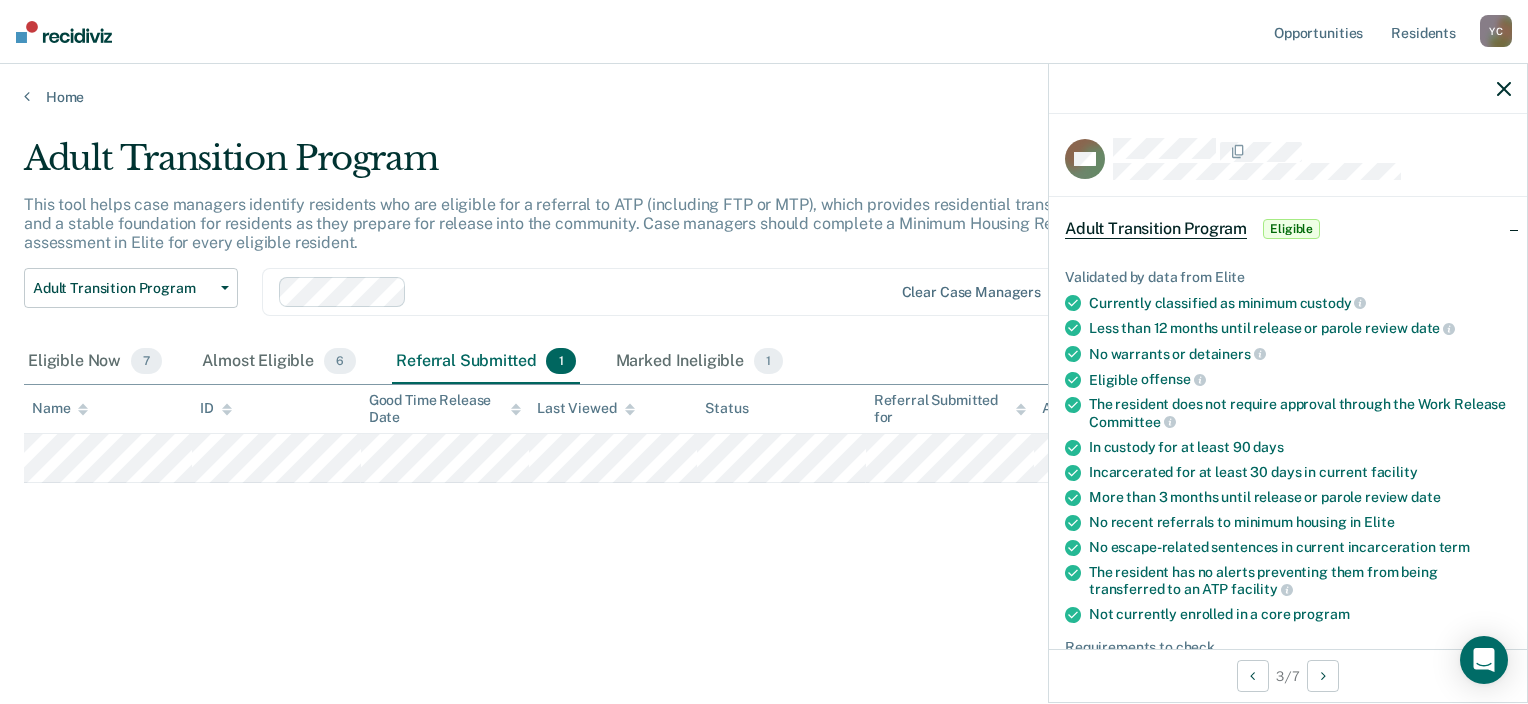 click 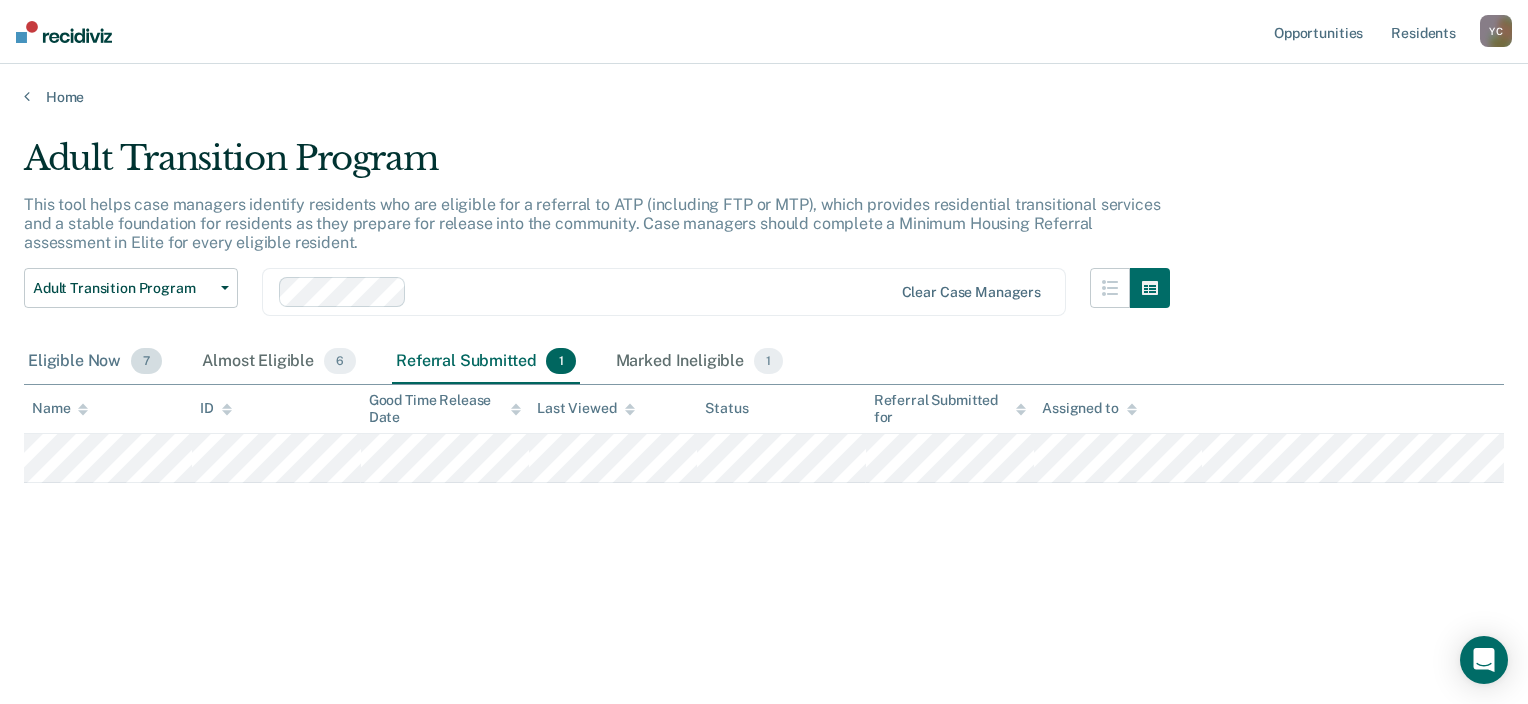 click on "Eligible Now 7" at bounding box center (95, 362) 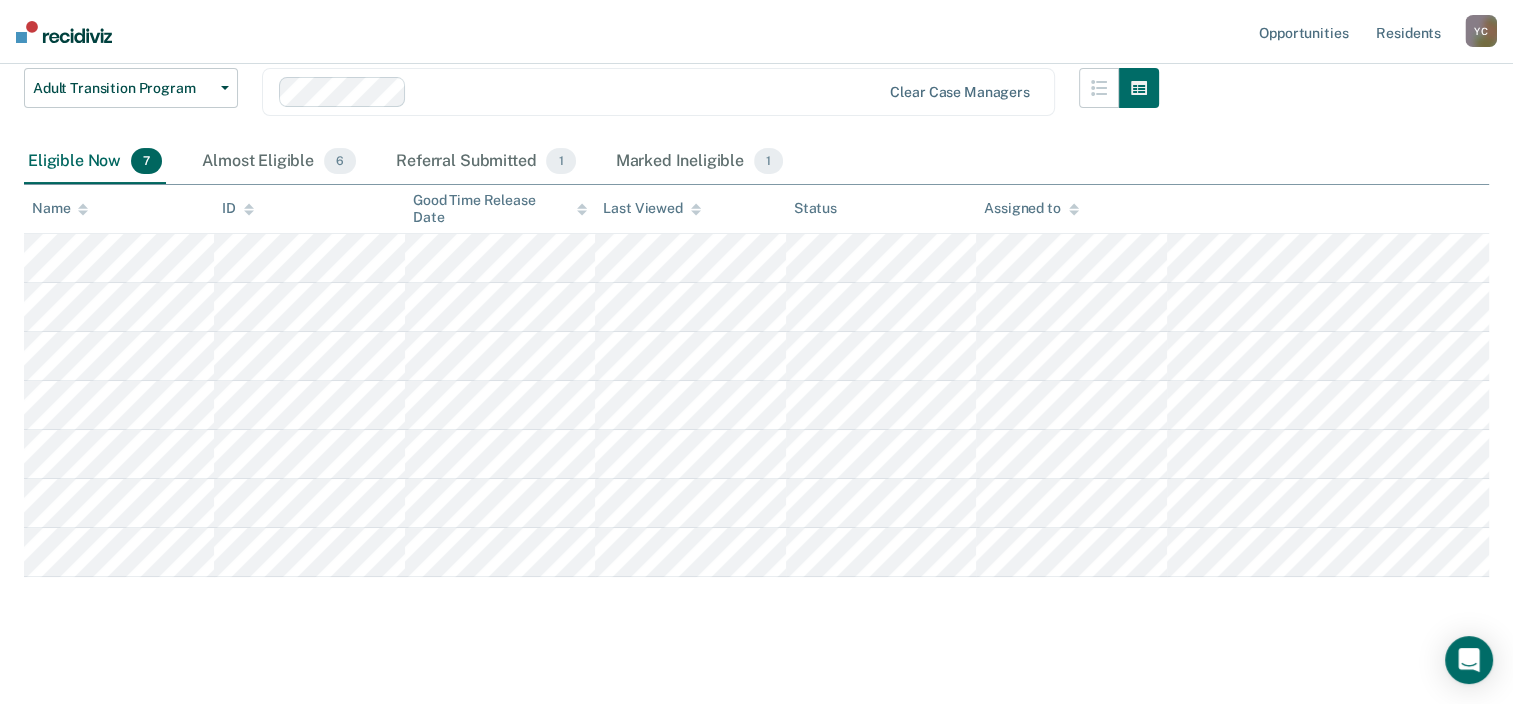 scroll, scrollTop: 215, scrollLeft: 0, axis: vertical 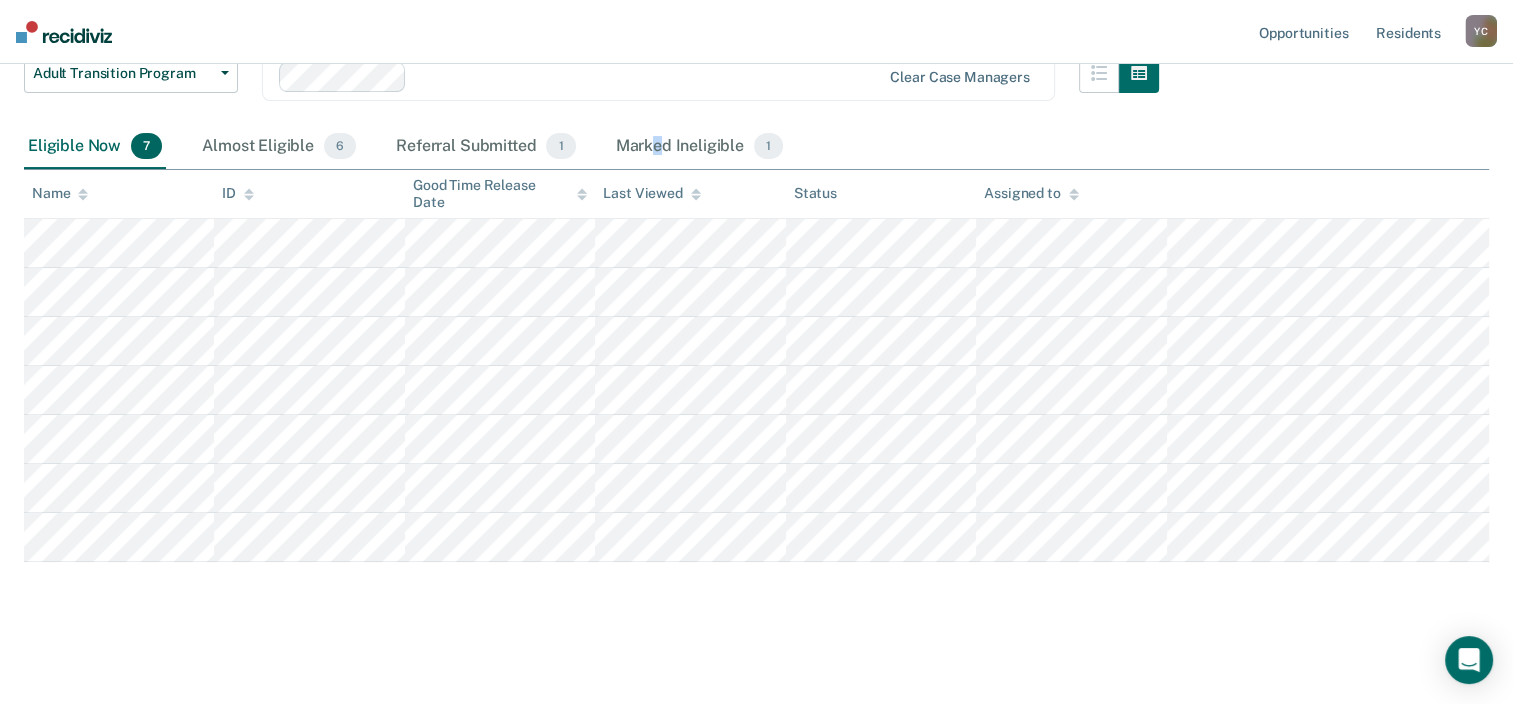 click on "Marked Ineligible 1" at bounding box center [700, 147] 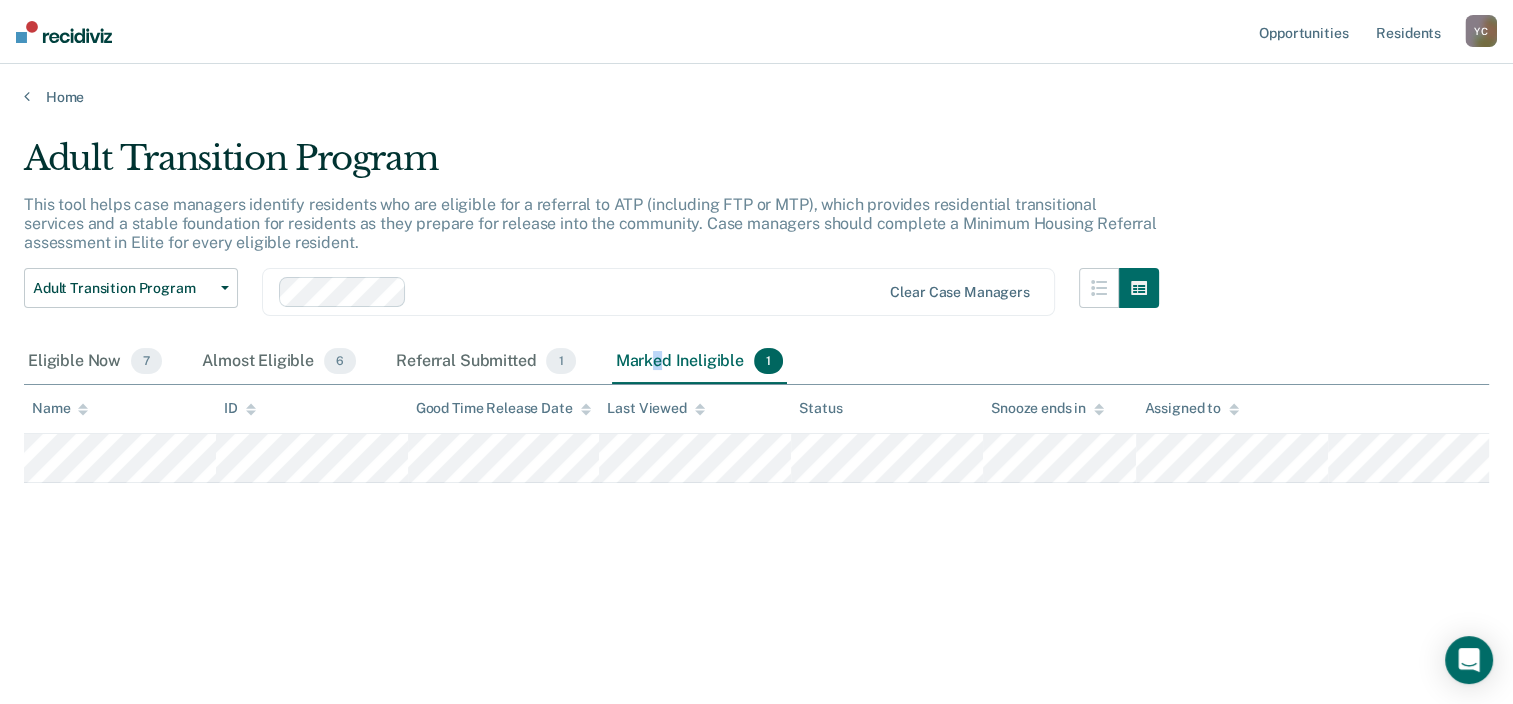 scroll, scrollTop: 0, scrollLeft: 0, axis: both 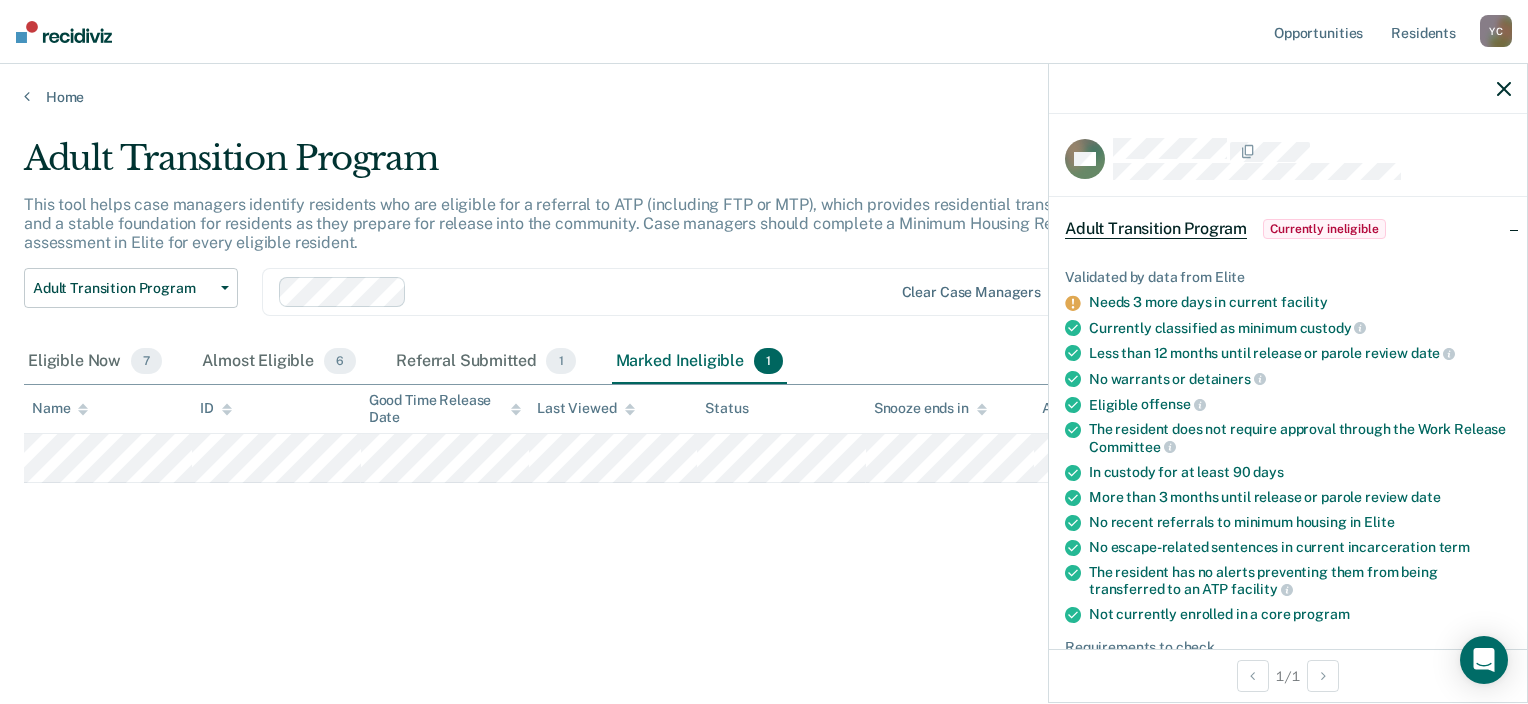 click on "Currently ineligible" at bounding box center (1324, 229) 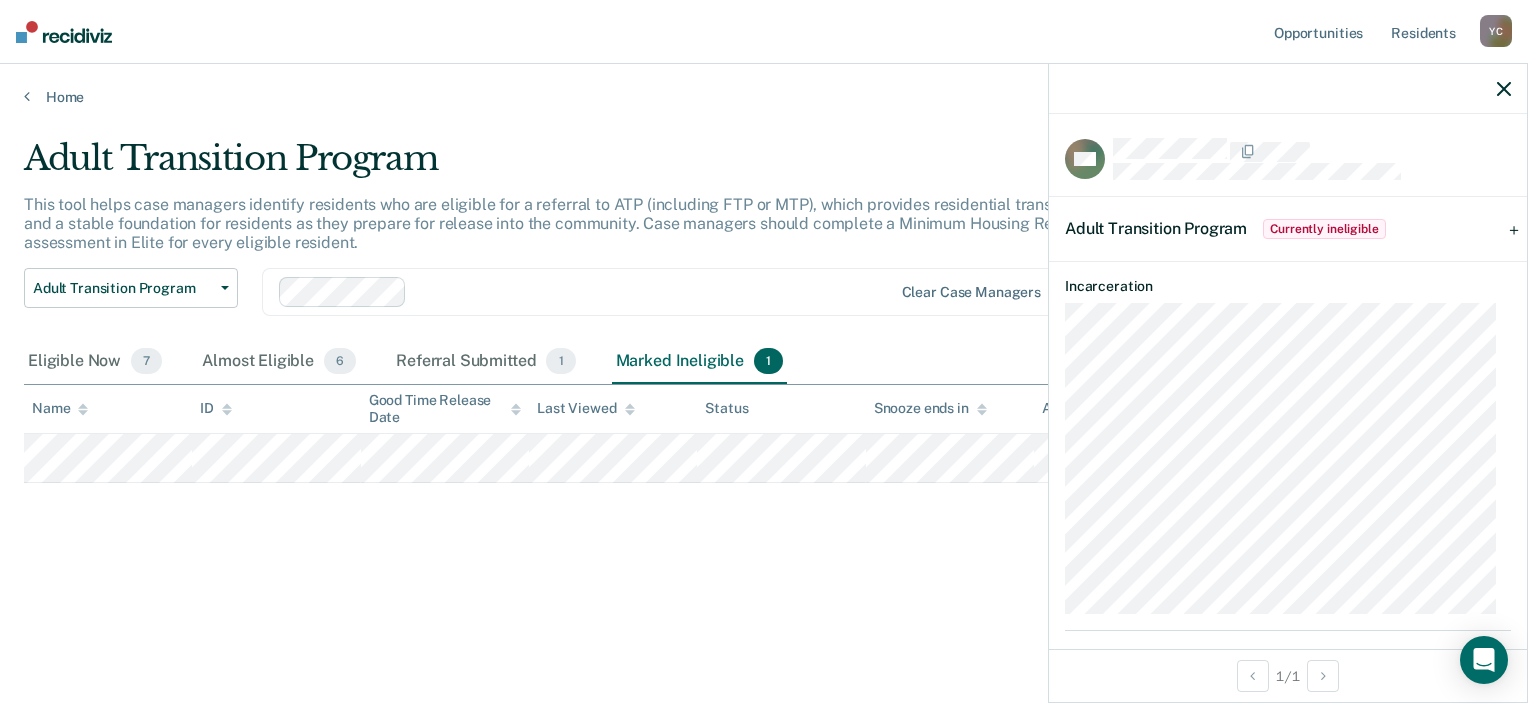 drag, startPoint x: 905, startPoint y: 551, endPoint x: 928, endPoint y: 519, distance: 39.40812 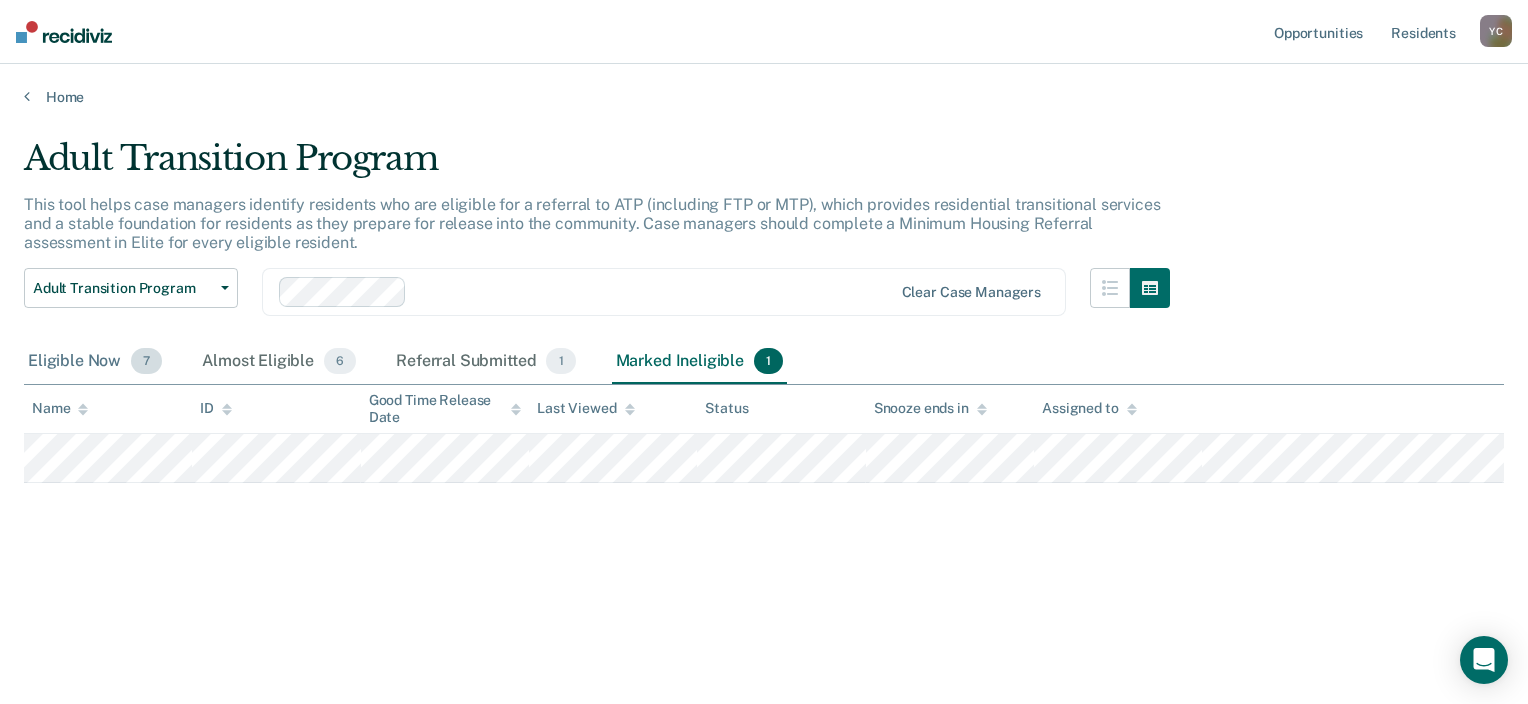 click on "Eligible Now 7" at bounding box center (95, 362) 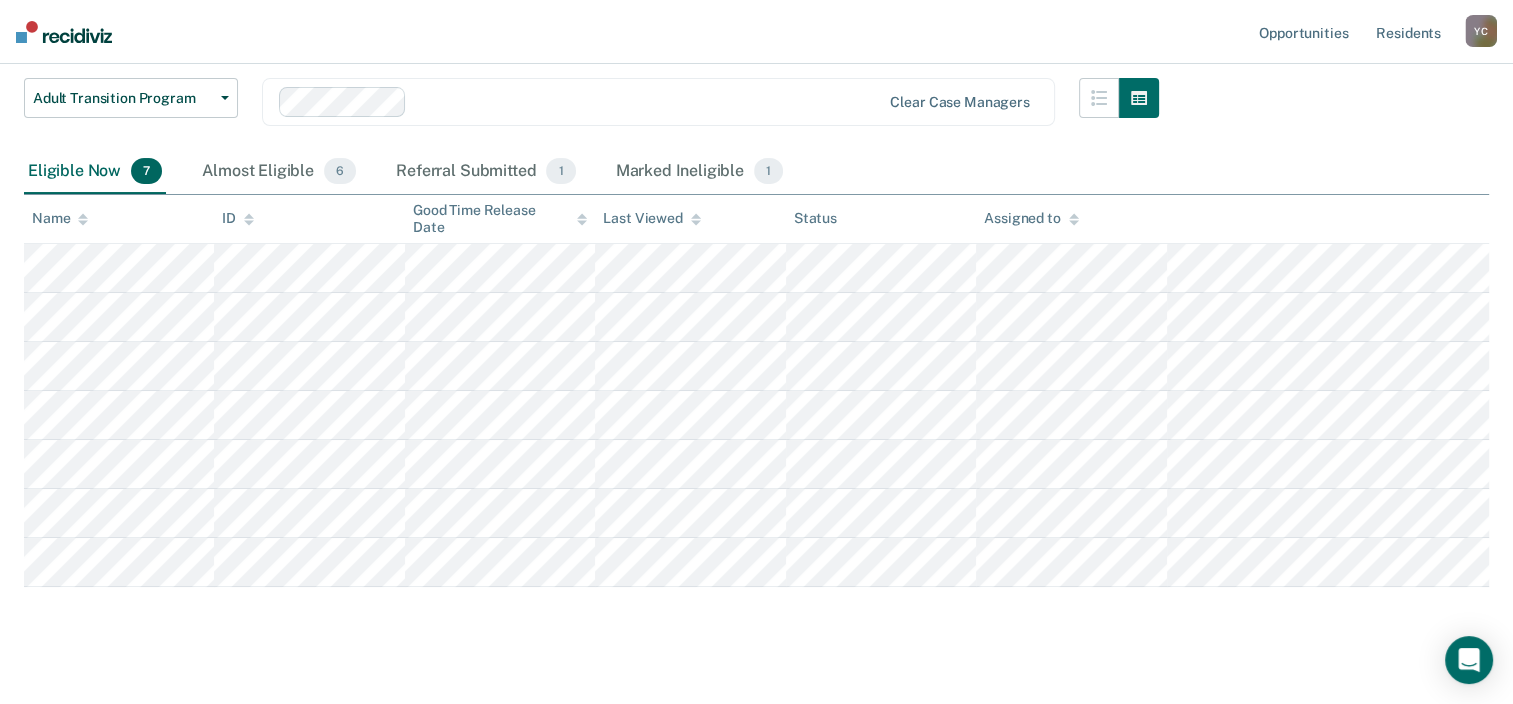 scroll, scrollTop: 200, scrollLeft: 0, axis: vertical 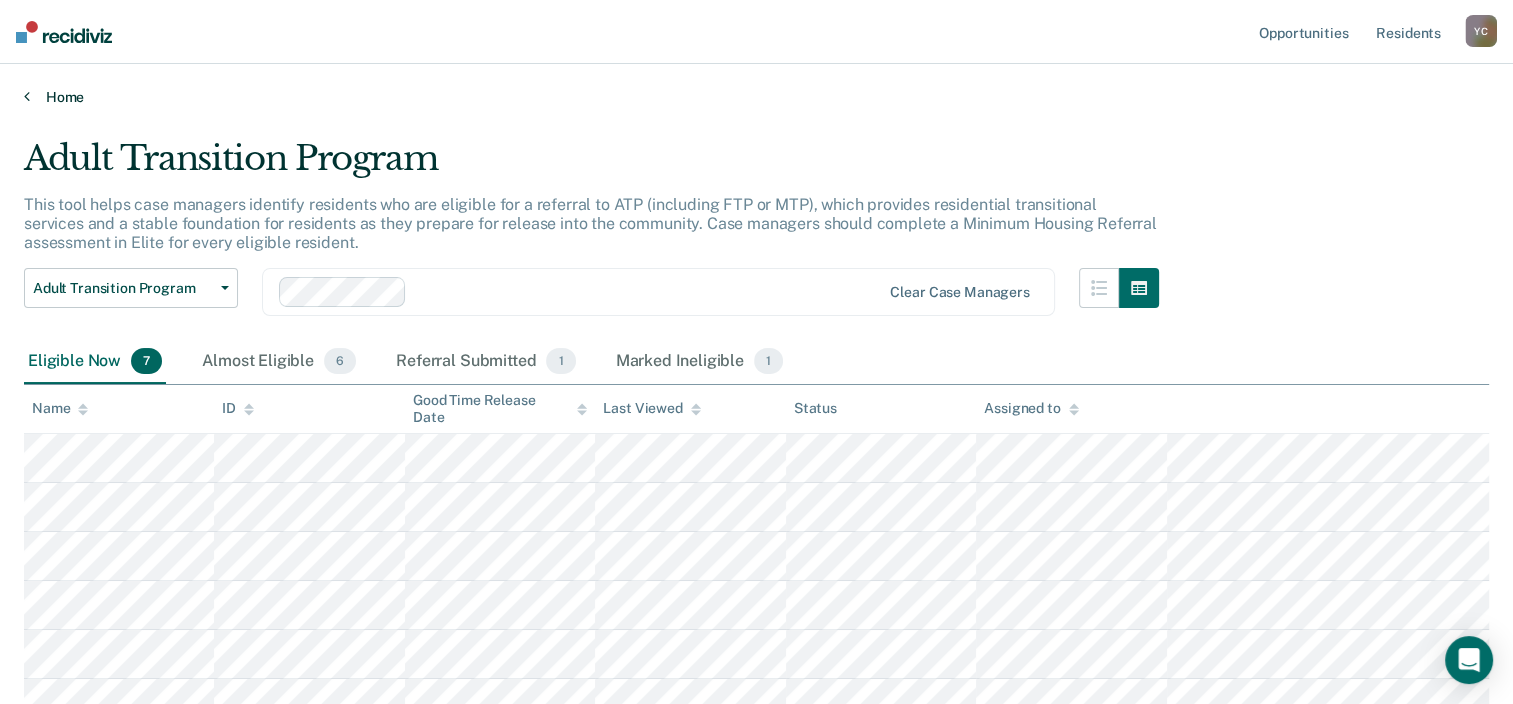 click on "Home" at bounding box center [756, 97] 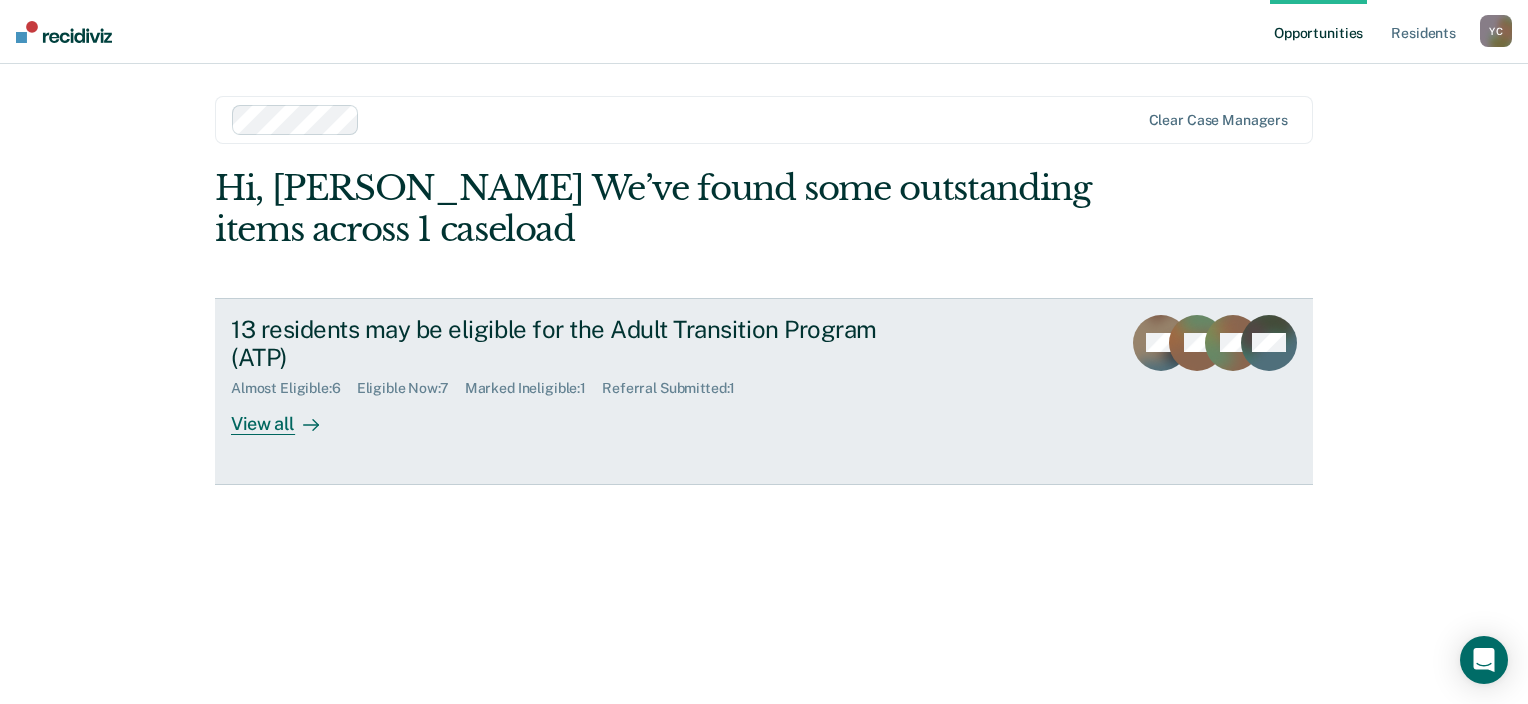 click on "View all" at bounding box center (287, 416) 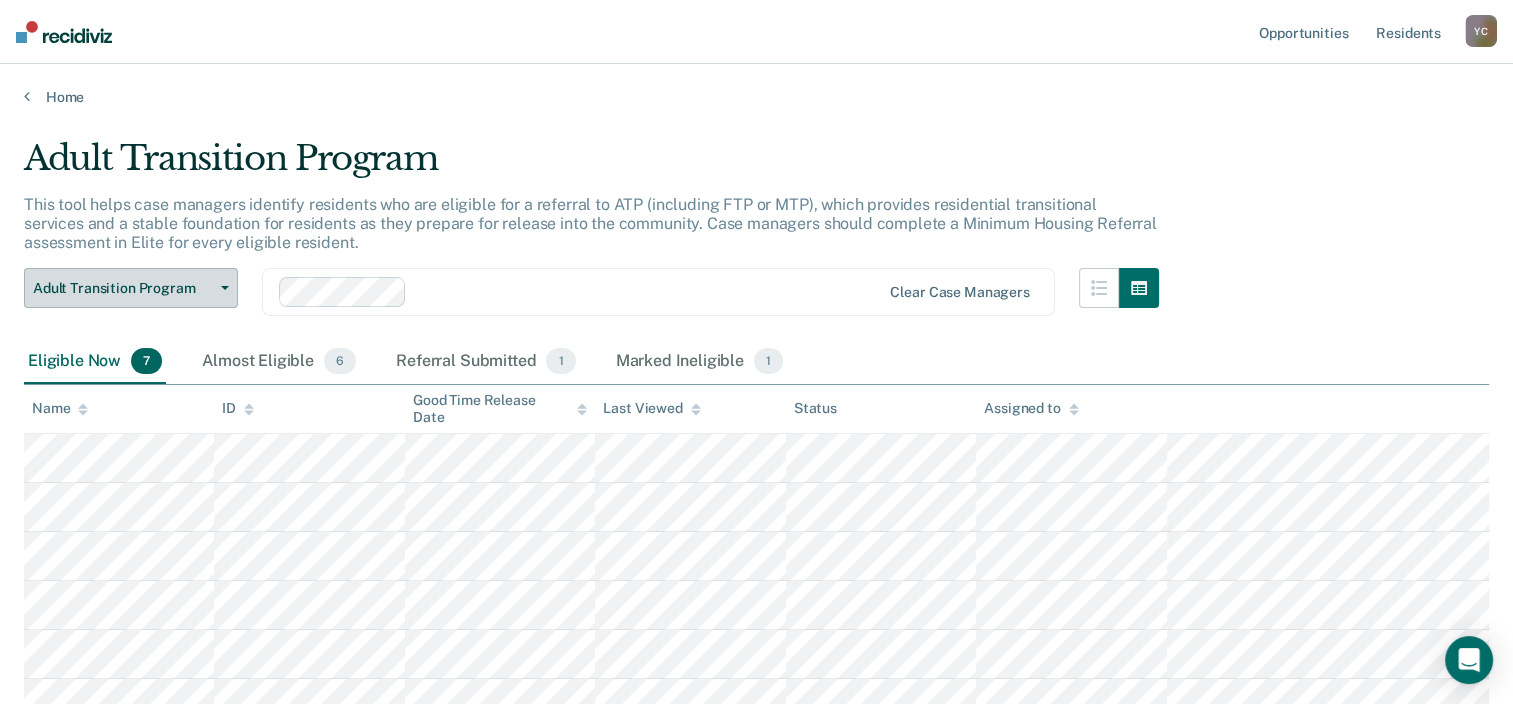 click on "Adult Transition Program" at bounding box center [123, 288] 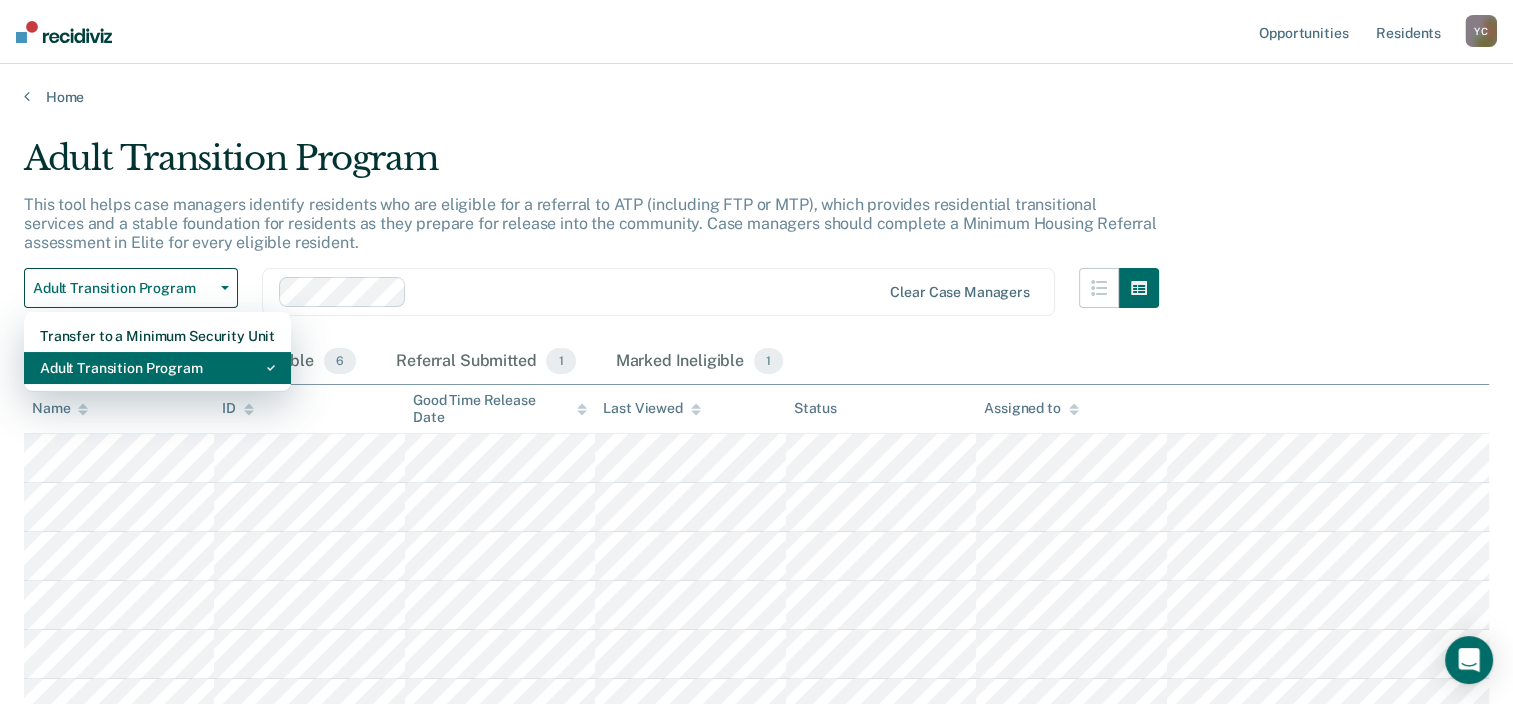 click on "Adult Transition Program" at bounding box center [157, 368] 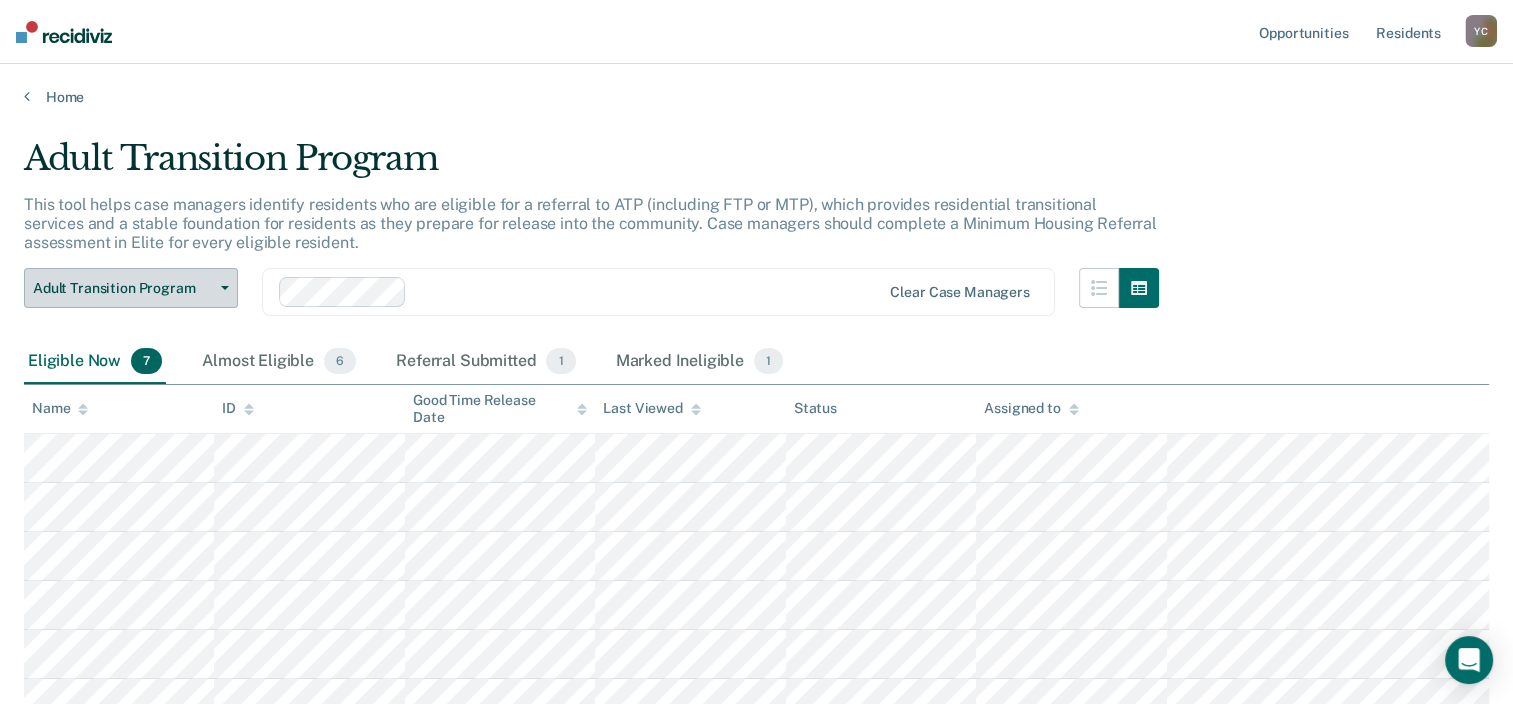 click on "Adult Transition Program" at bounding box center [123, 288] 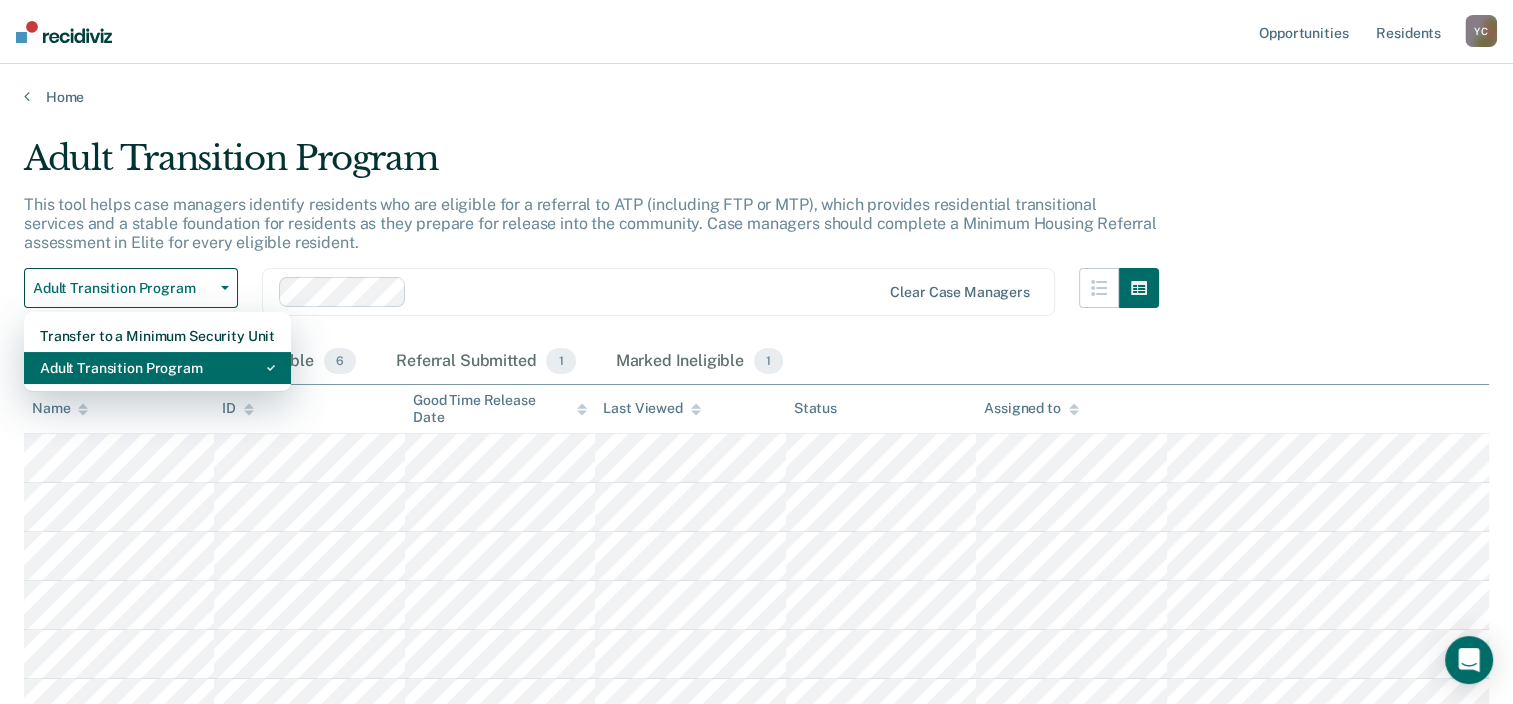 click on "Adult Transition Program" at bounding box center (157, 368) 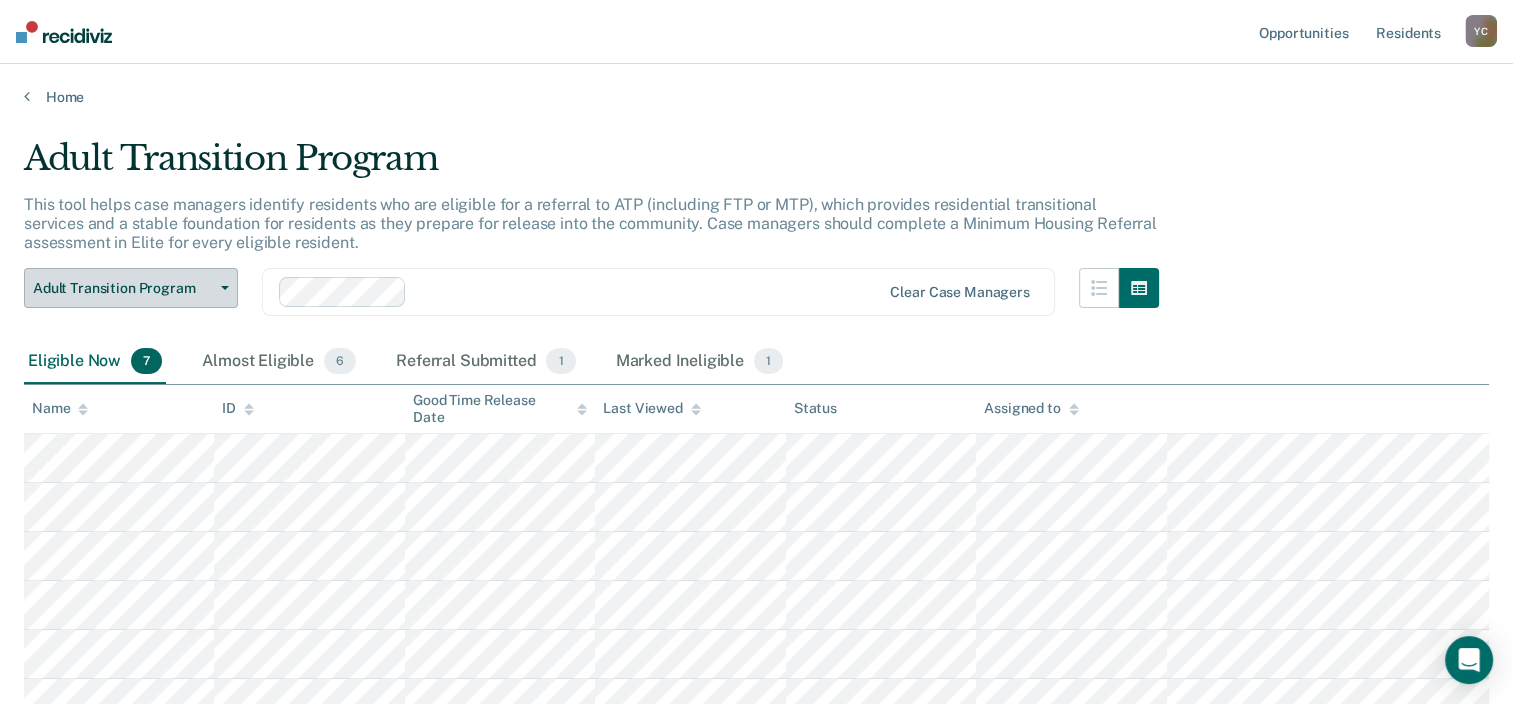 click on "Adult Transition Program" at bounding box center [131, 288] 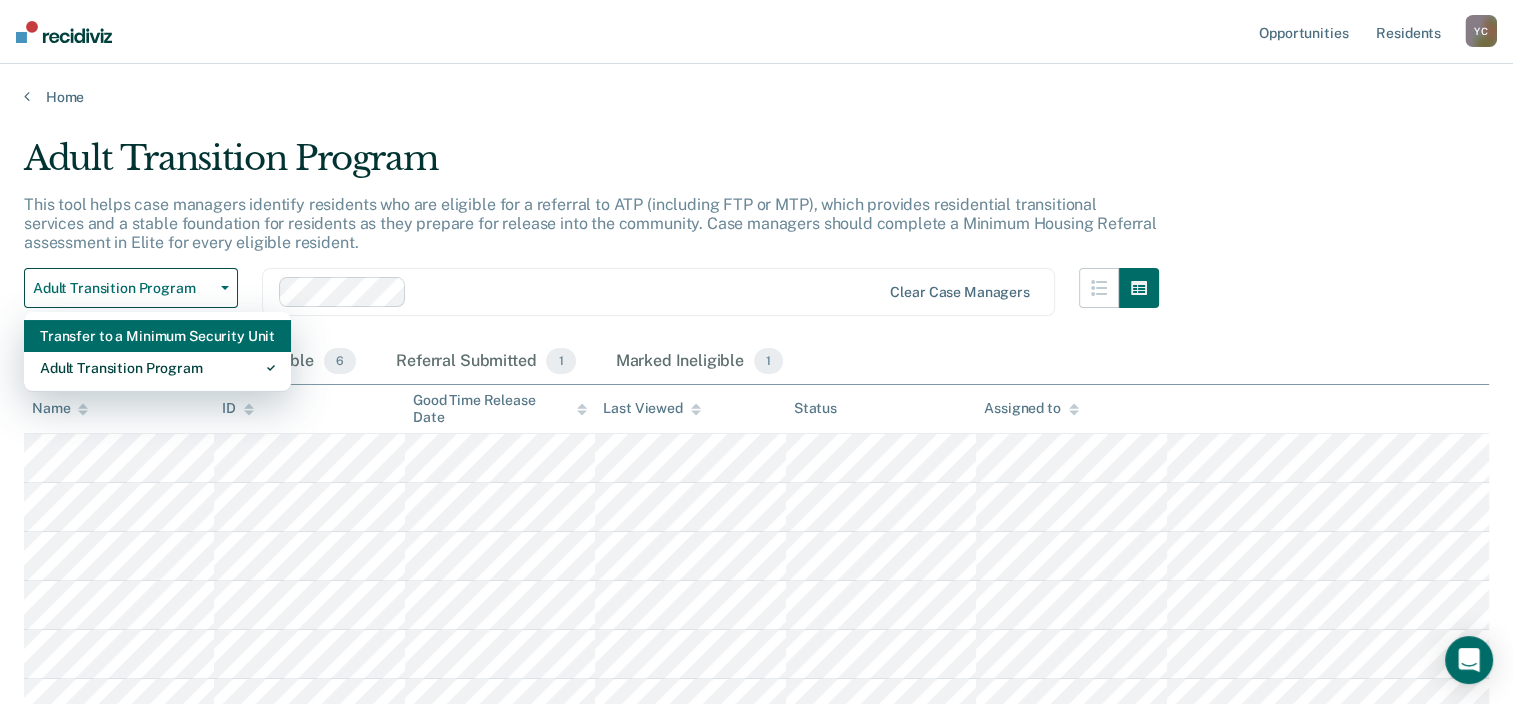 click on "Transfer to a Minimum Security Unit" at bounding box center (157, 336) 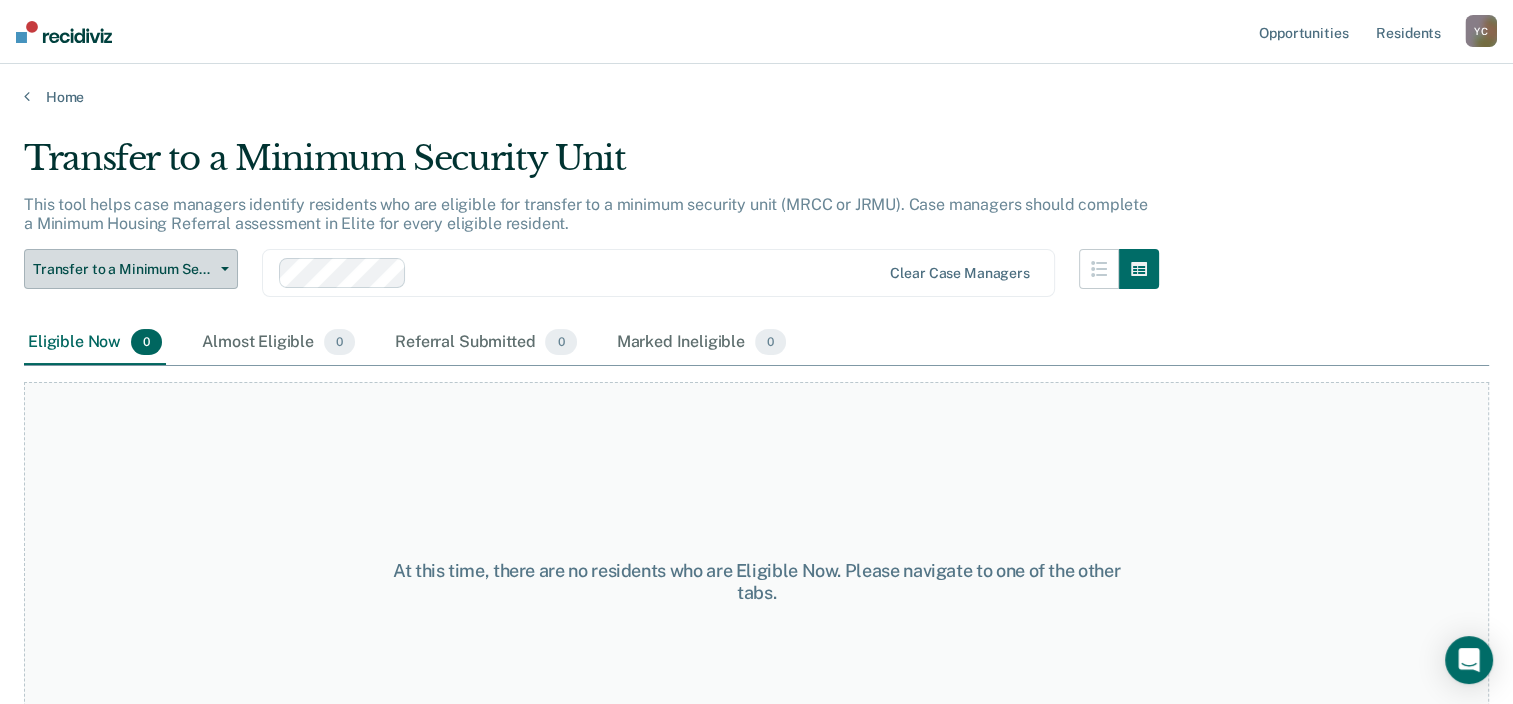 click on "Transfer to a Minimum Security Unit" at bounding box center (123, 269) 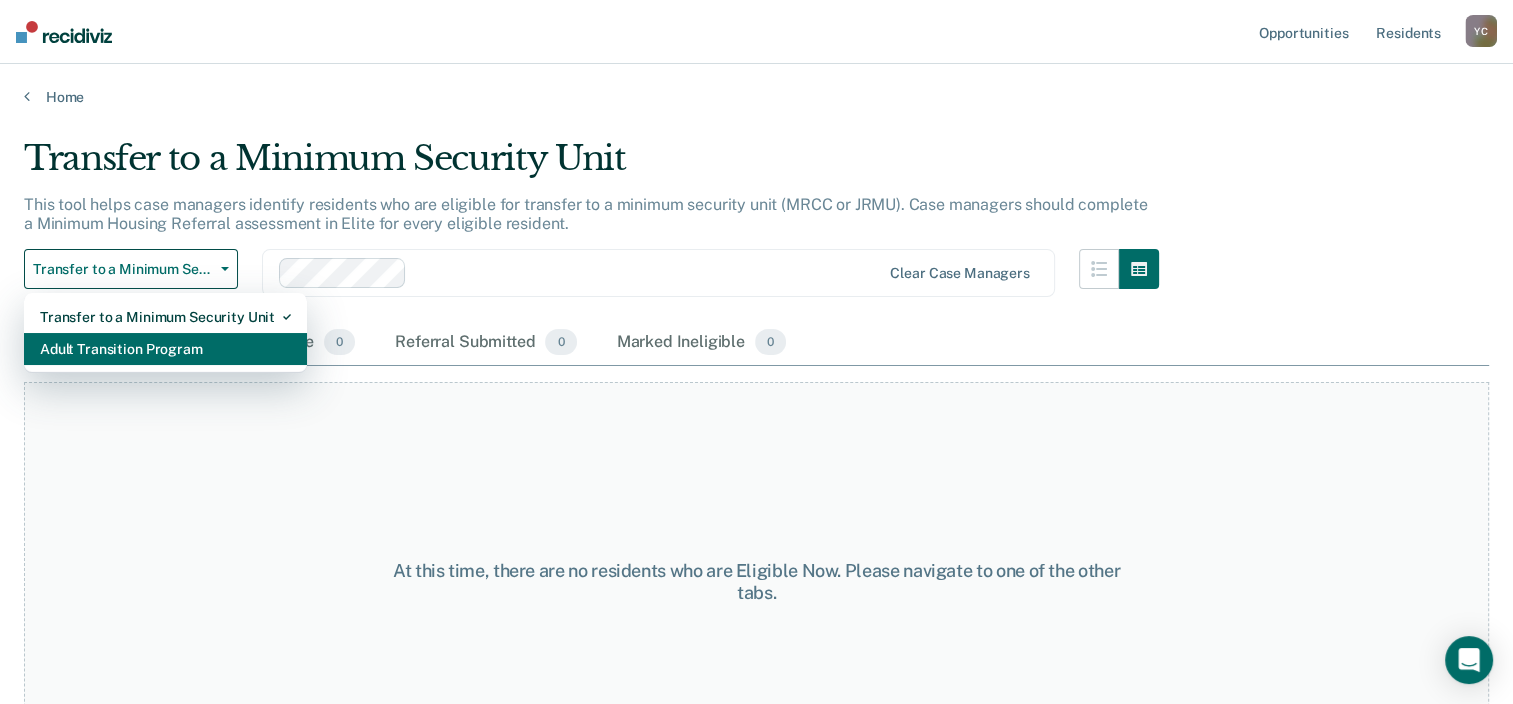 click on "Adult Transition Program" at bounding box center (165, 349) 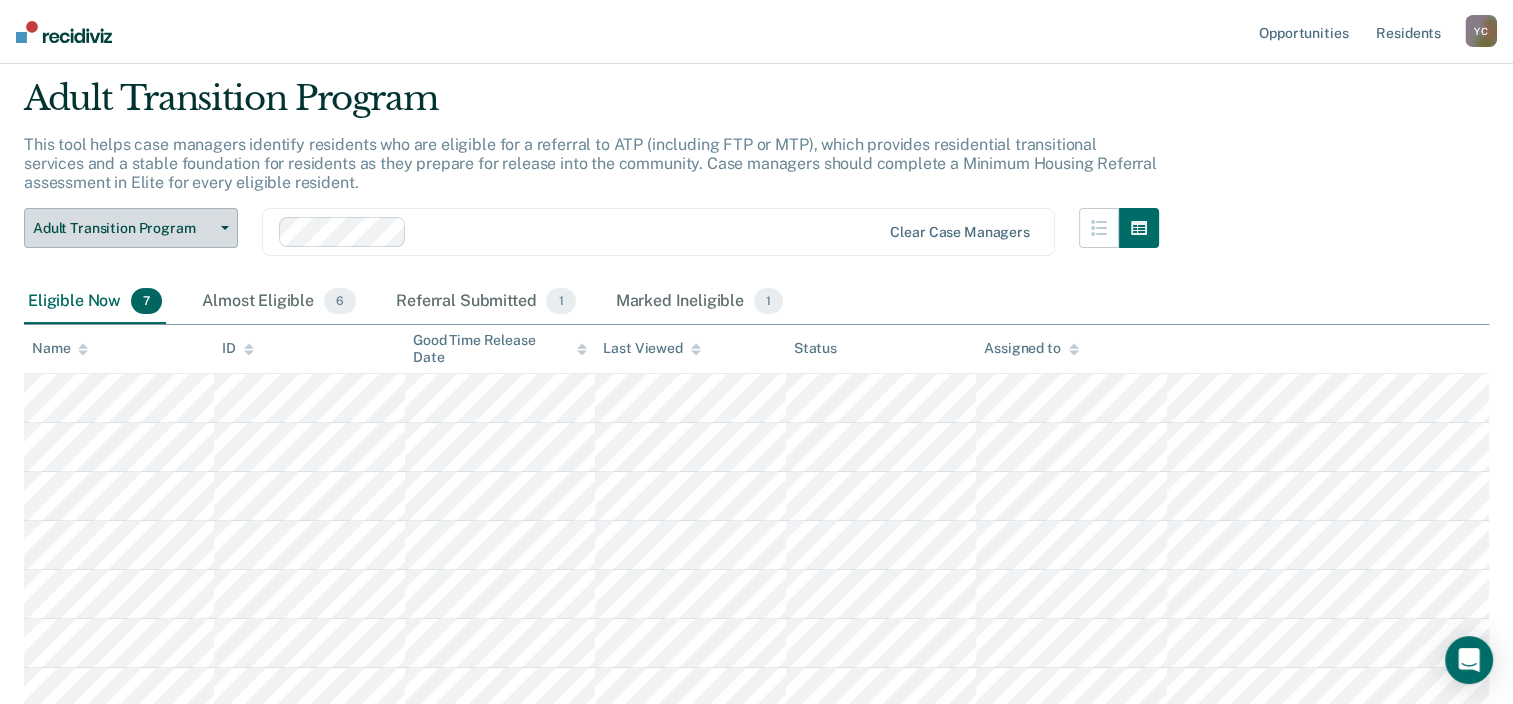 scroll, scrollTop: 15, scrollLeft: 0, axis: vertical 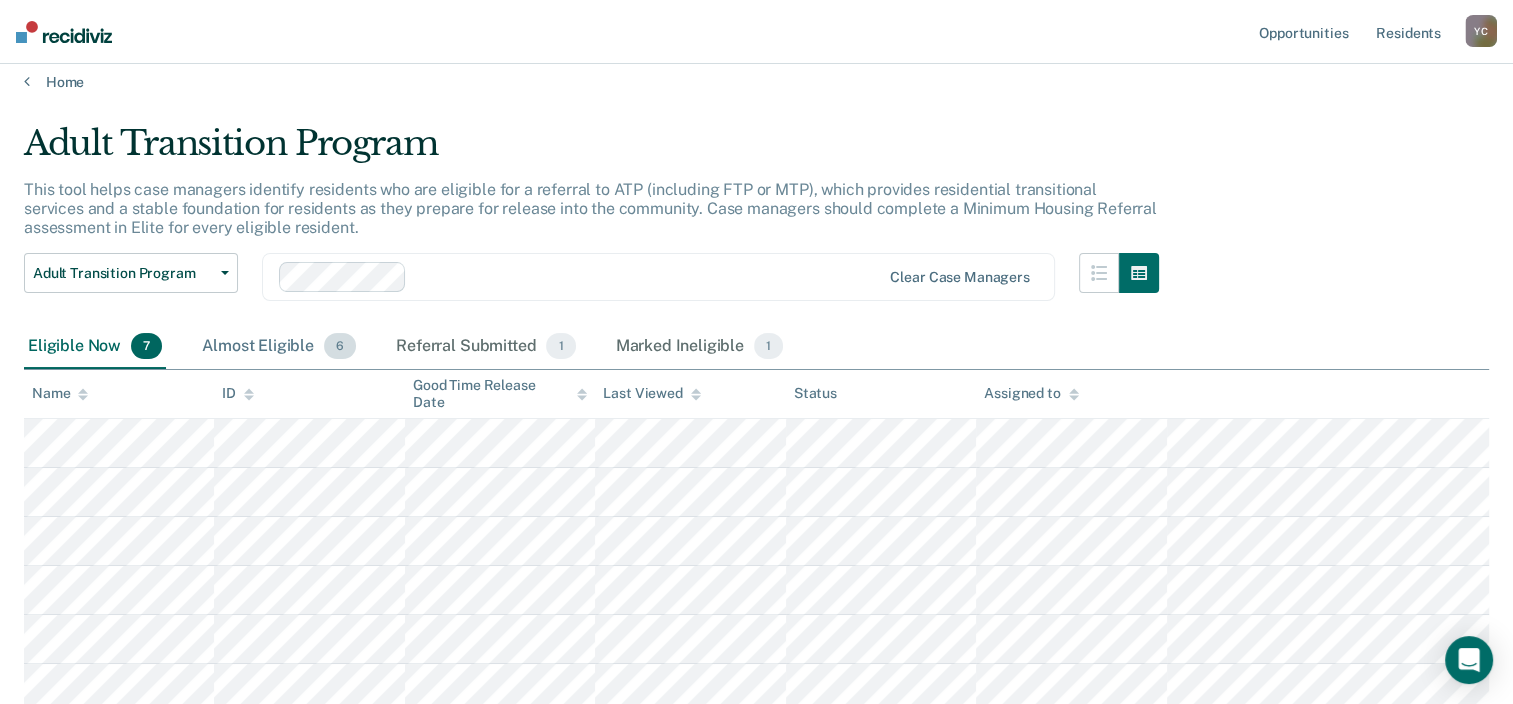 click on "Almost Eligible 6" at bounding box center [279, 347] 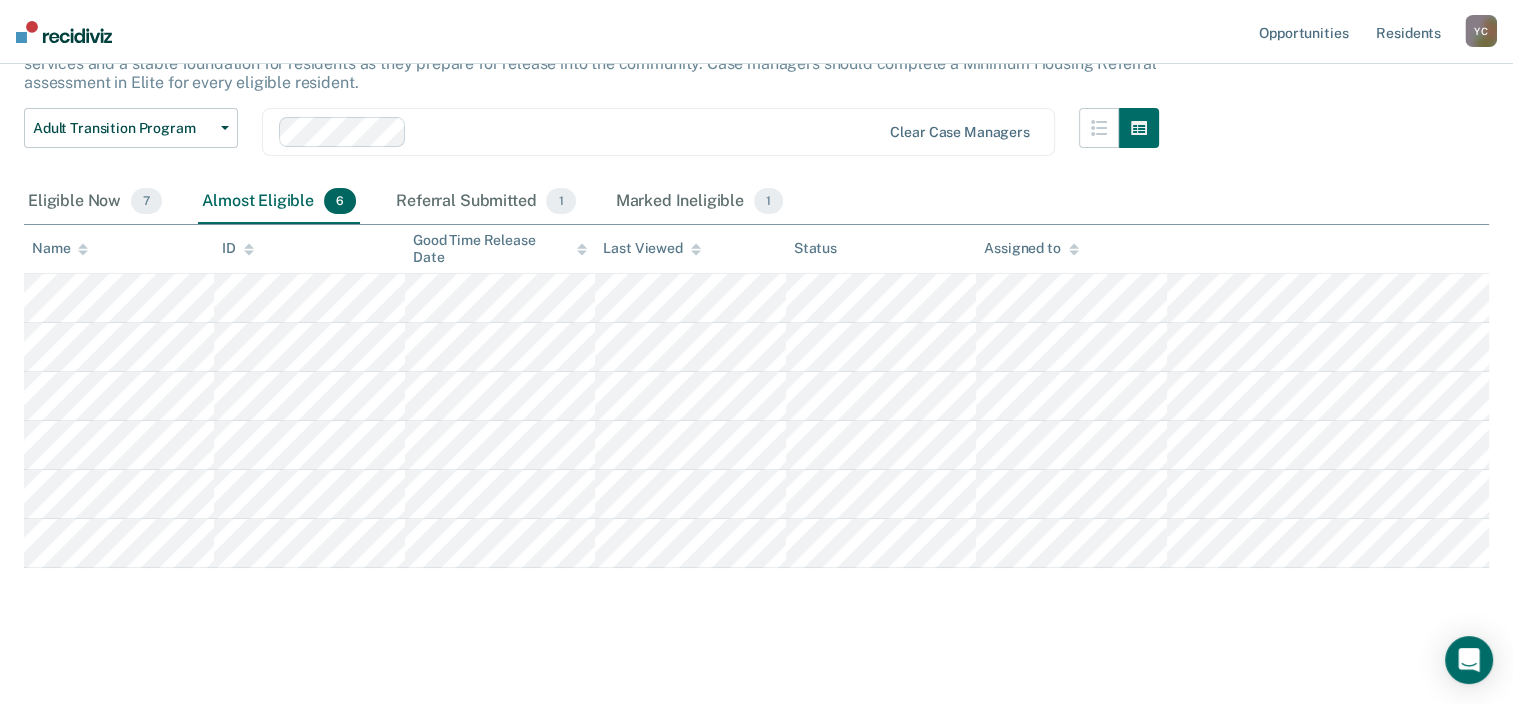 scroll, scrollTop: 166, scrollLeft: 0, axis: vertical 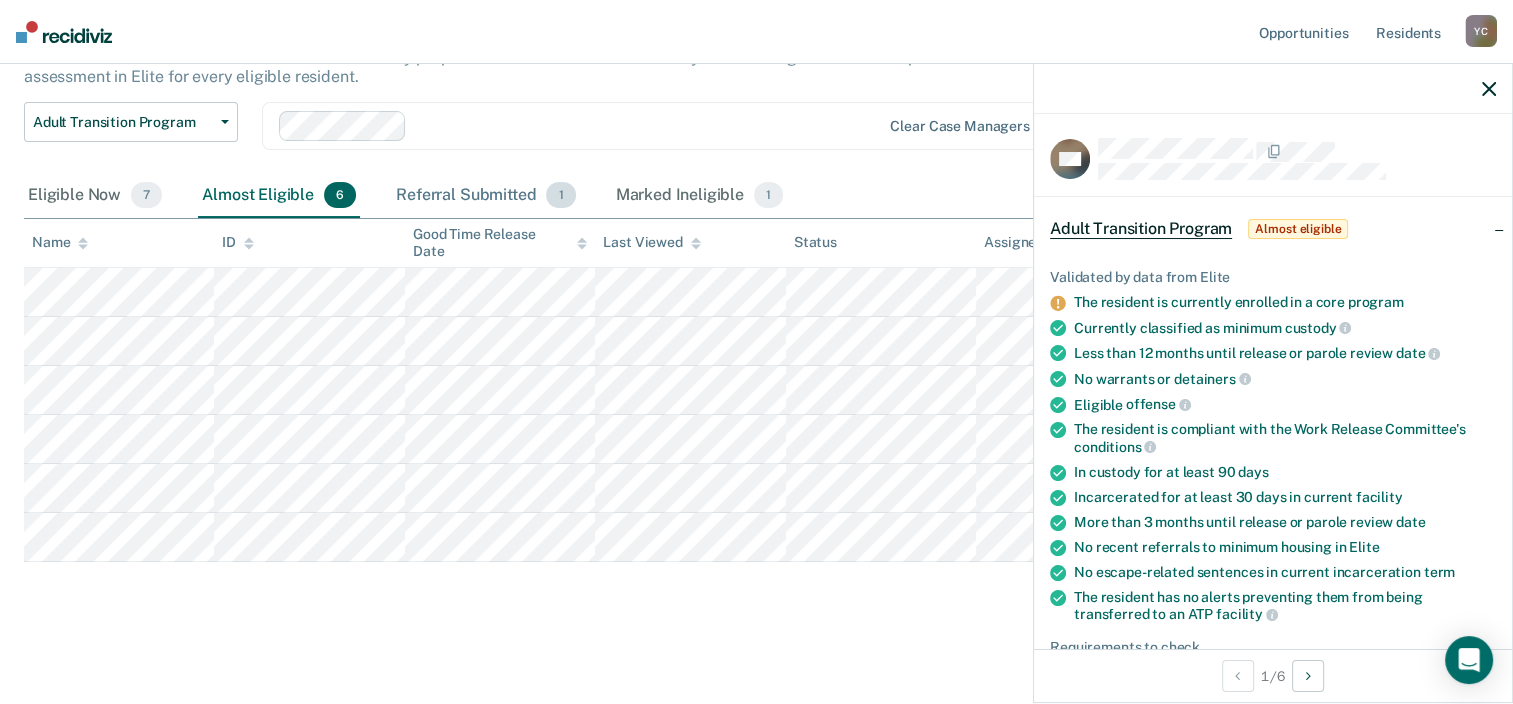 click on "Referral Submitted 1" at bounding box center (485, 196) 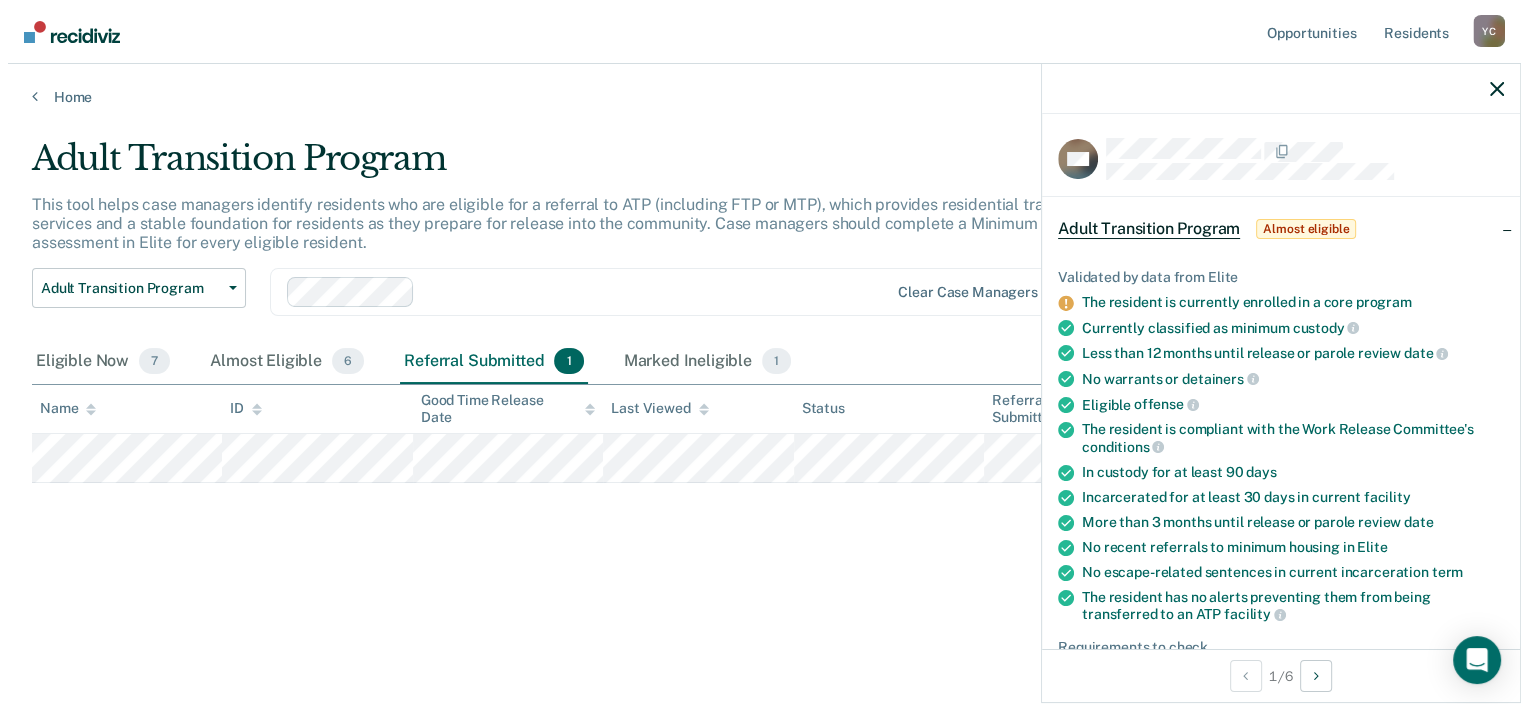 scroll, scrollTop: 0, scrollLeft: 0, axis: both 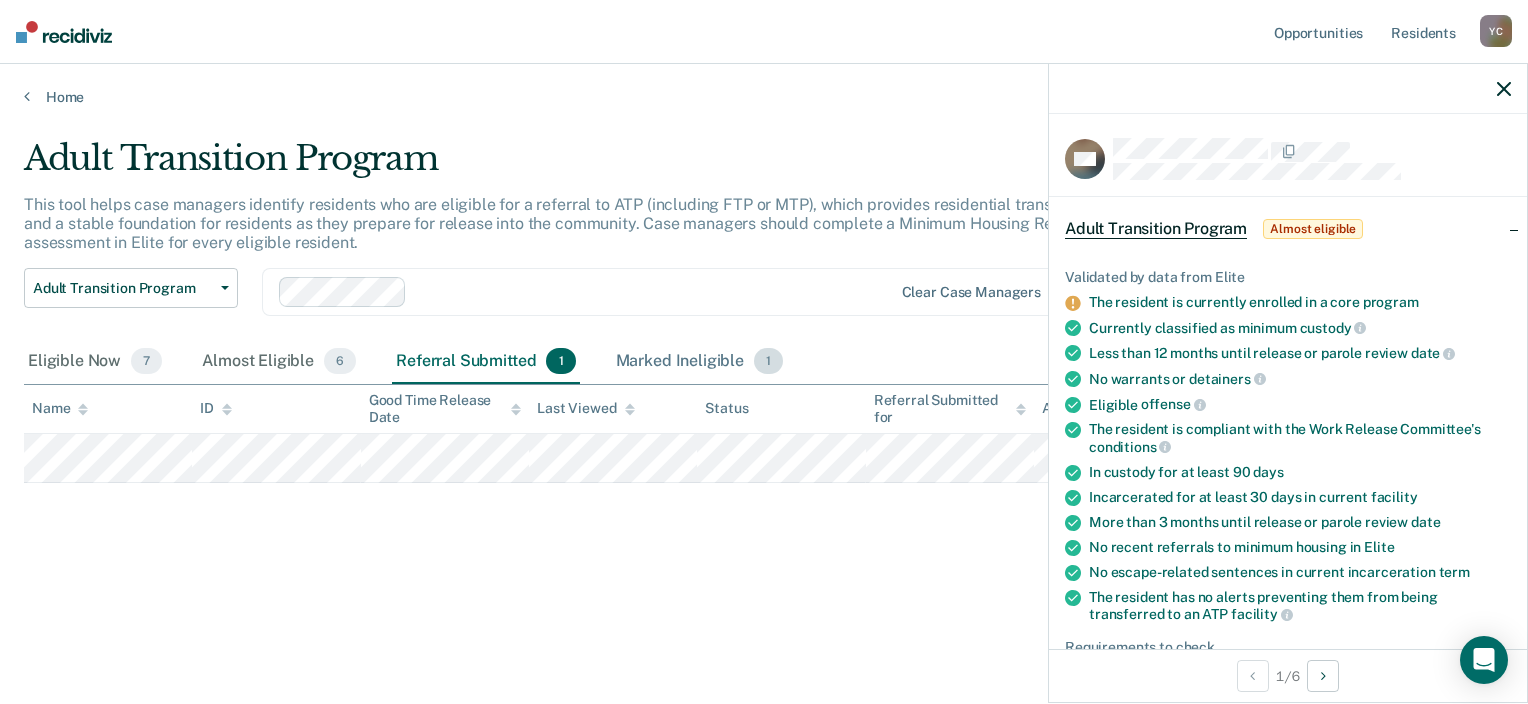 click on "Marked Ineligible 1" at bounding box center (700, 362) 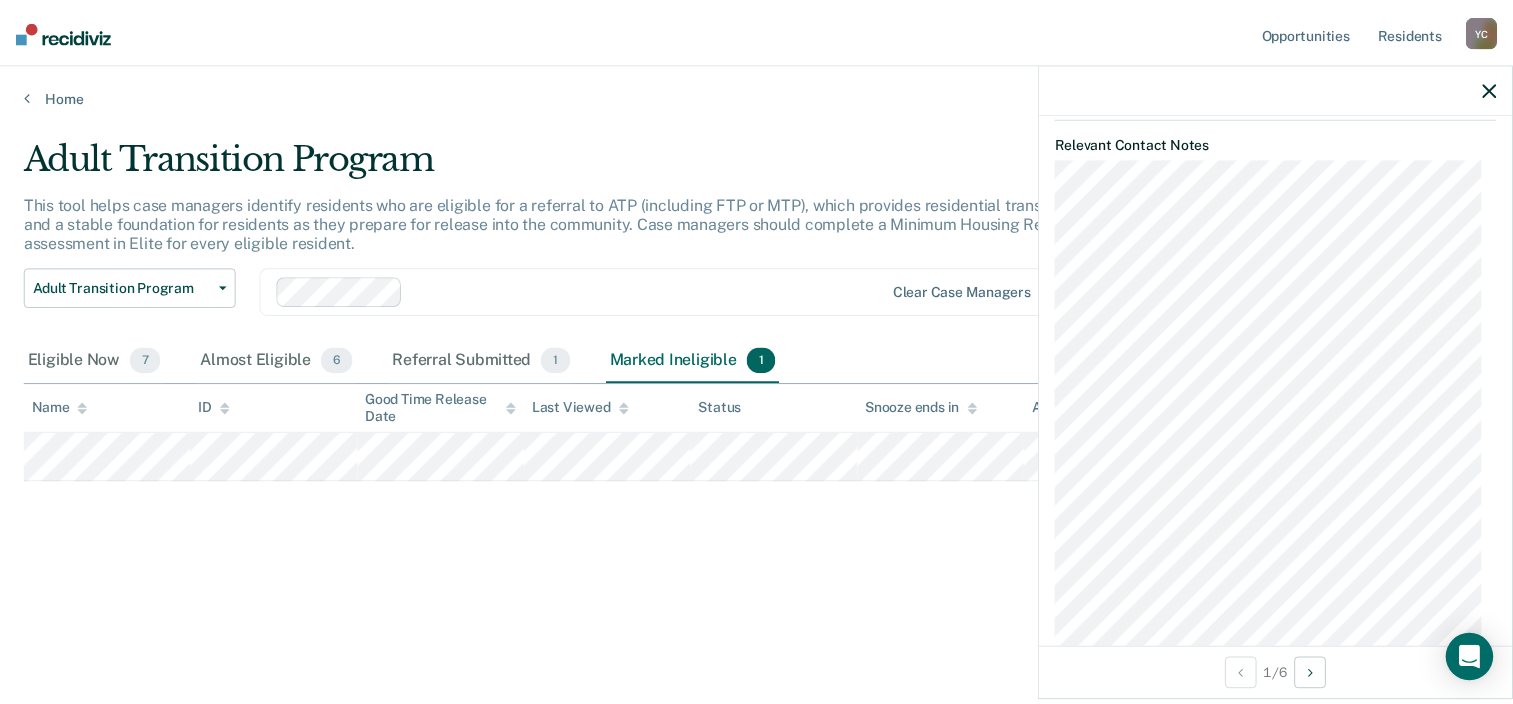 scroll, scrollTop: 1177, scrollLeft: 0, axis: vertical 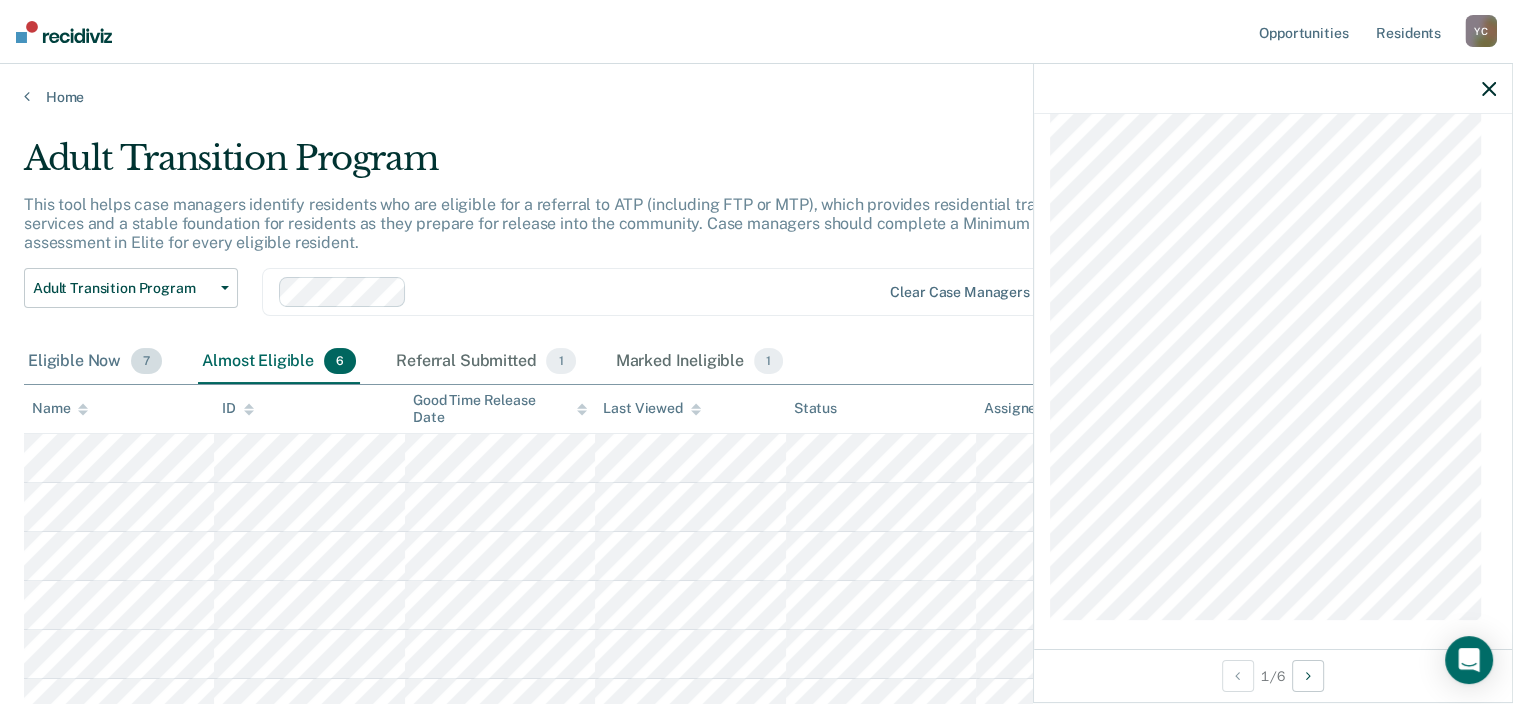 click on "Eligible Now 7" at bounding box center [95, 362] 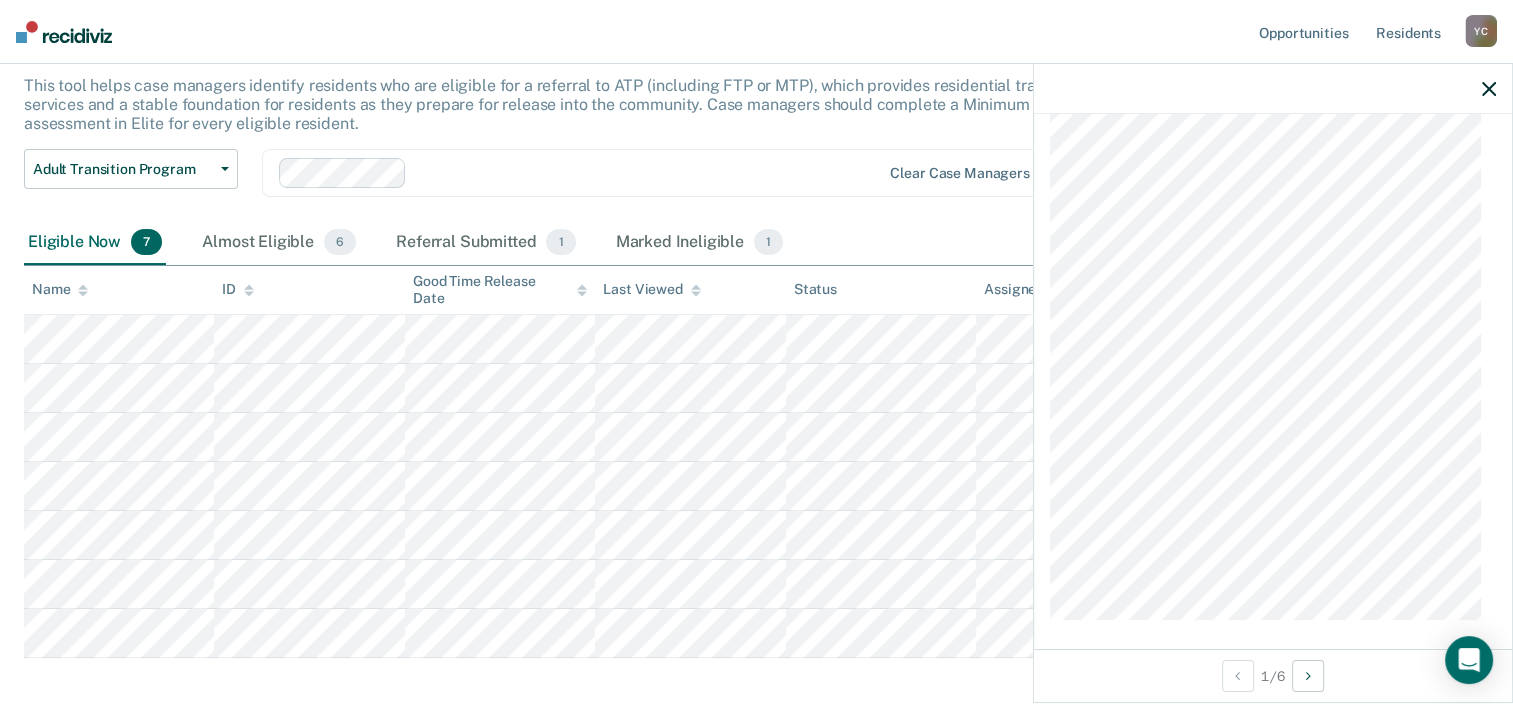 scroll, scrollTop: 215, scrollLeft: 0, axis: vertical 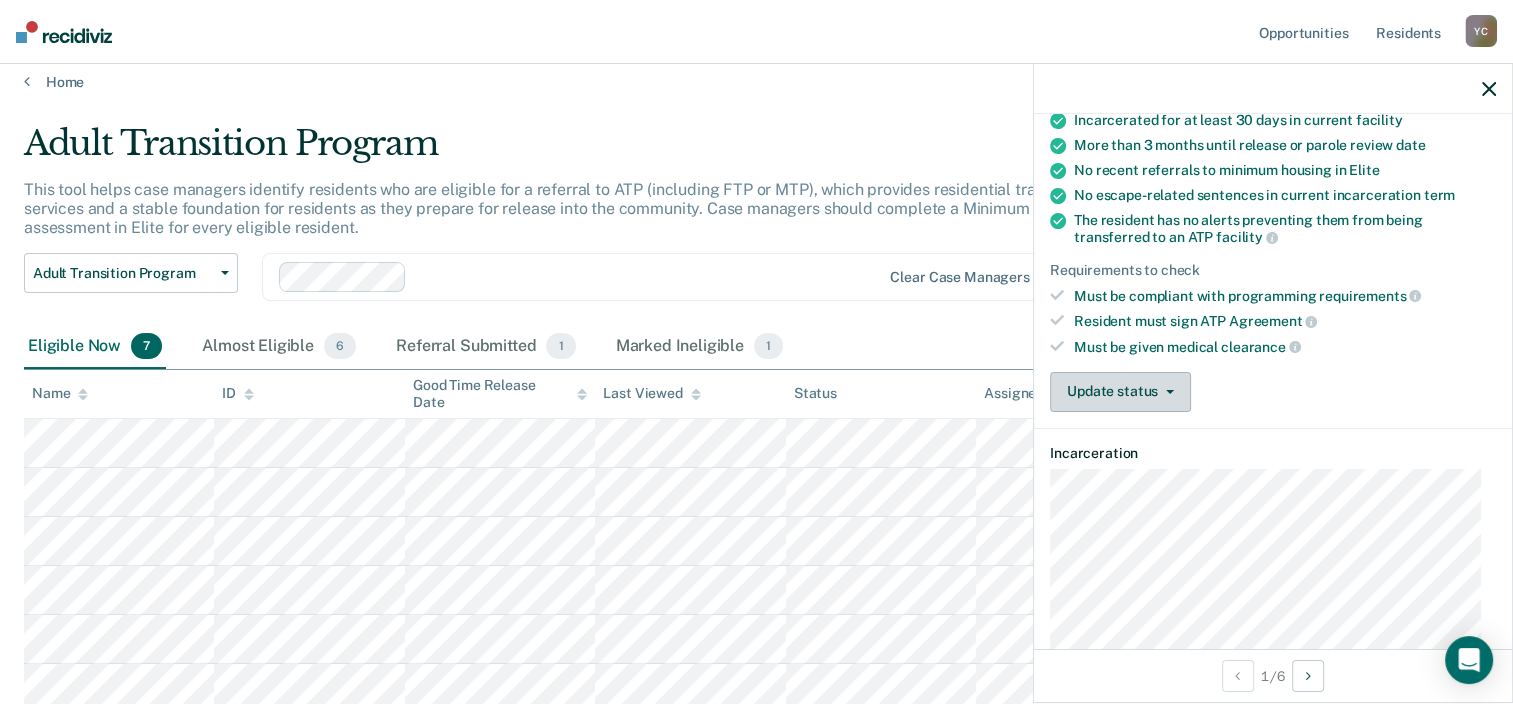 click on "Update status" at bounding box center (1120, 392) 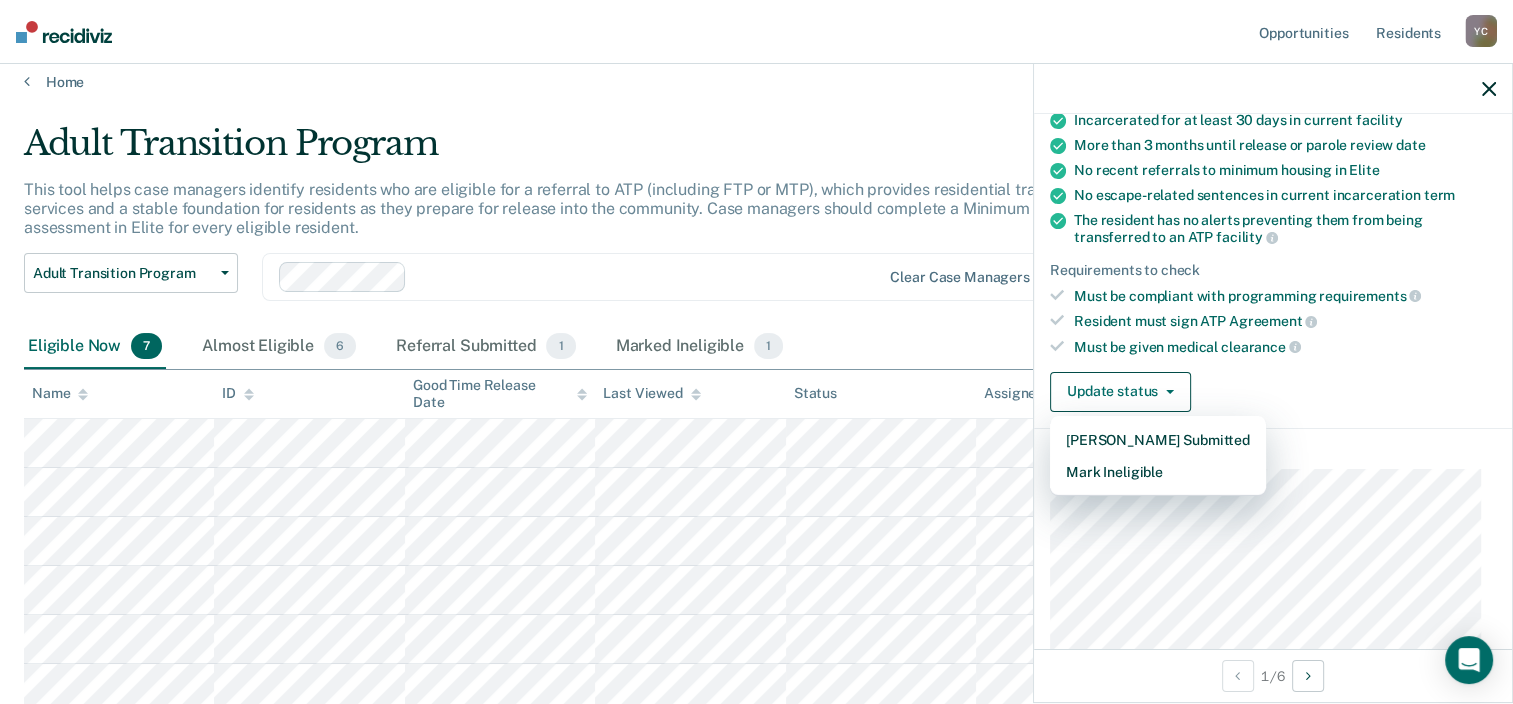 click at bounding box center (648, 277) 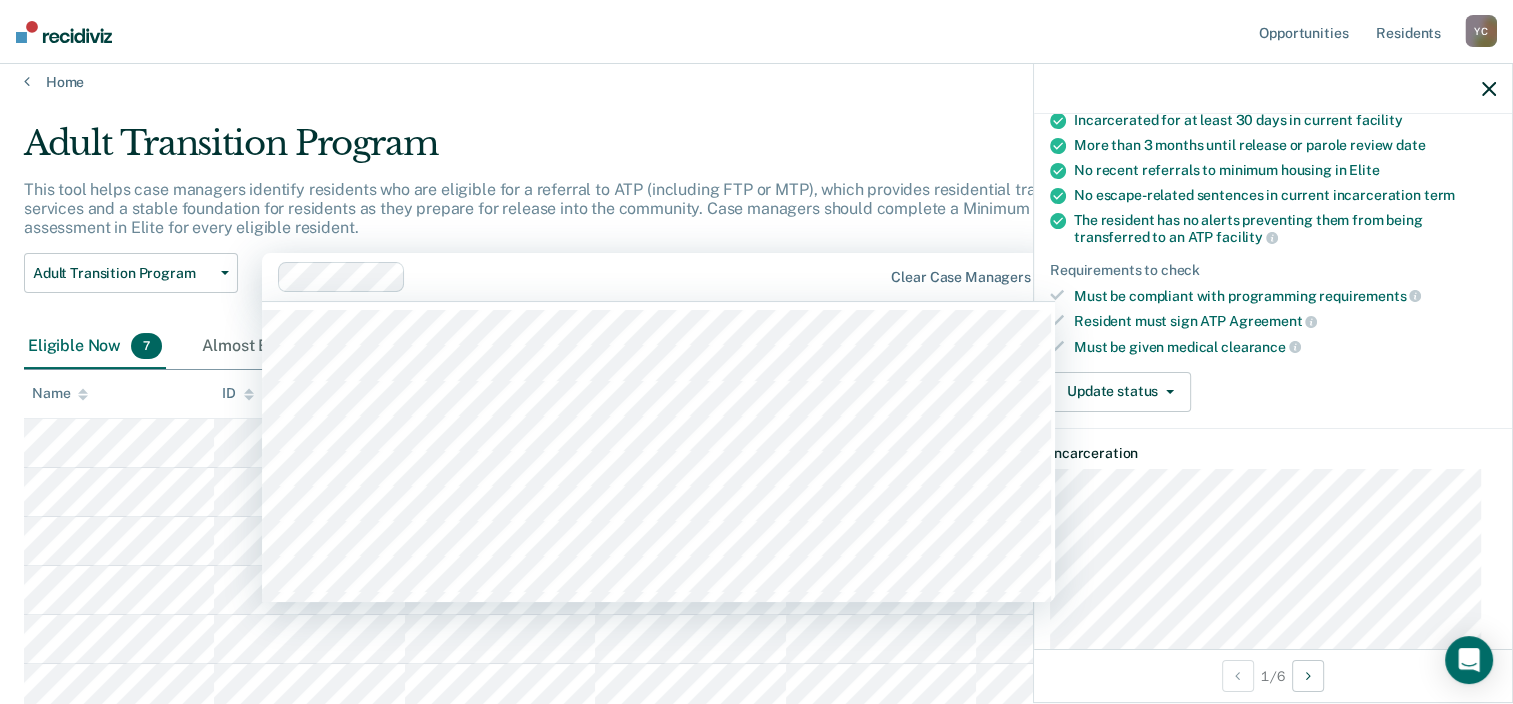 click on "Adult Transition Program   This tool helps case managers identify residents who are eligible for a referral to ATP (including FTP or MTP), which provides residential transitional services and a stable foundation for residents as they prepare for release into the community. Case managers should complete a Minimum Housing Referral assessment in Elite for every eligible resident. Adult Transition Program Transfer to a Minimum Security Unit Adult Transition Program 41 results available. Use Up and Down to choose options, press Enter to select the currently focused option, press Escape to exit the menu, press Tab to select the option and exit the menu. Clear   case managers Eligible Now 7 Almost Eligible 6 Referral Submitted 1 Marked Ineligible 1
To pick up a draggable item, press the space bar.
While dragging, use the arrow keys to move the item.
Press space again to drop the item in its new position, or press escape to cancel.
Name ID Good Time Release Date Last Viewed Status Assigned to" at bounding box center [756, 495] 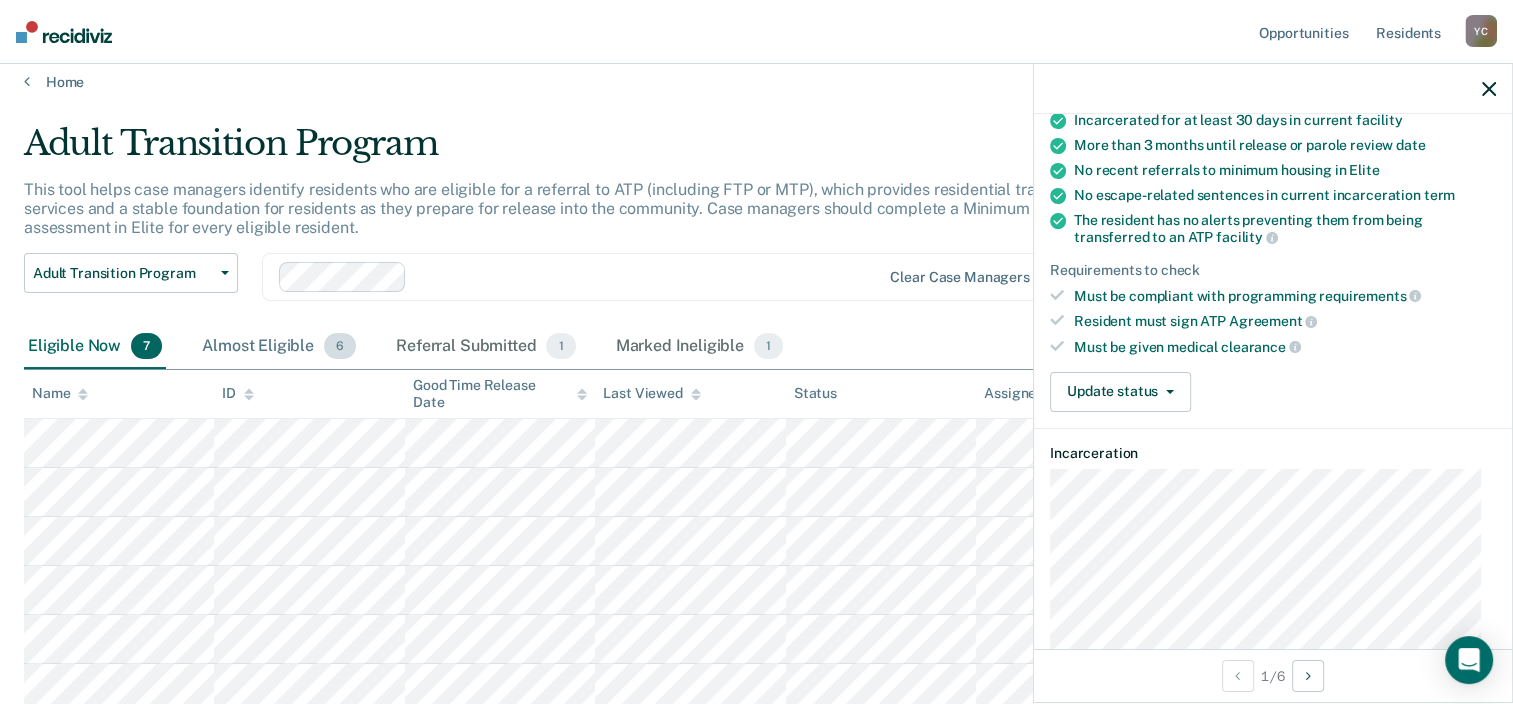click on "Almost Eligible 6" at bounding box center (279, 347) 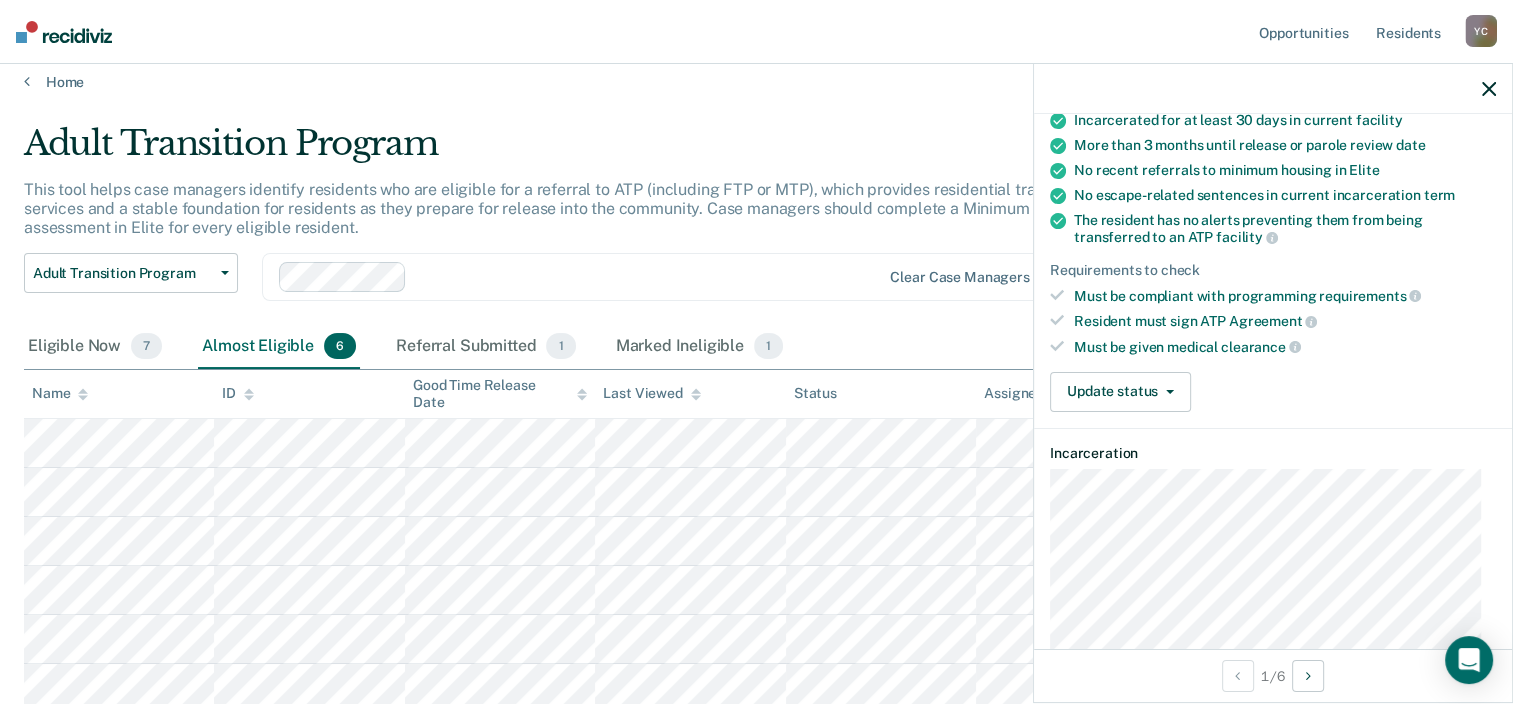 click at bounding box center [1273, 89] 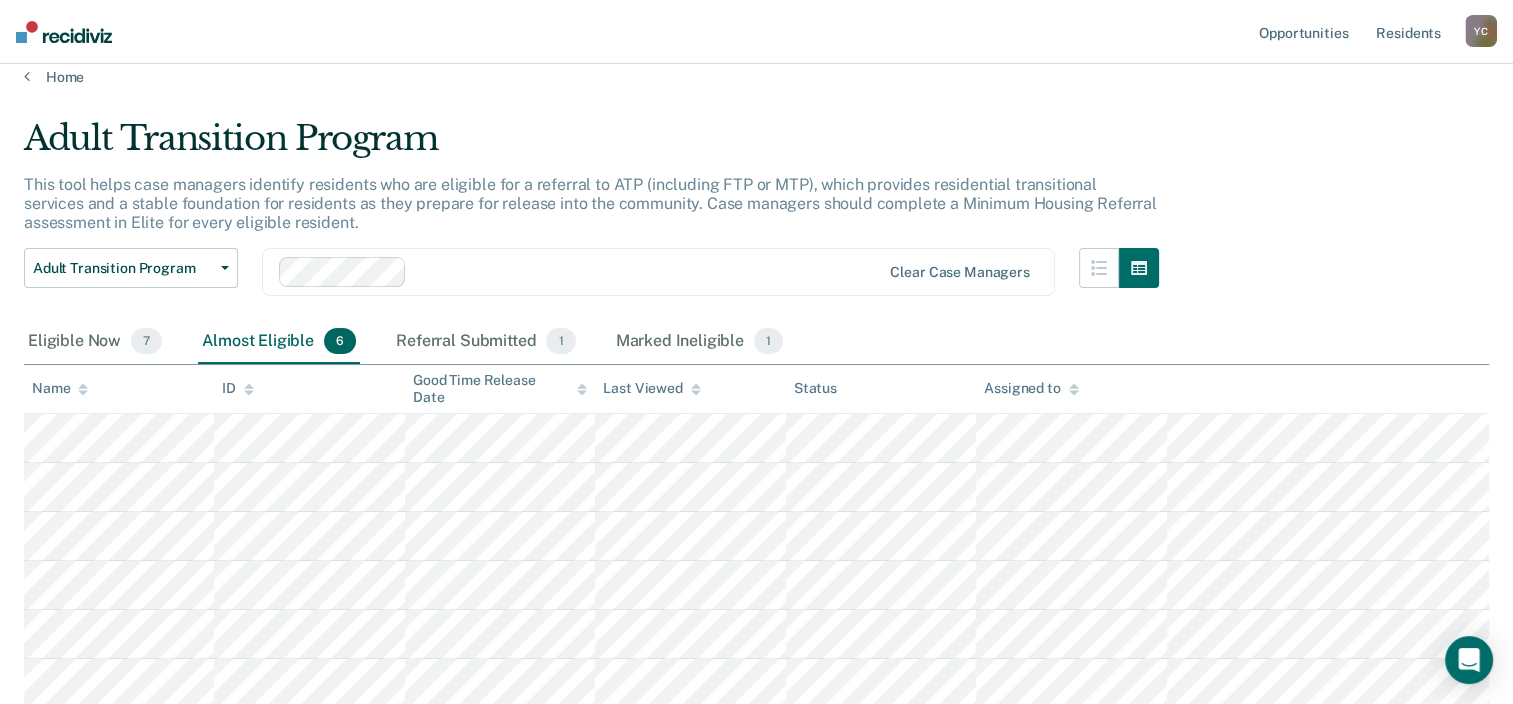 scroll, scrollTop: 0, scrollLeft: 0, axis: both 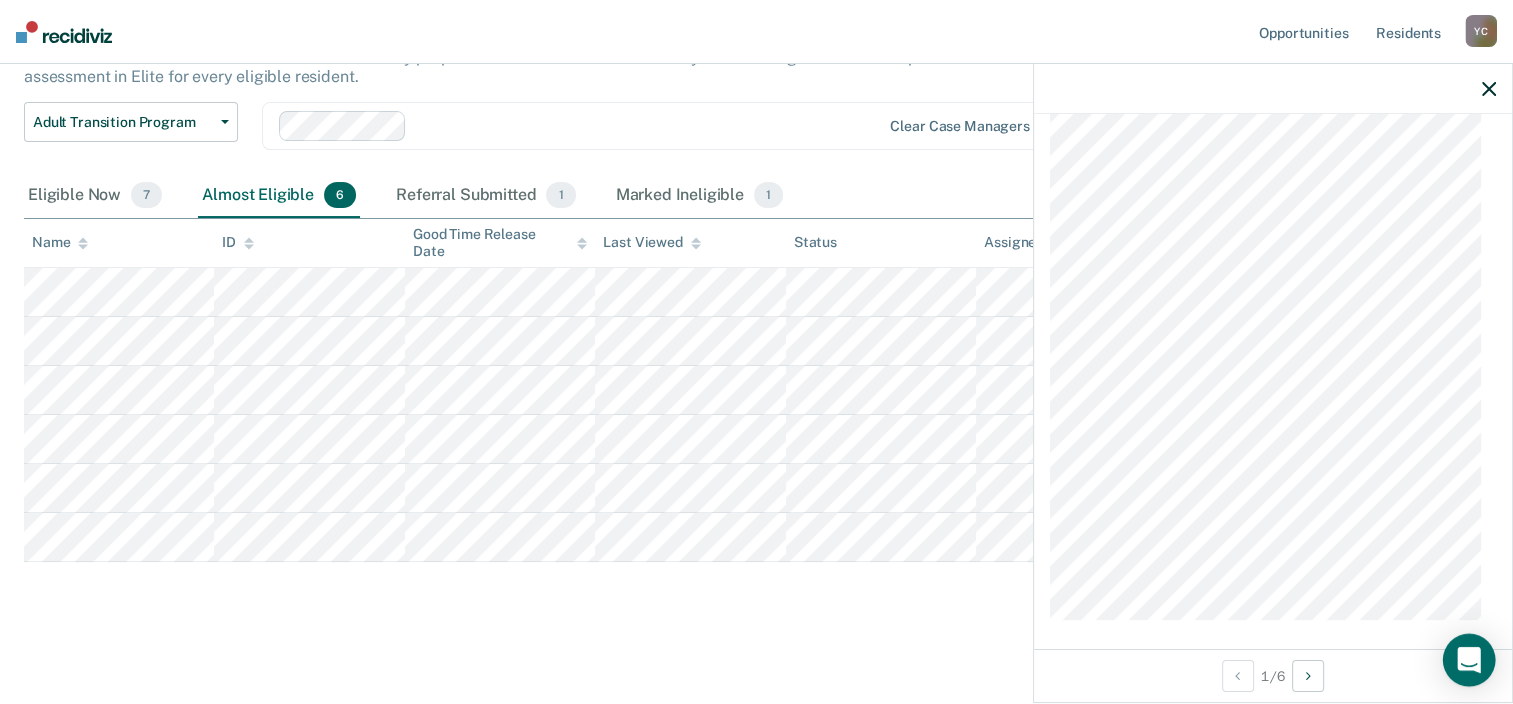 click 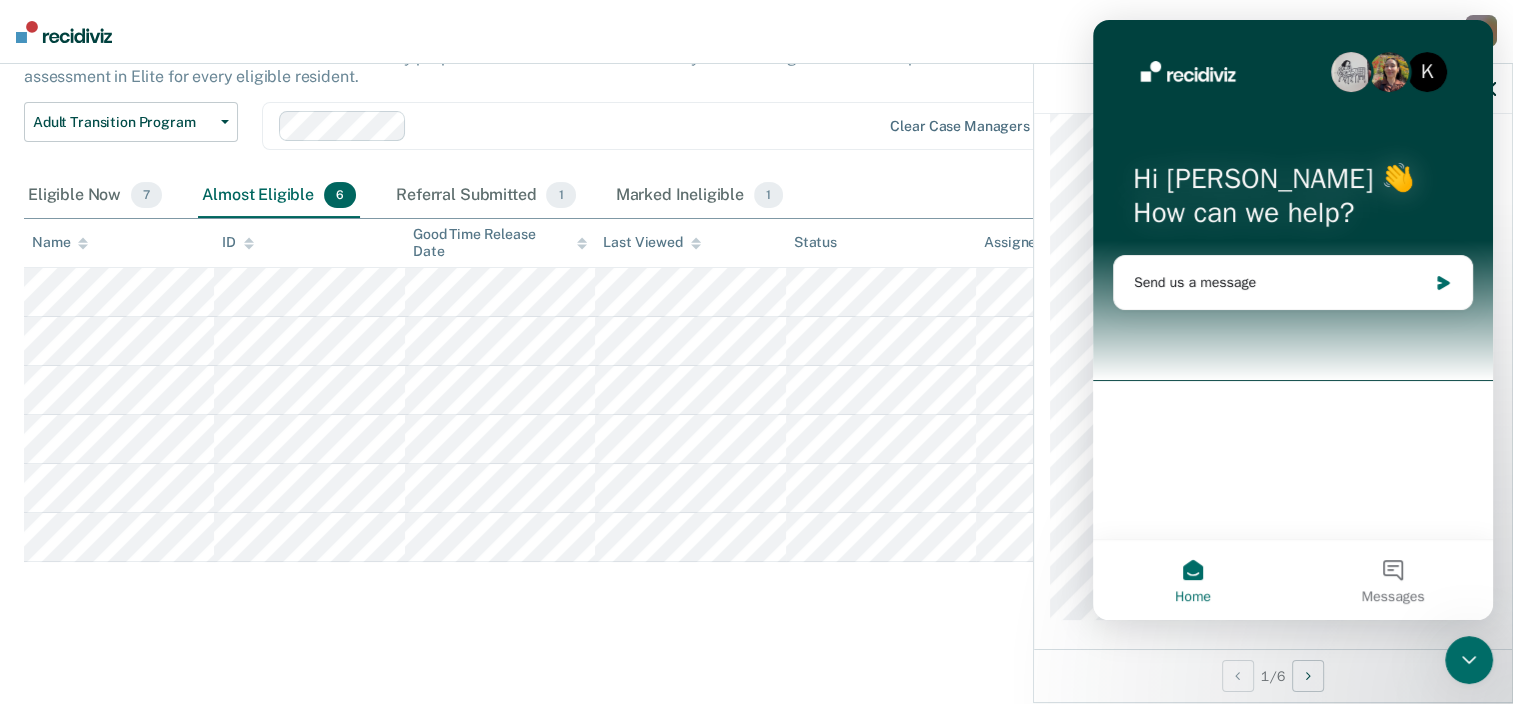 scroll, scrollTop: 0, scrollLeft: 0, axis: both 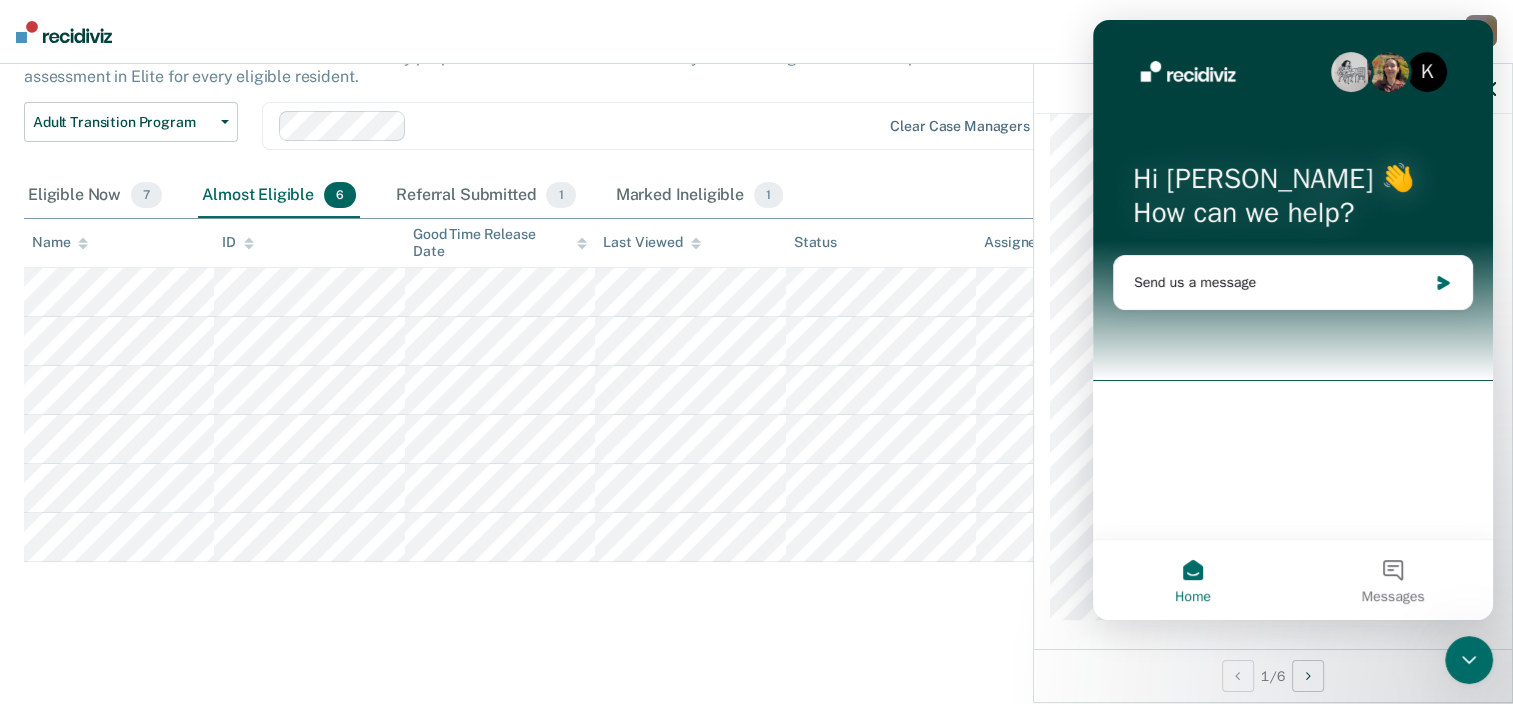 click at bounding box center (1389, 72) 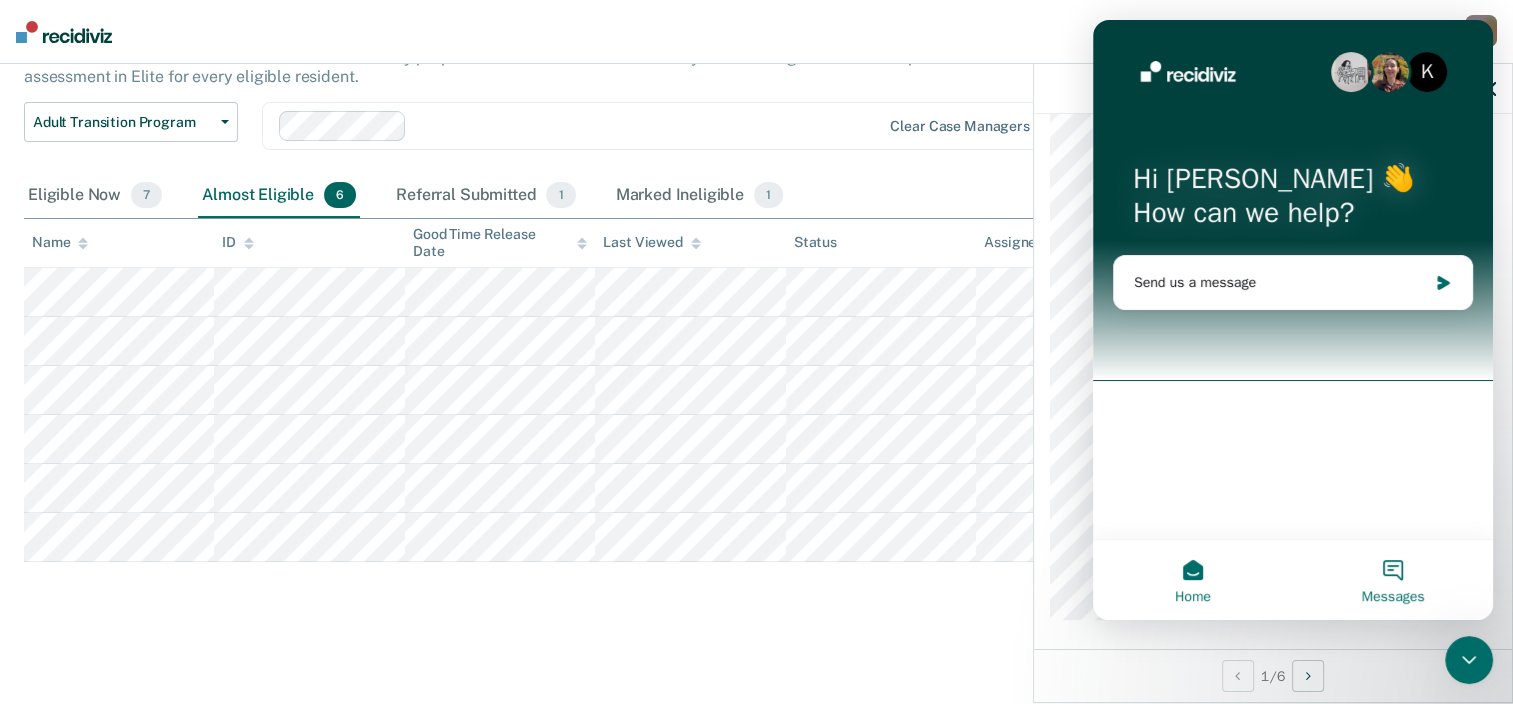click on "Messages" at bounding box center [1393, 580] 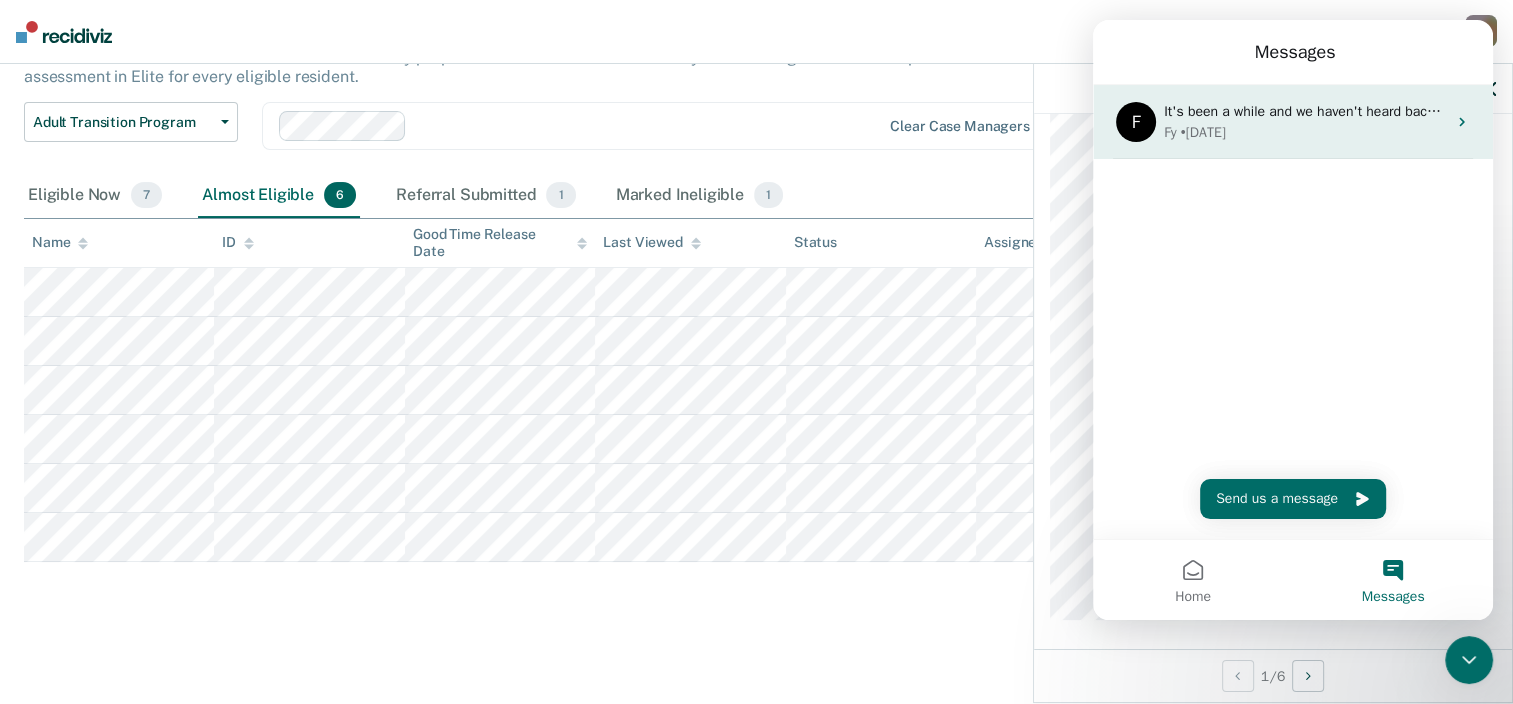 click 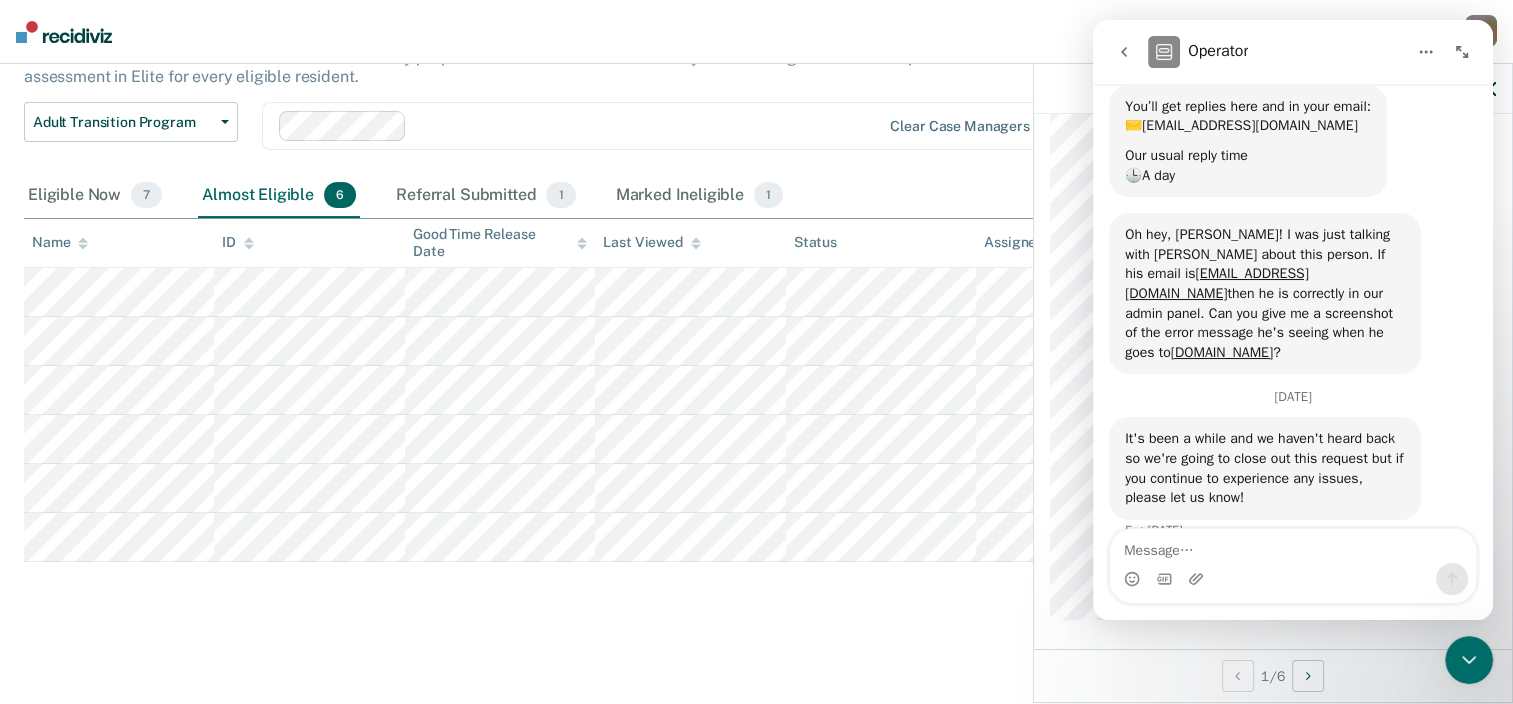 scroll, scrollTop: 225, scrollLeft: 0, axis: vertical 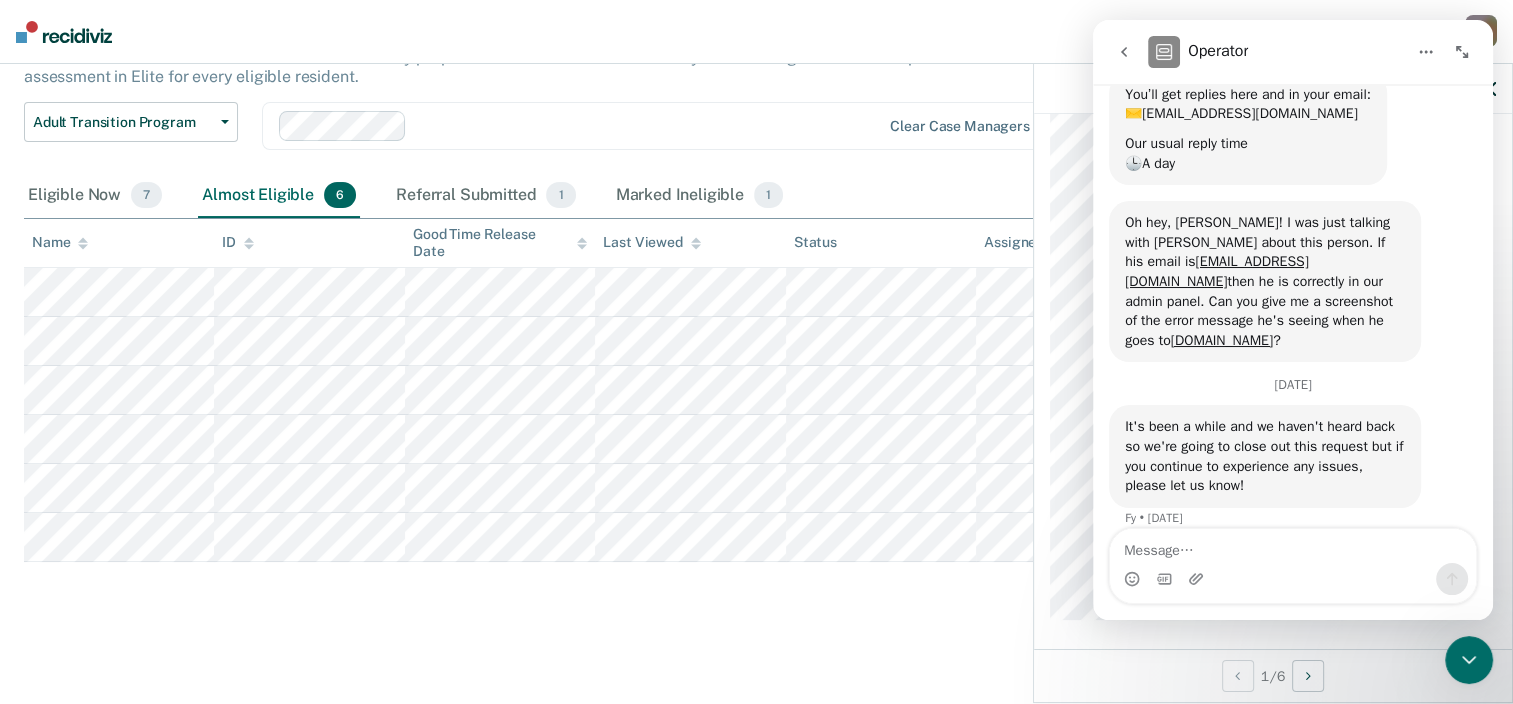 click on "Clear   case managers" at bounding box center [658, 126] 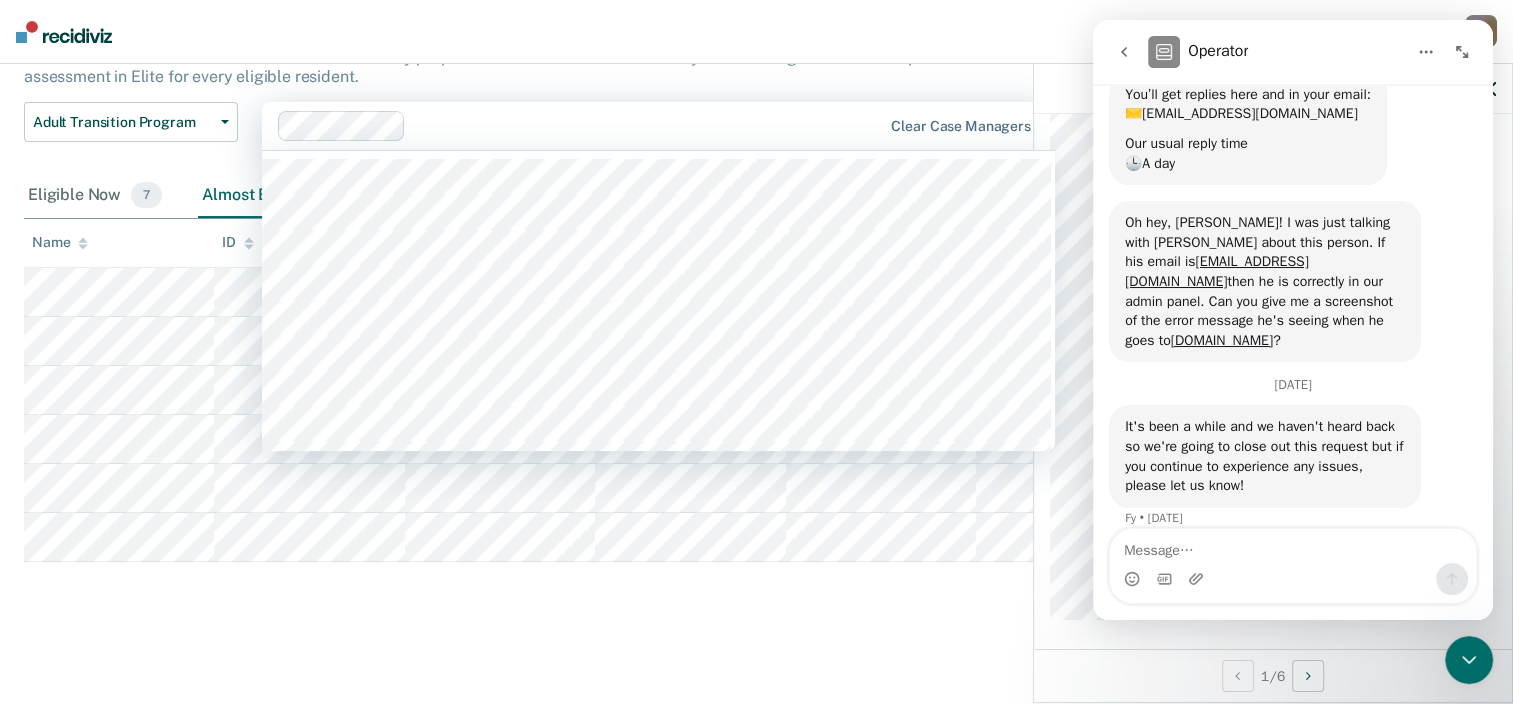 click on "This tool helps case managers identify residents who are eligible for a referral to ATP (including FTP or MTP), which provides residential transitional services and a stable foundation for residents as they prepare for release into the community. Case managers should complete a Minimum Housing Referral assessment in Elite for every eligible resident." at bounding box center [591, 66] 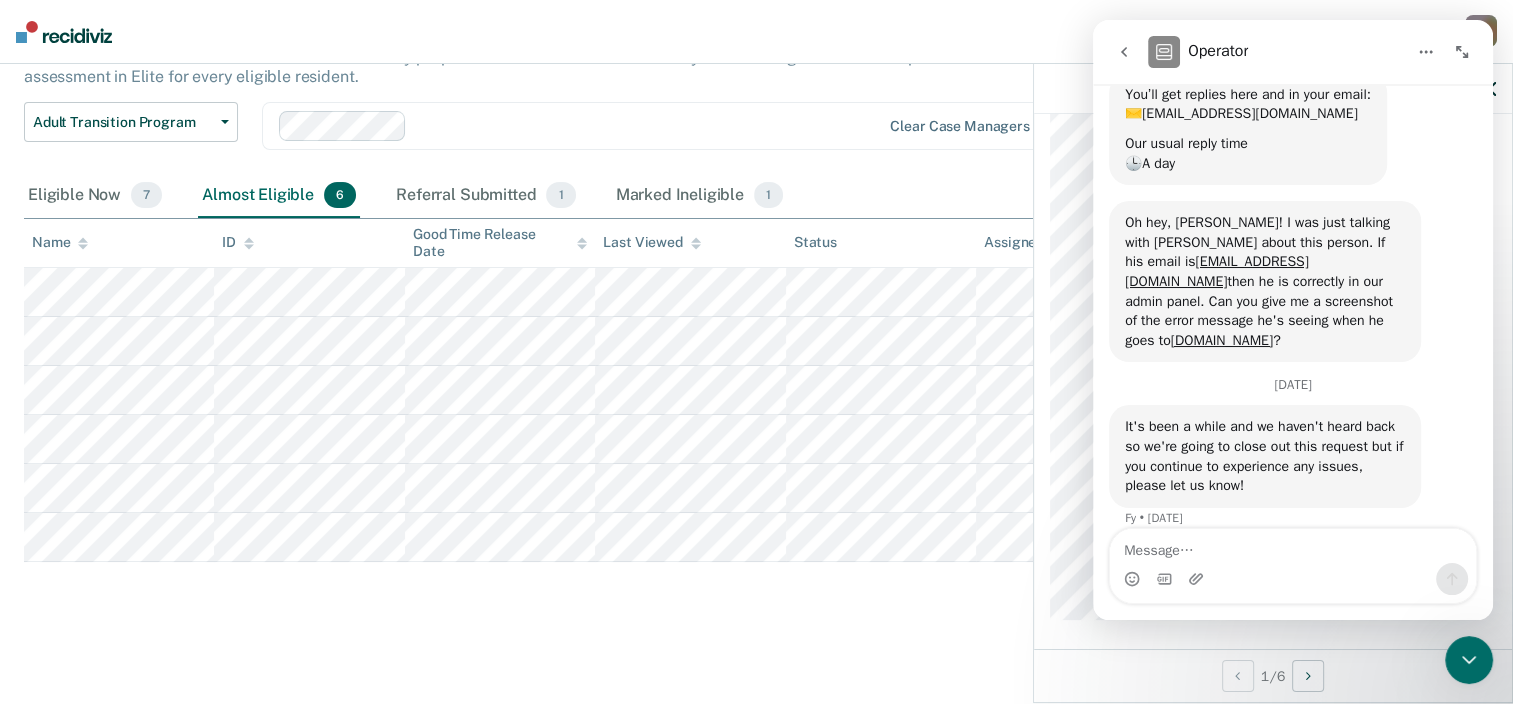 click at bounding box center (1124, 52) 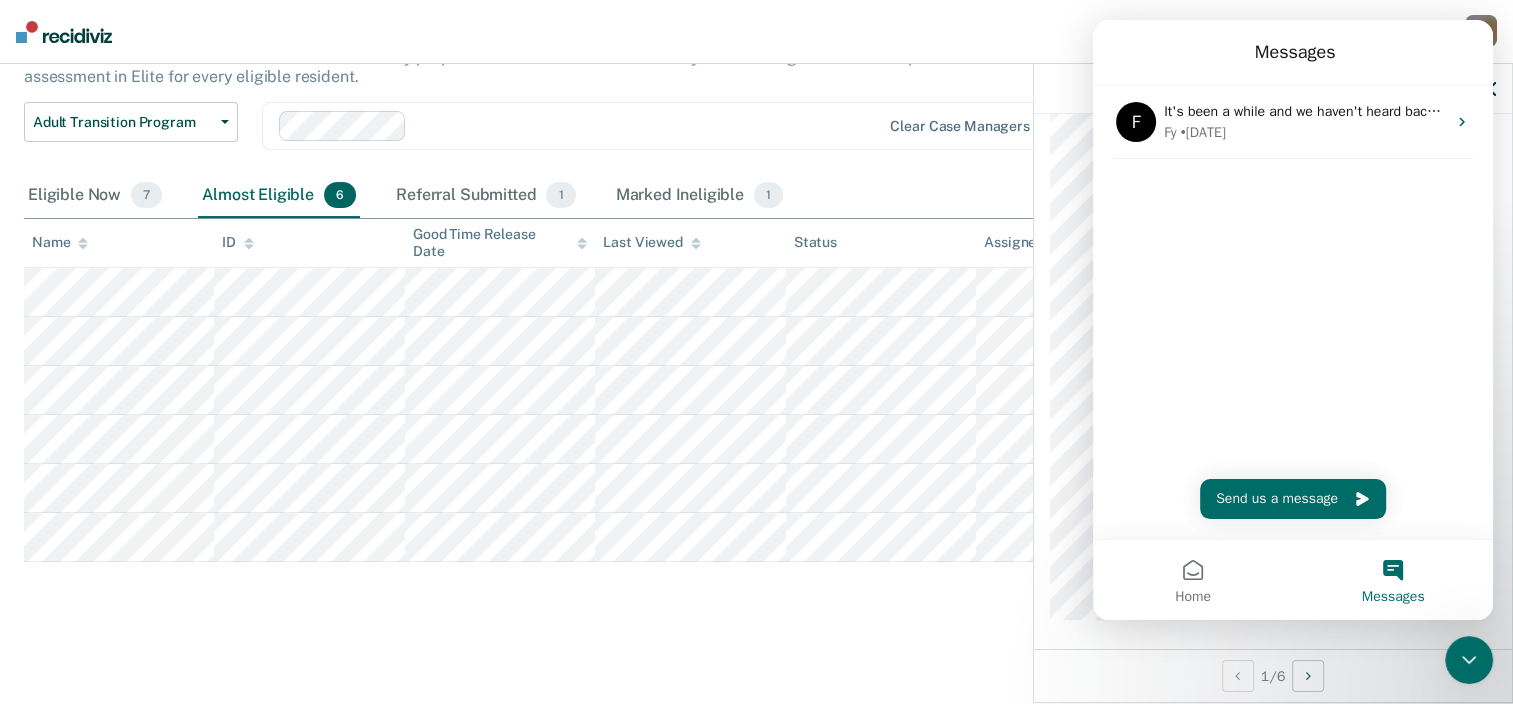 click 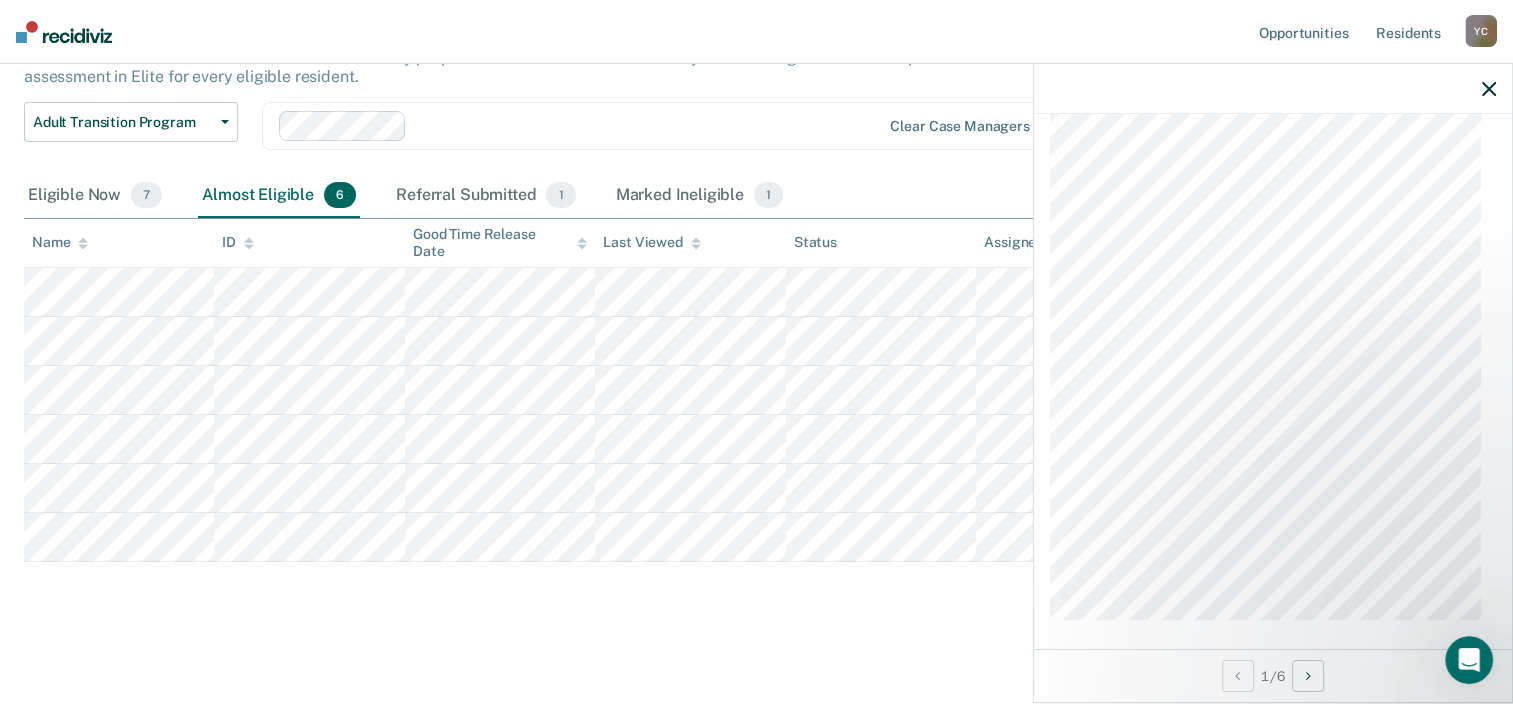 scroll, scrollTop: 0, scrollLeft: 0, axis: both 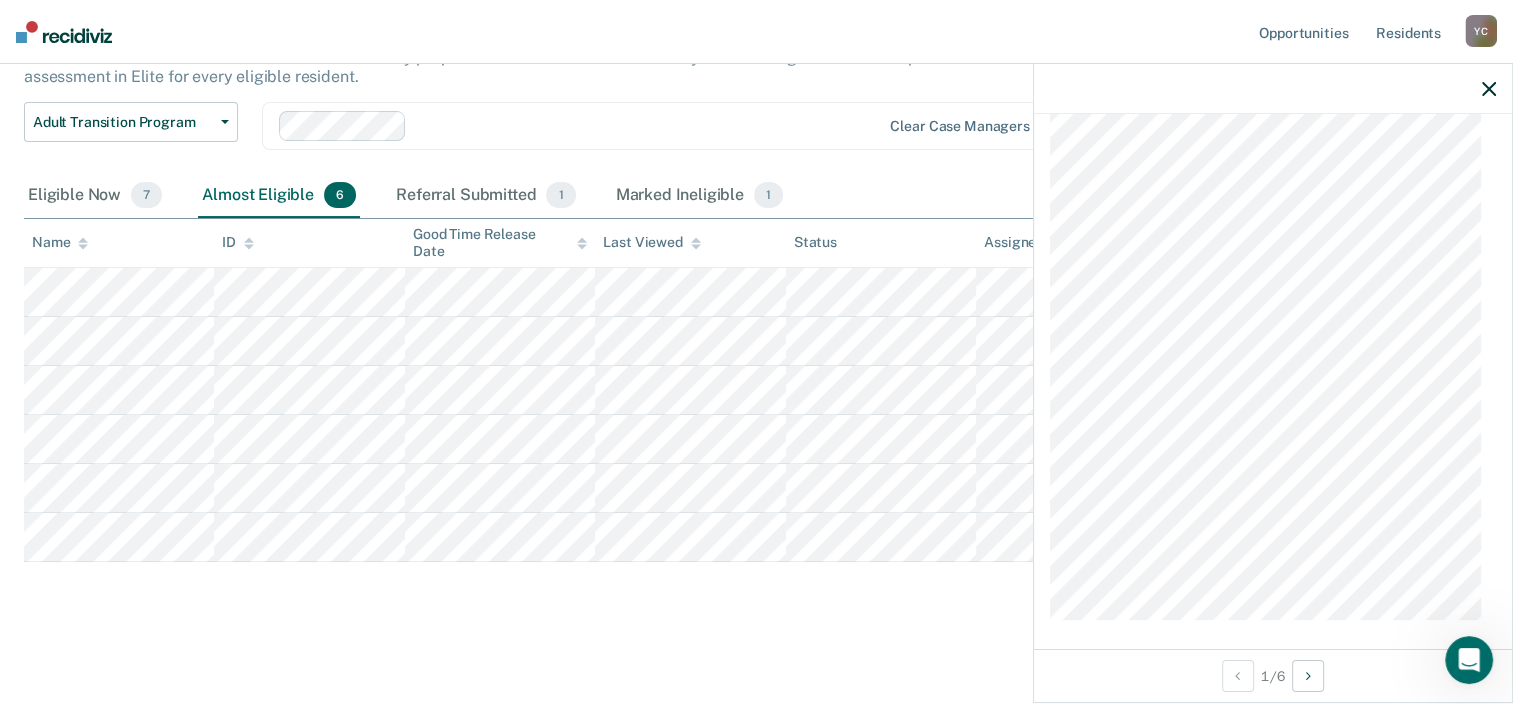 click 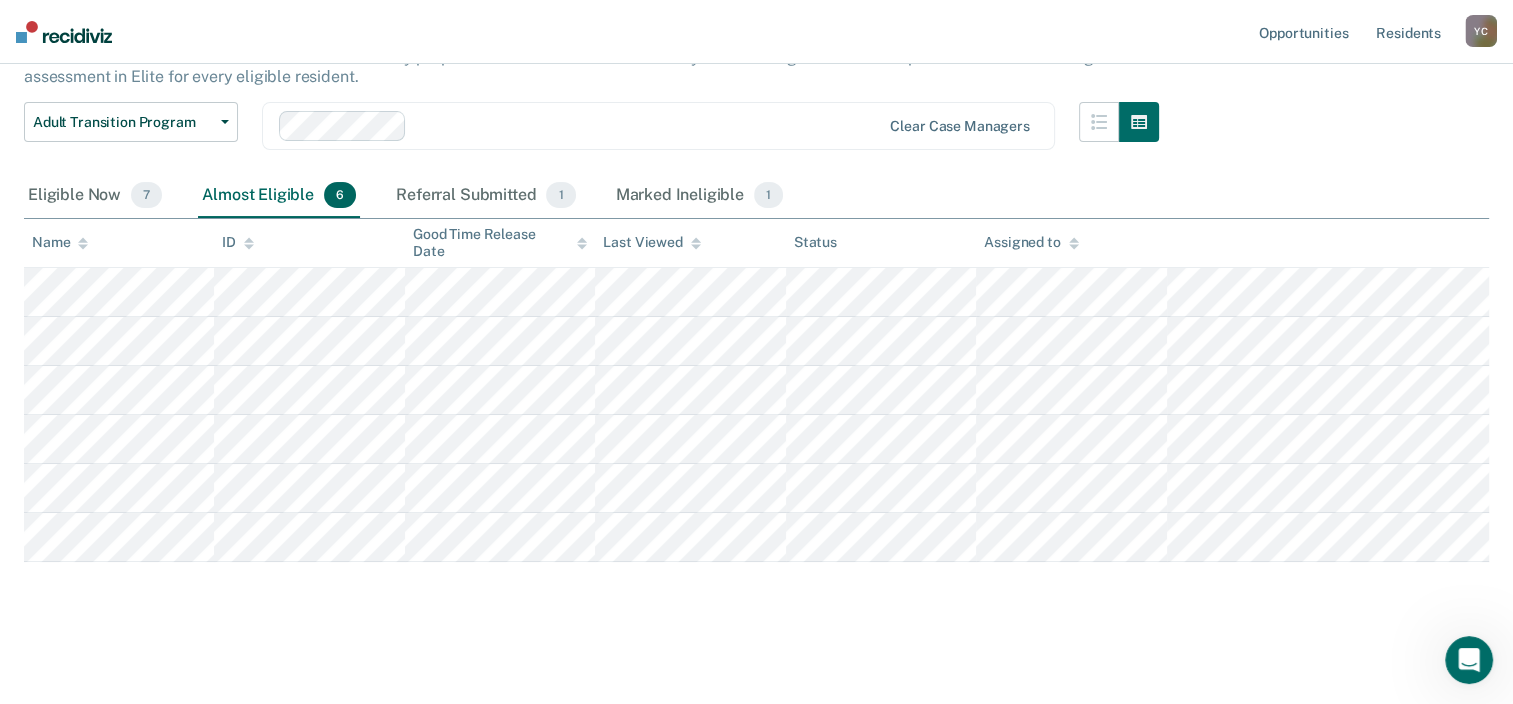 click on "Y C" at bounding box center (1481, 31) 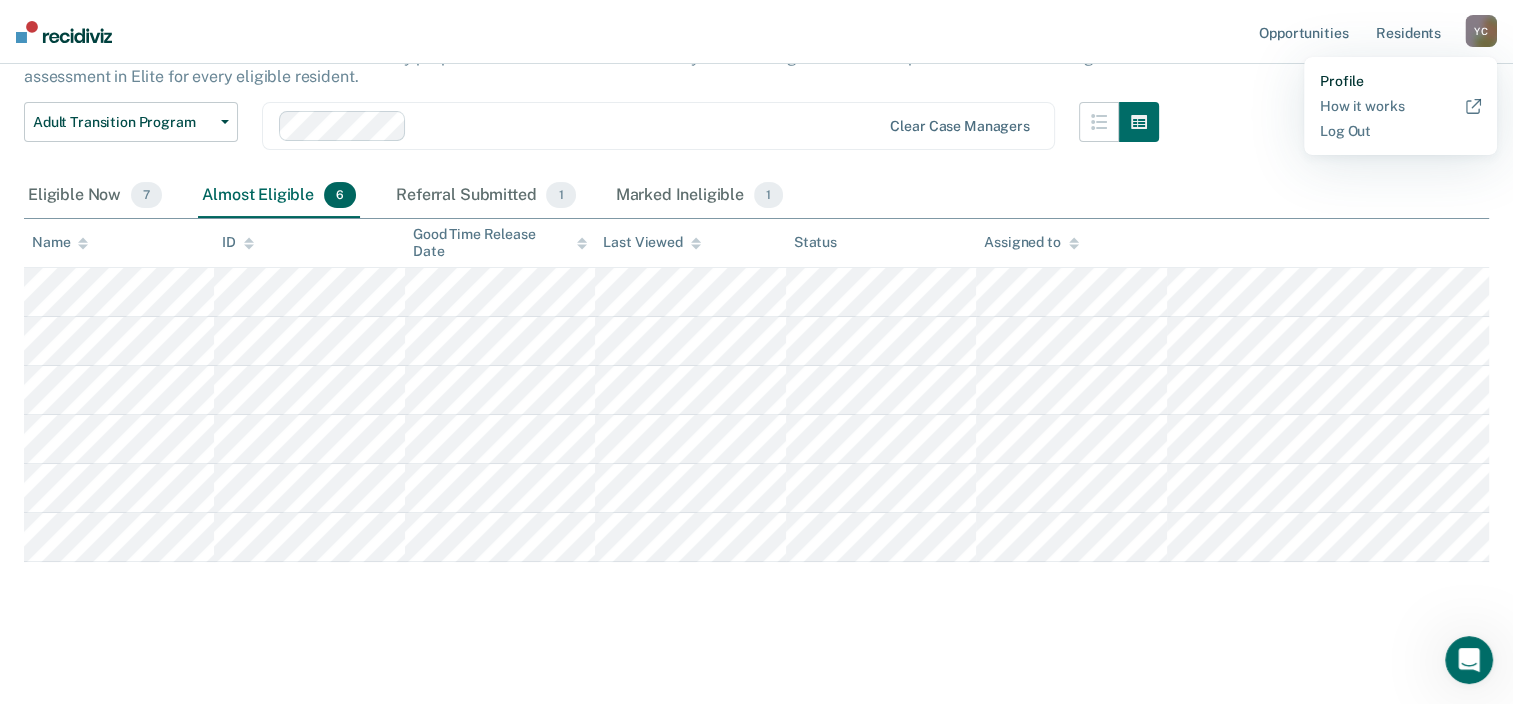 click on "Profile" at bounding box center (1400, 81) 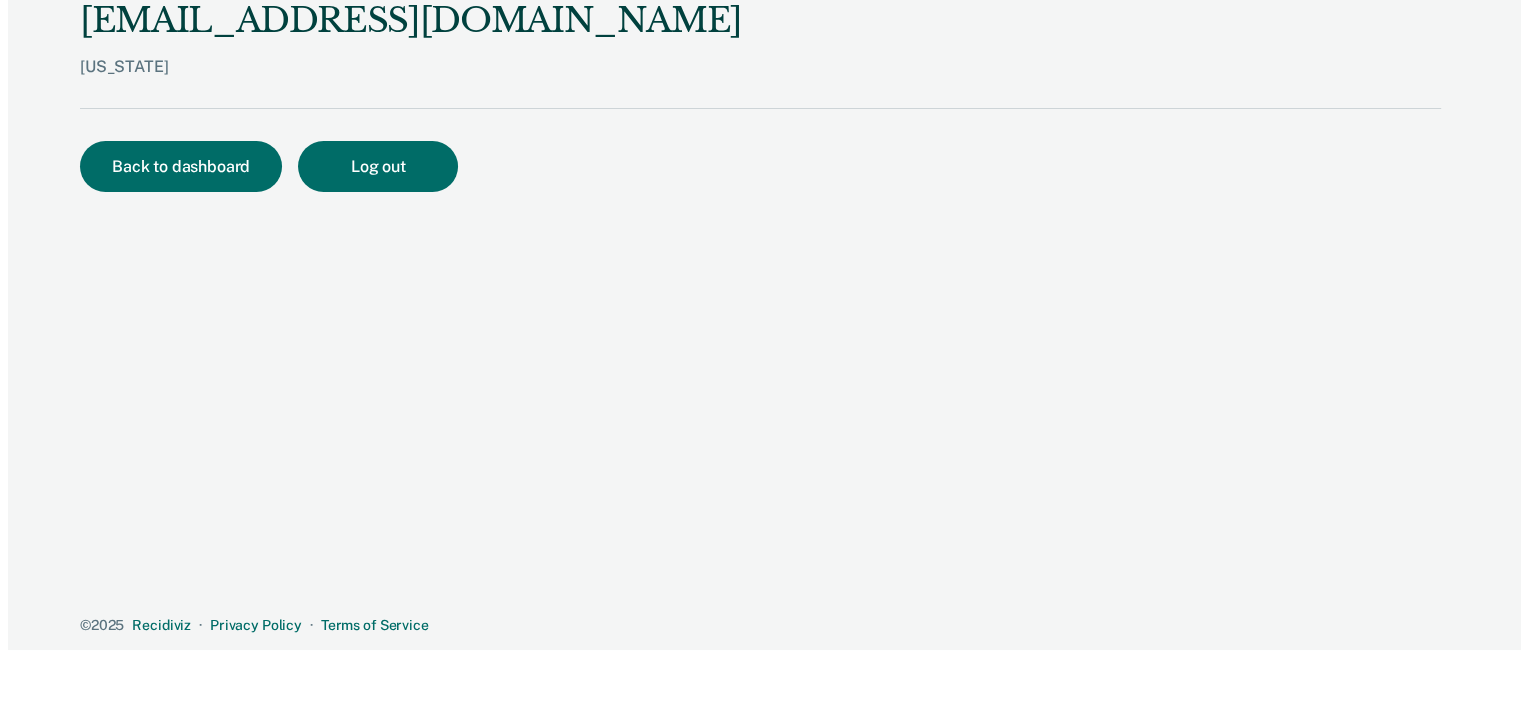 scroll, scrollTop: 0, scrollLeft: 0, axis: both 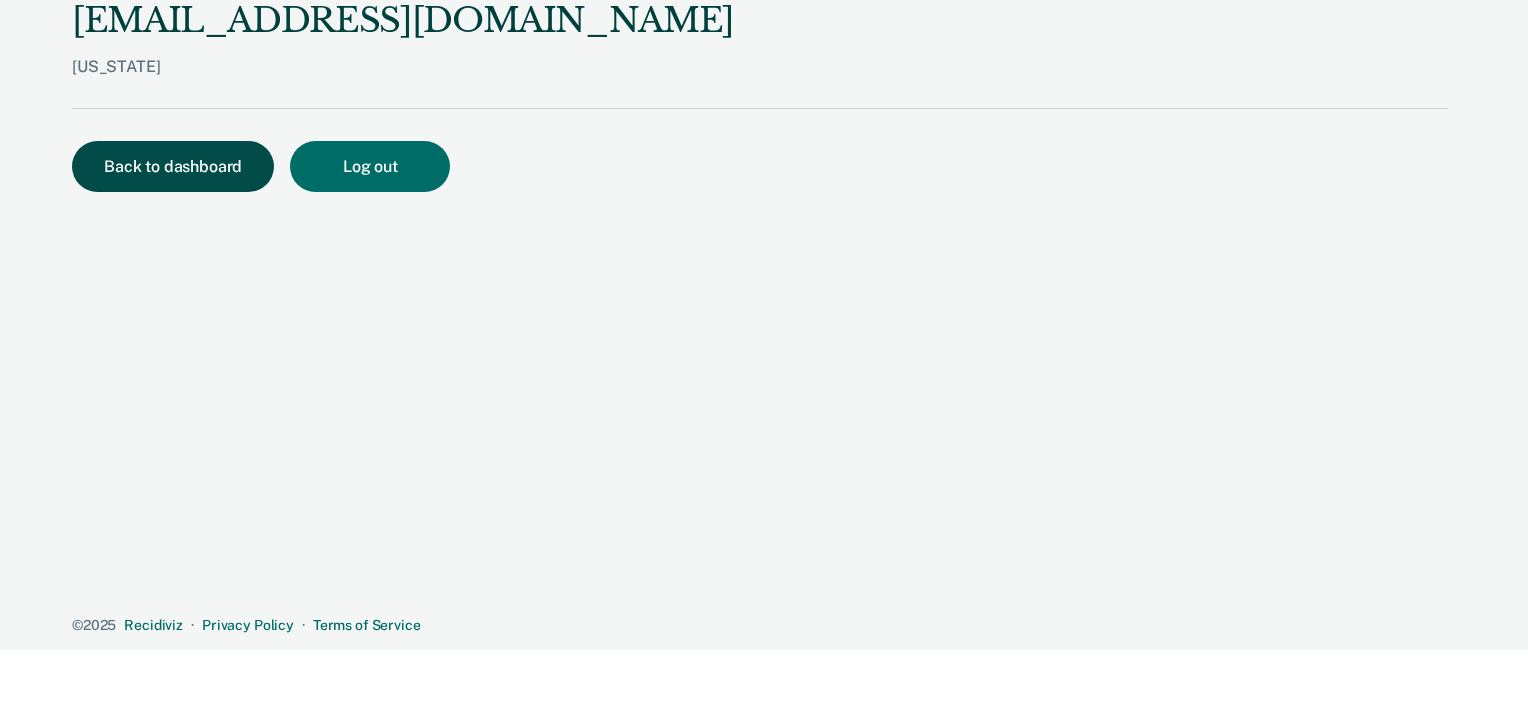 click on "Back to dashboard" at bounding box center [173, 166] 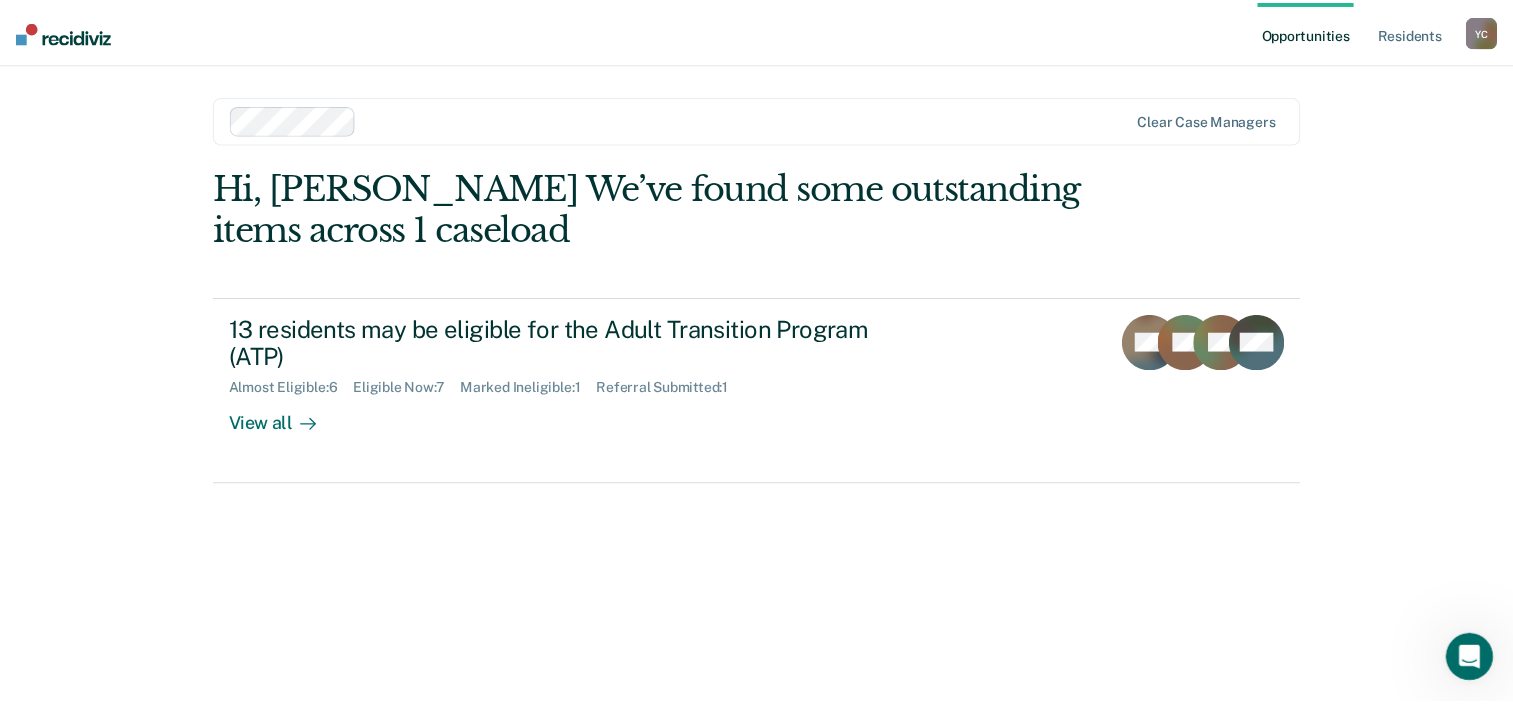 scroll, scrollTop: 0, scrollLeft: 0, axis: both 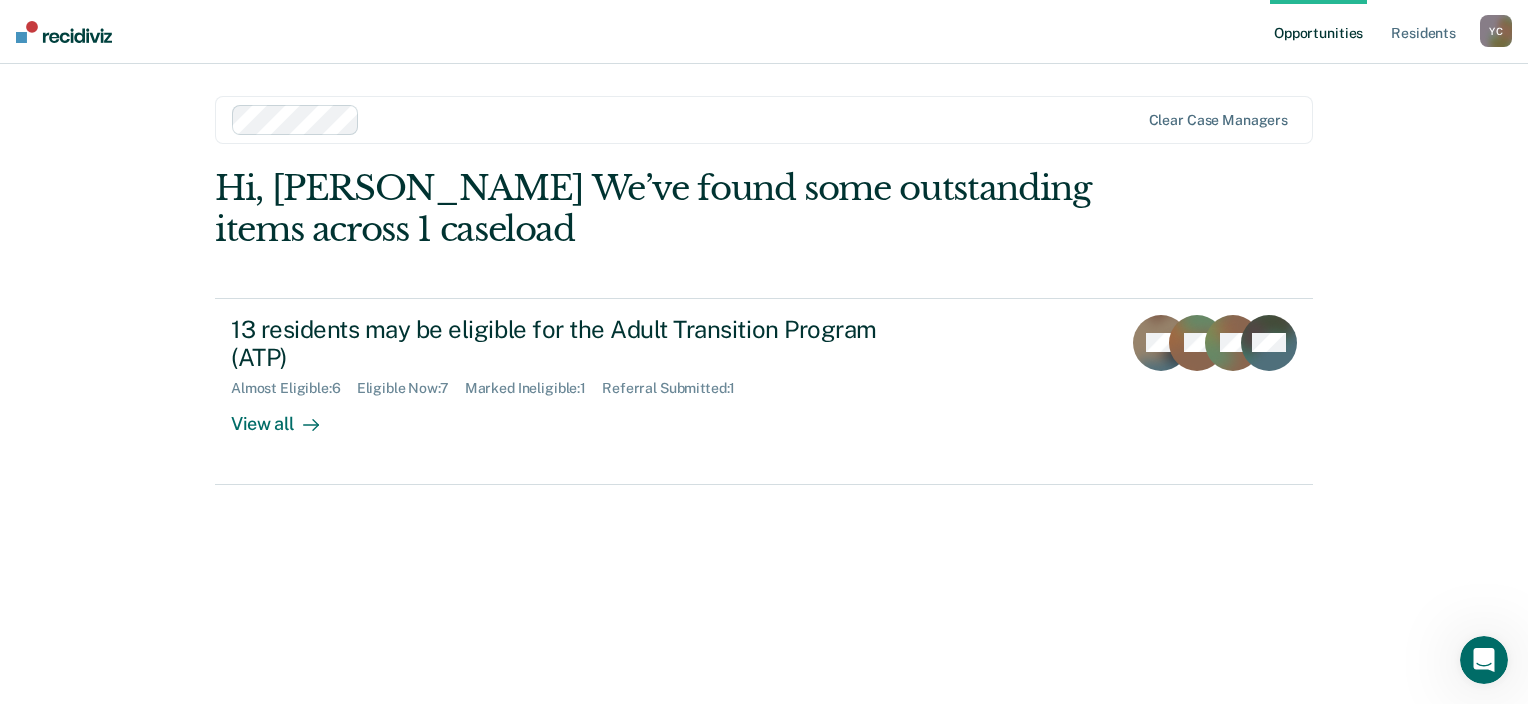 click on "Y C" at bounding box center [1496, 31] 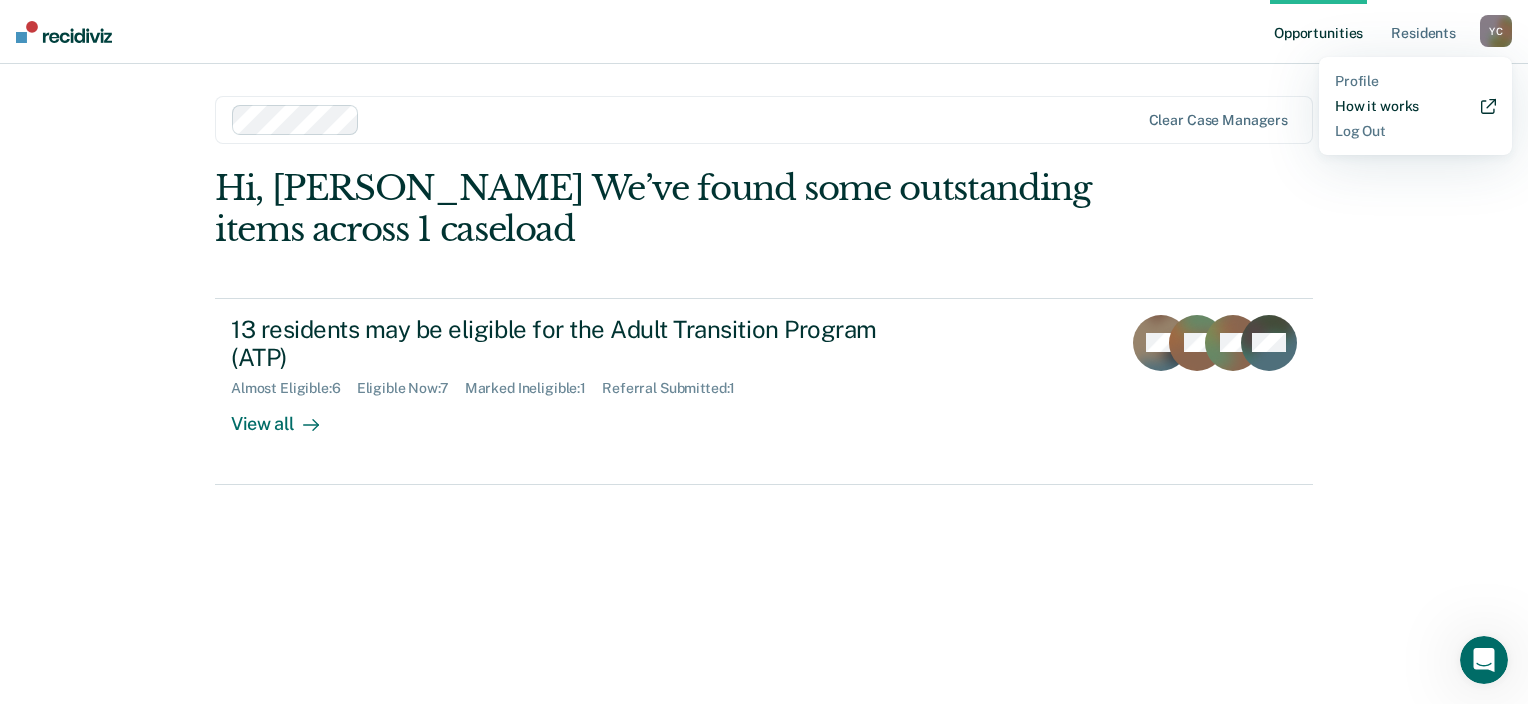 click on "How it works" at bounding box center [1415, 106] 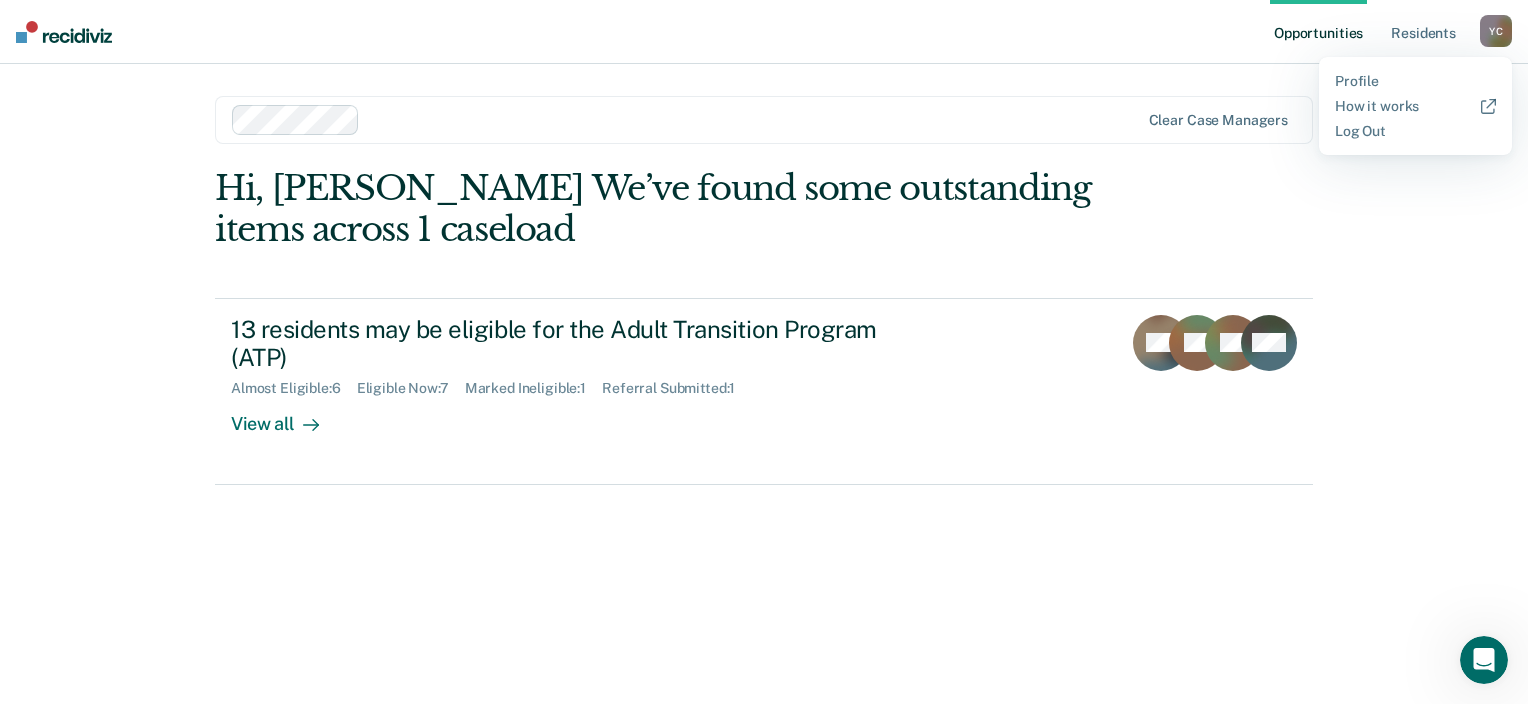 click on "Opportunities" at bounding box center (1318, 32) 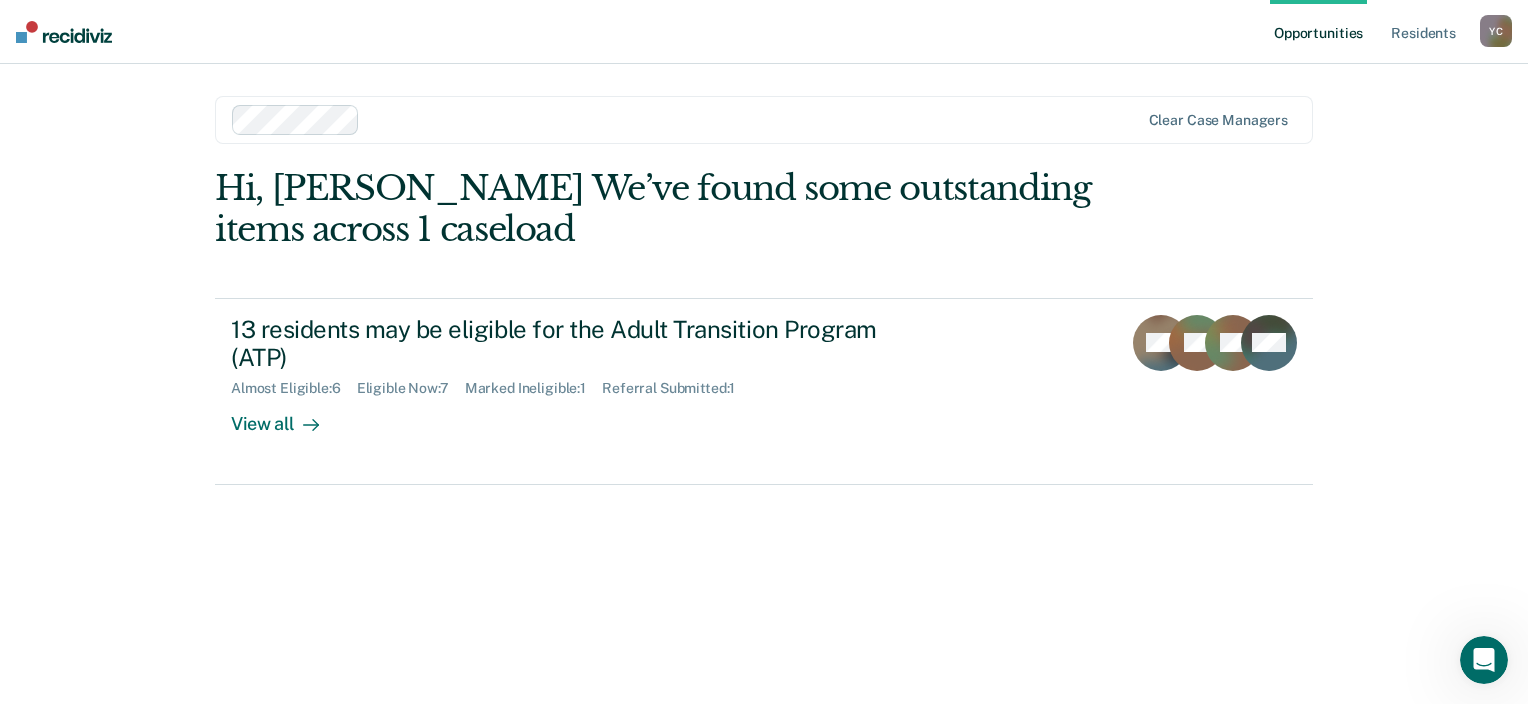 click on "Opportunities" at bounding box center (1318, 32) 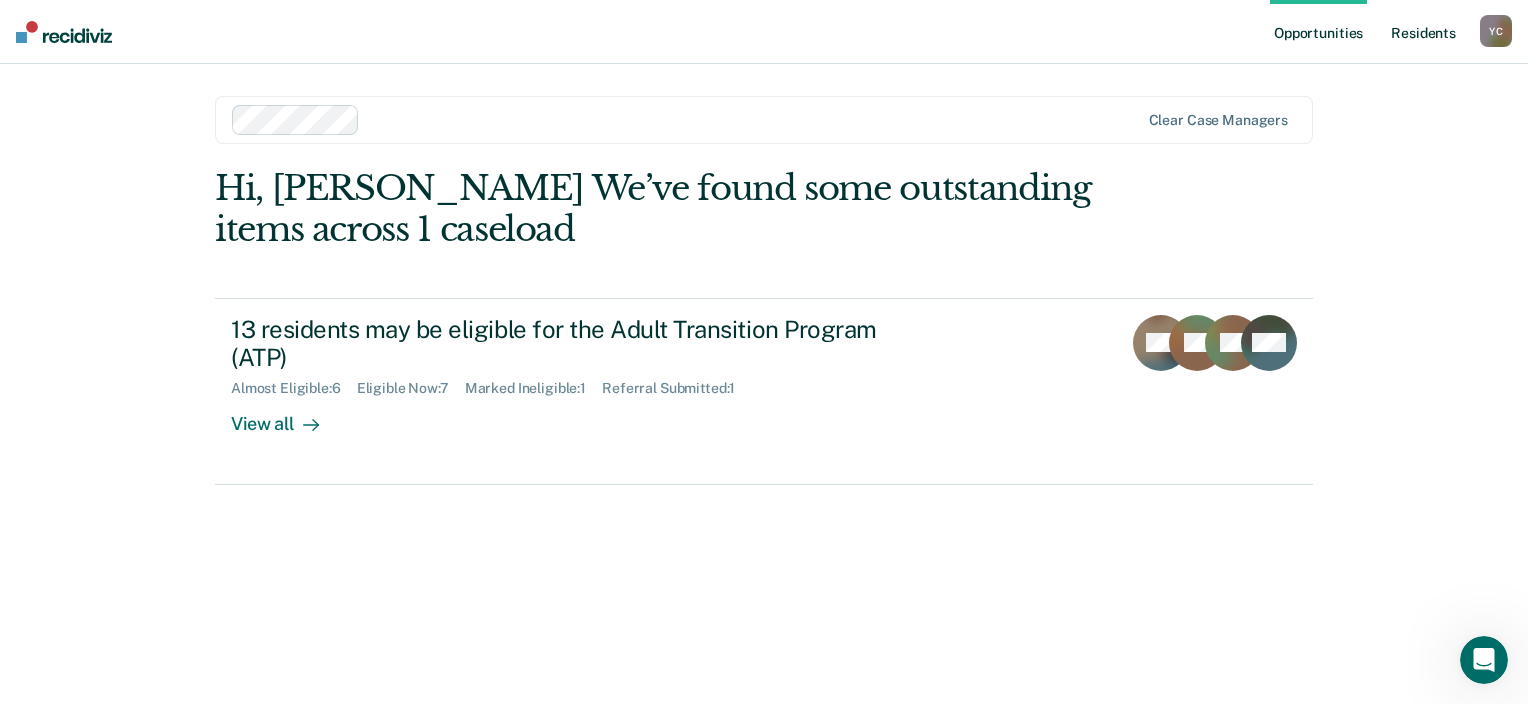 click on "Resident s" at bounding box center (1423, 32) 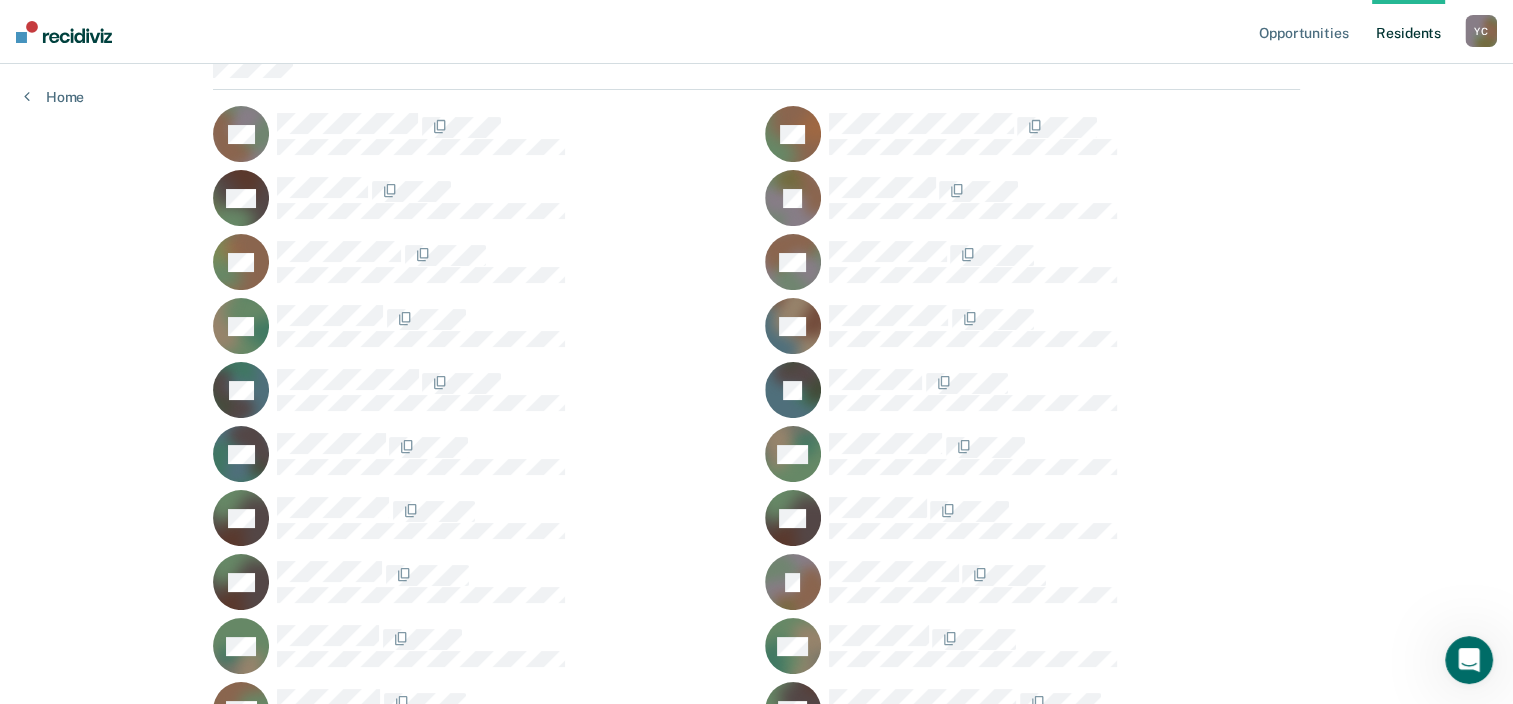 scroll, scrollTop: 190, scrollLeft: 0, axis: vertical 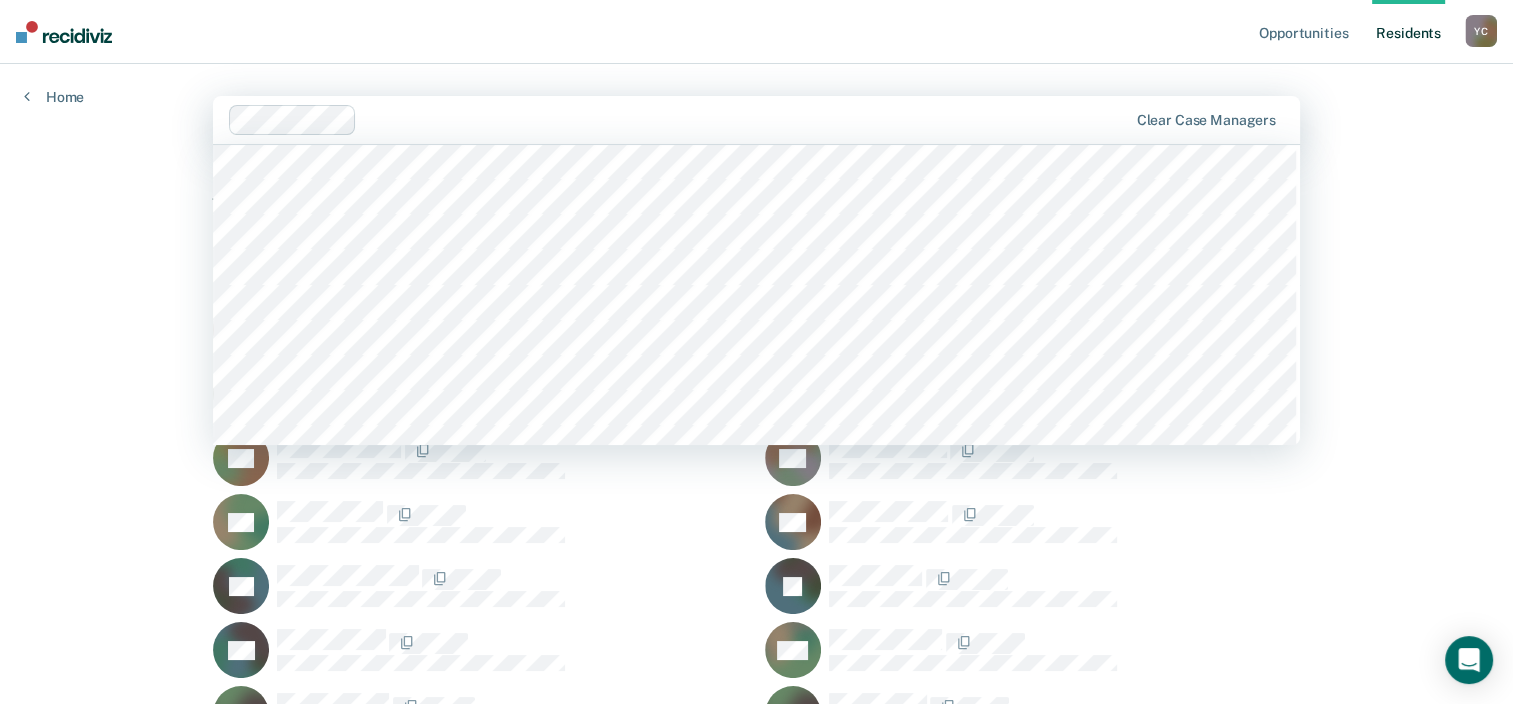click on "Opportunities Resident s Yunck, Travis C. Y C Profile How it works Log Out Home 41 results available. Use Up and Down to choose options, press Enter to select the currently focused option, press Escape to exit the menu, press Tab to select the option and exit the menu. Clear   case managers All Residents (31) AA   AB   MB   JB   RC   KC   RD   AD   AE   JF   CG   MG   SH   SH   SH   JJ   SM   CM   GM   WT   JR   TR   CR   TR   JS   CS   JS   BS   MW   DY   DW" at bounding box center (756, 699) 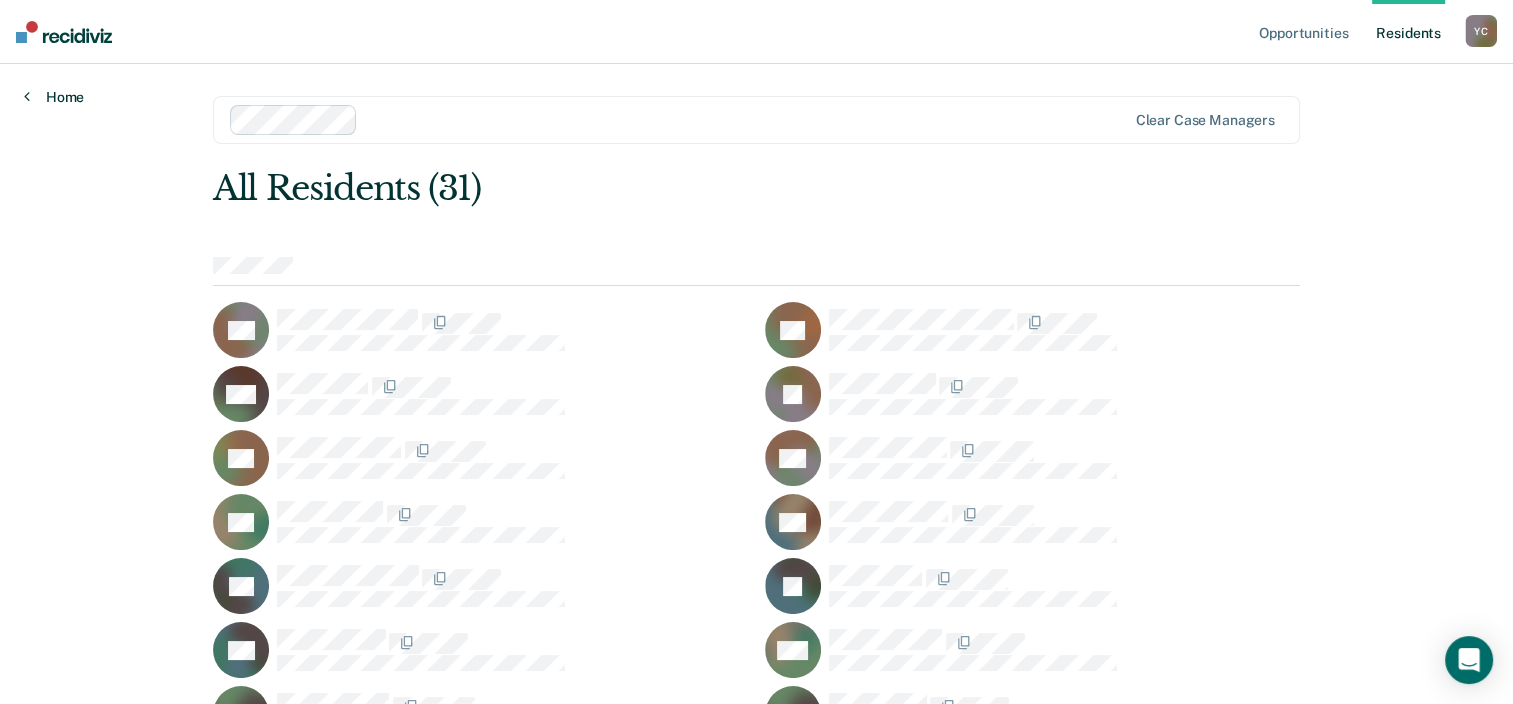 click on "Home" at bounding box center [54, 97] 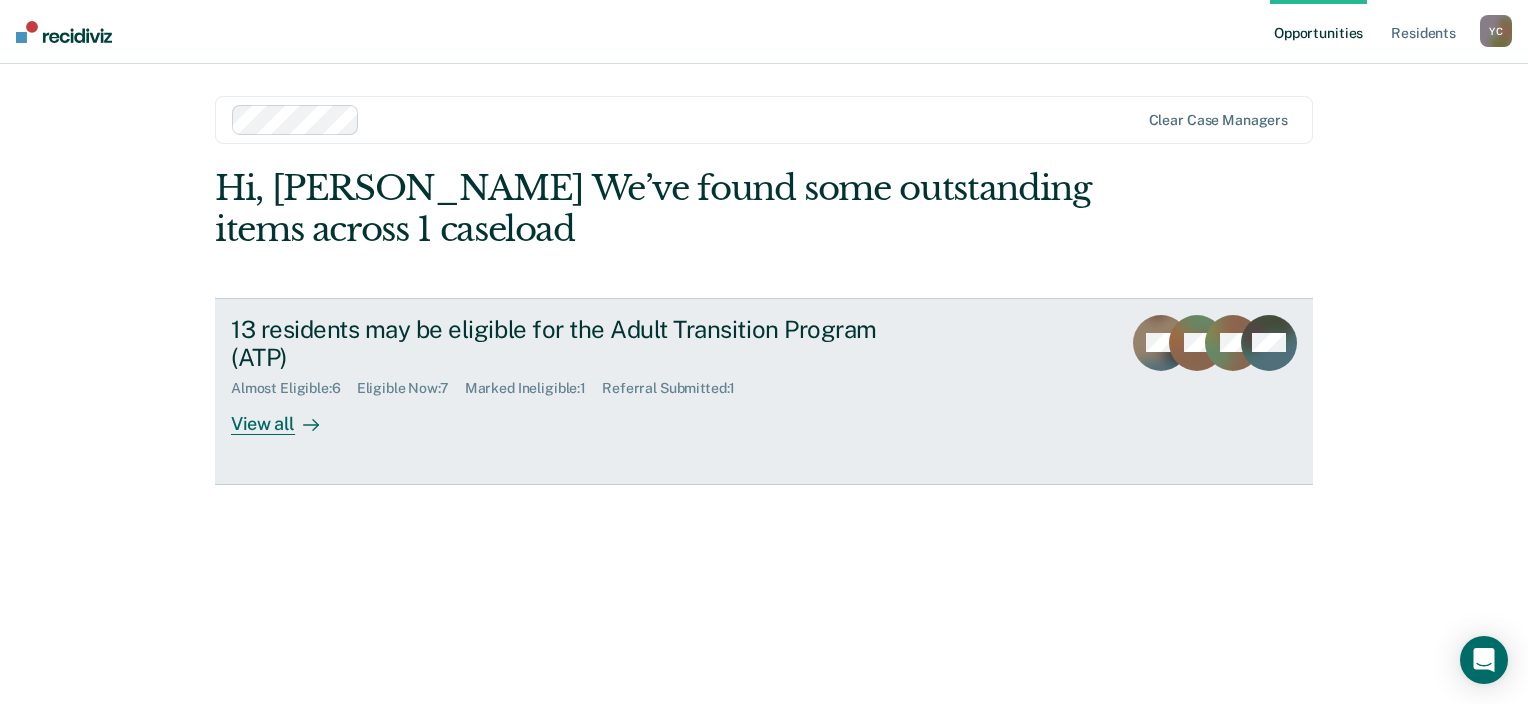 click on "View all" at bounding box center (287, 416) 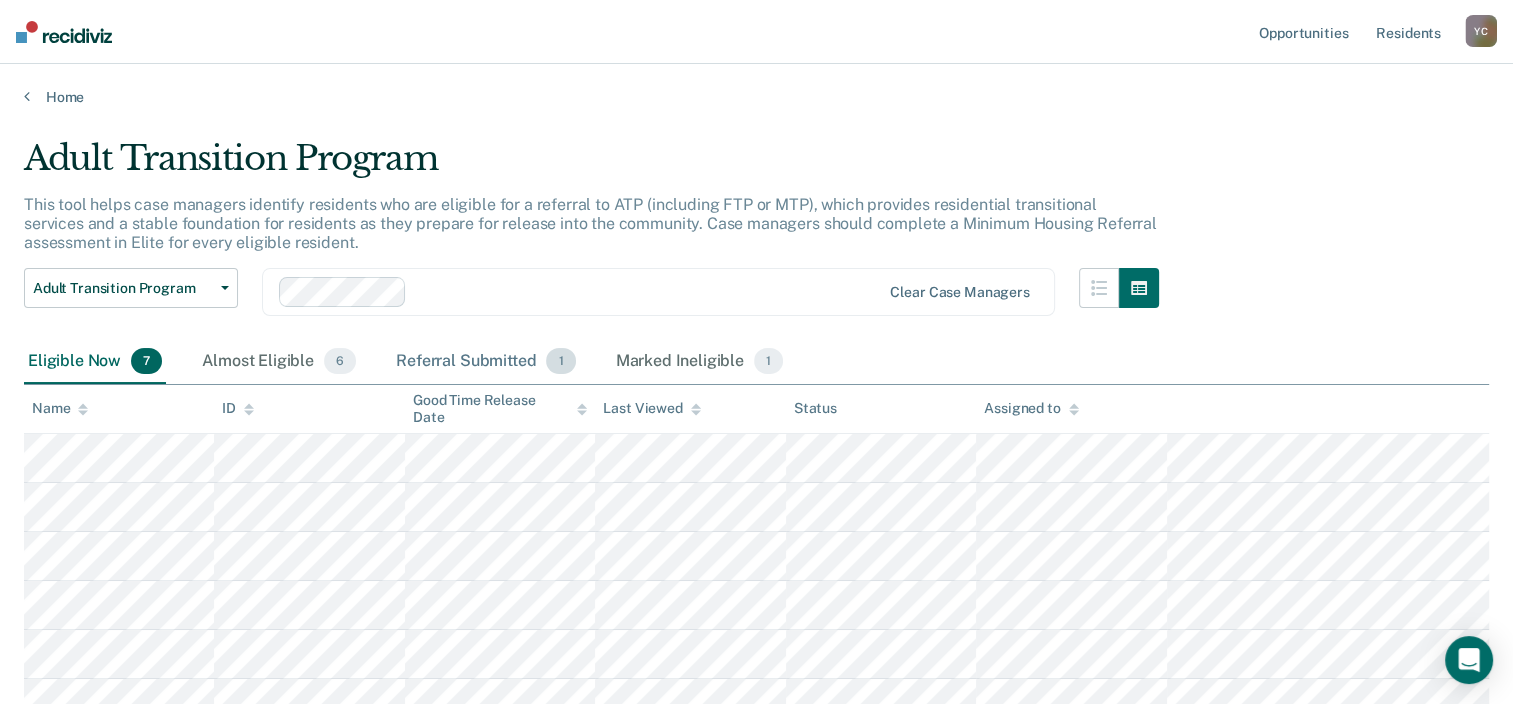 click on "Referral Submitted 1" at bounding box center [485, 362] 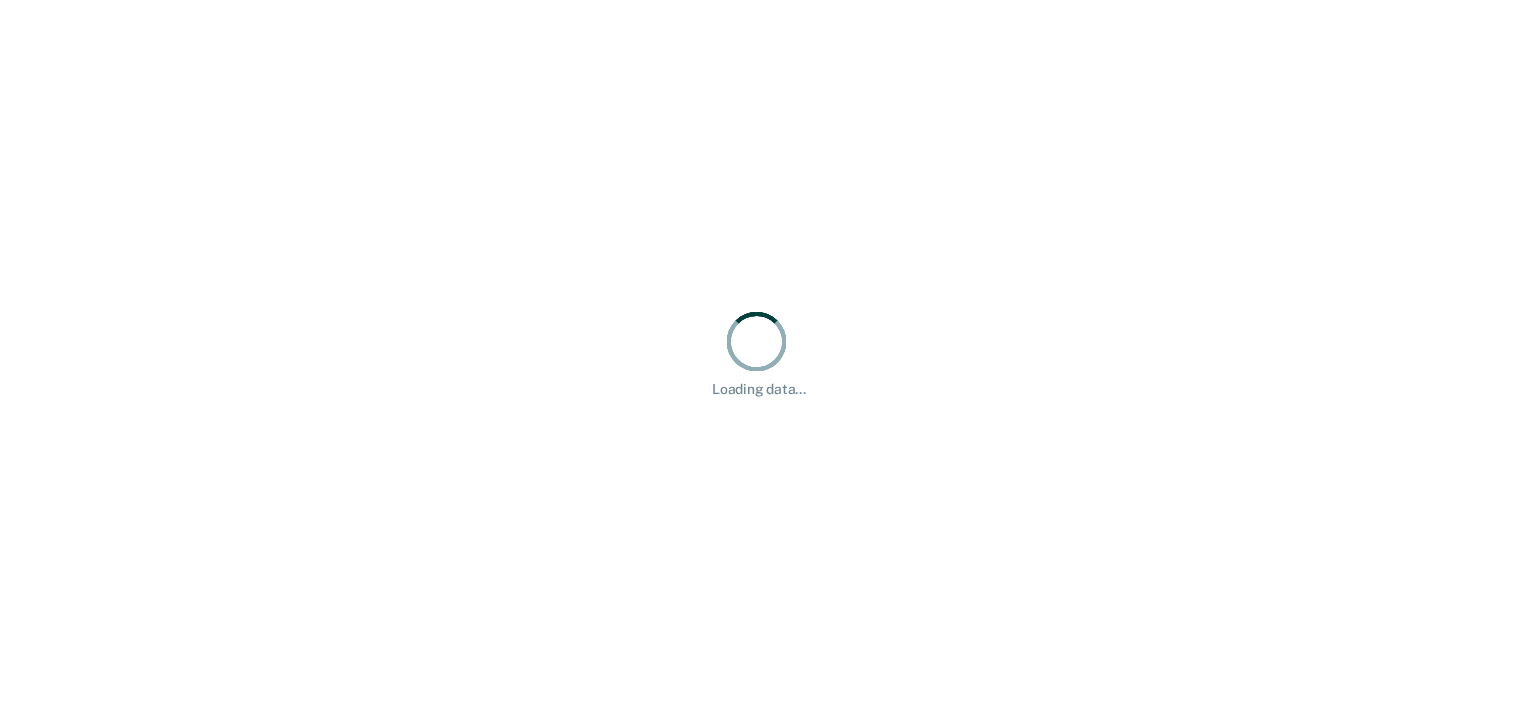 scroll, scrollTop: 0, scrollLeft: 0, axis: both 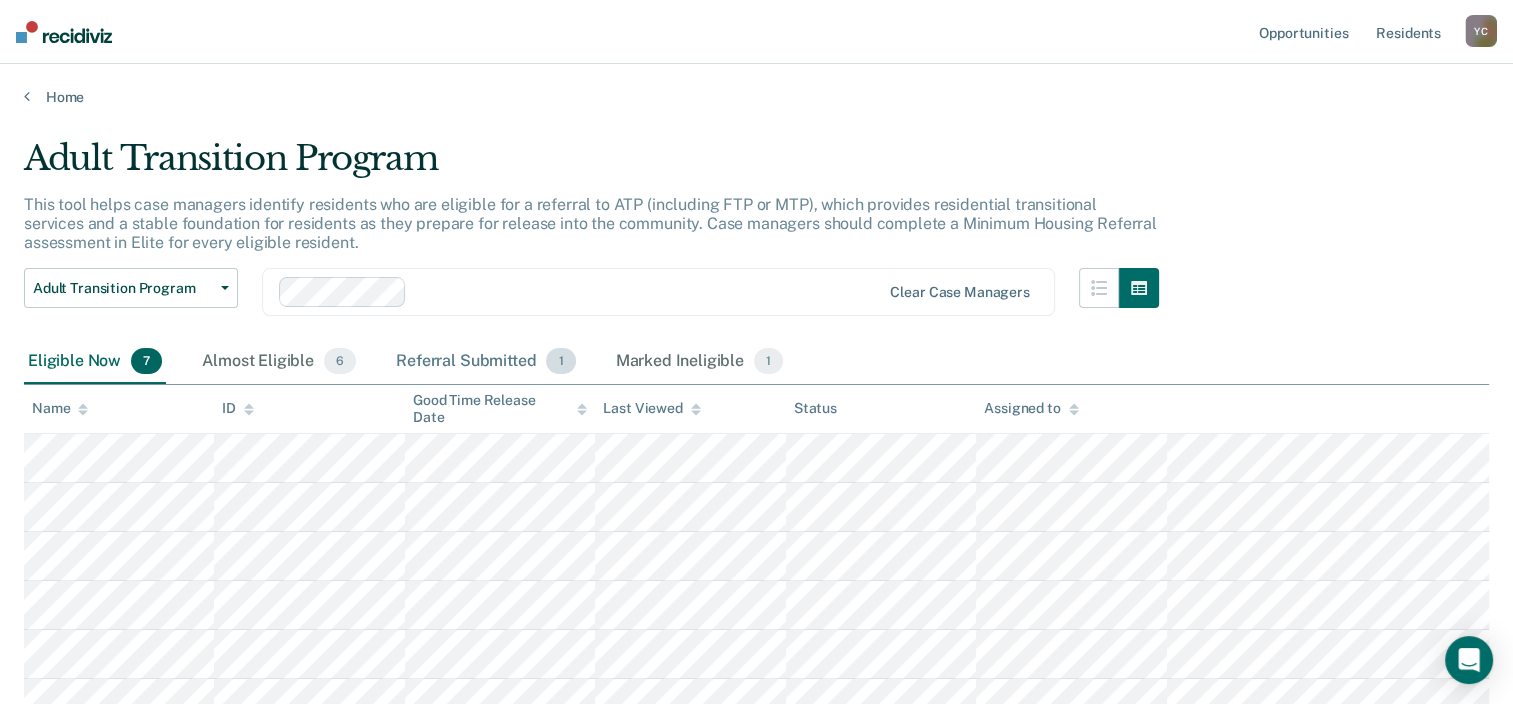 click on "Referral Submitted 1" at bounding box center [485, 362] 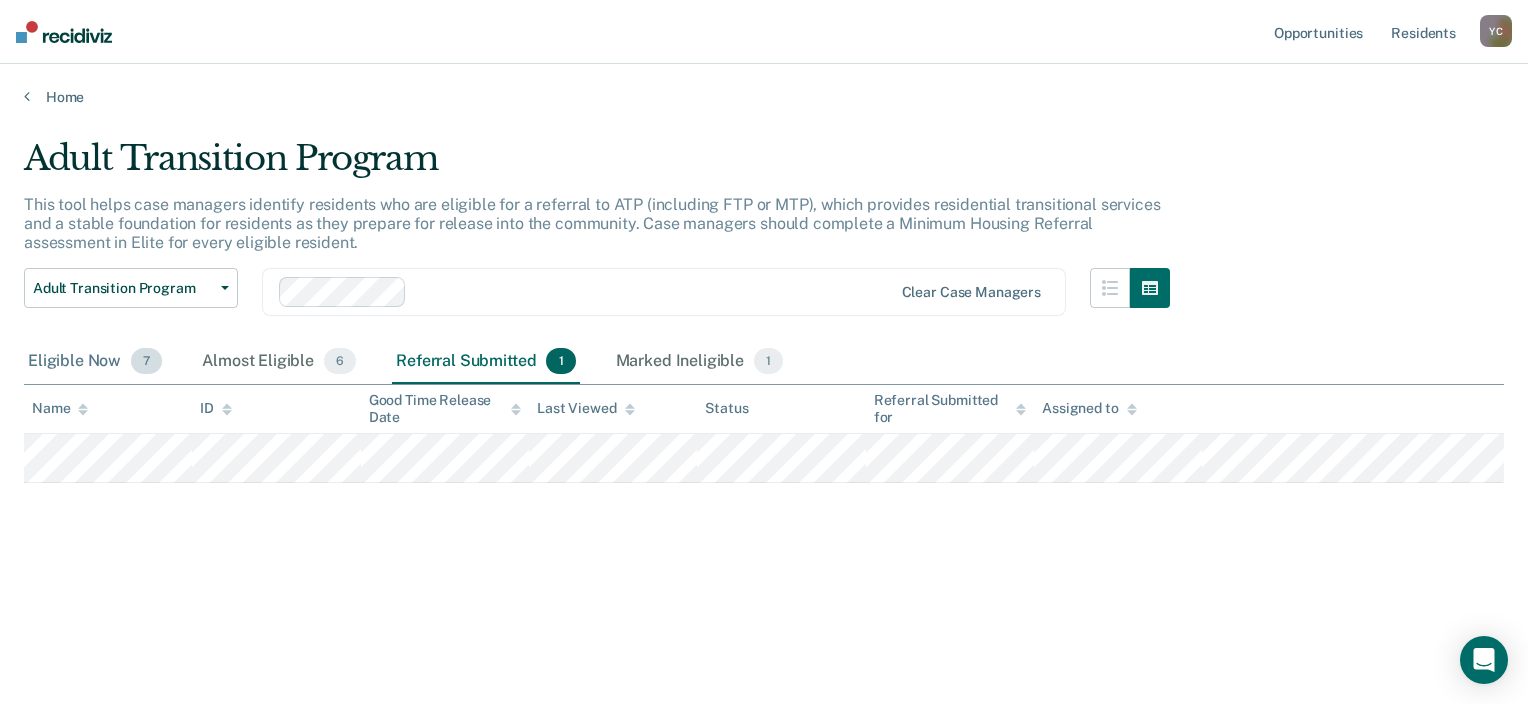 click on "Eligible Now 7" at bounding box center (95, 362) 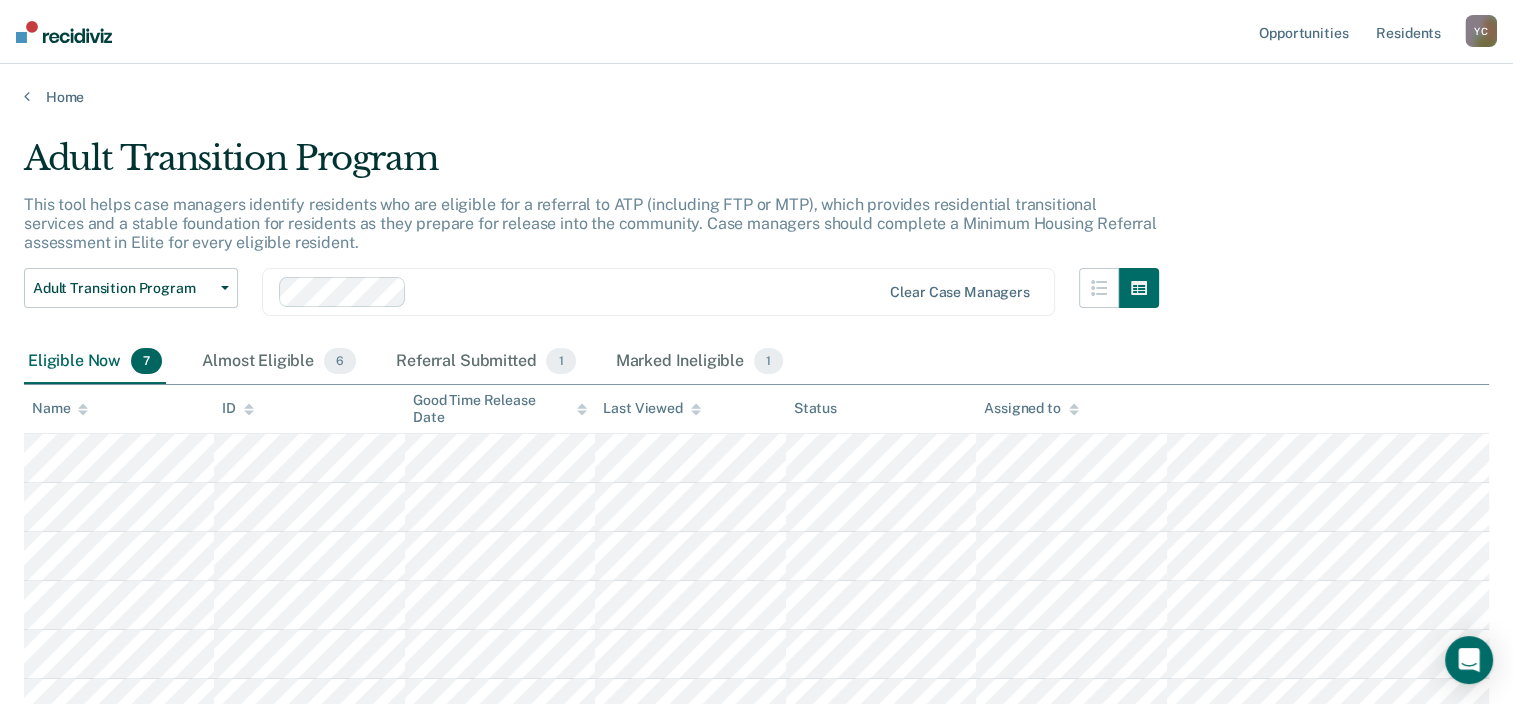 scroll, scrollTop: 71, scrollLeft: 0, axis: vertical 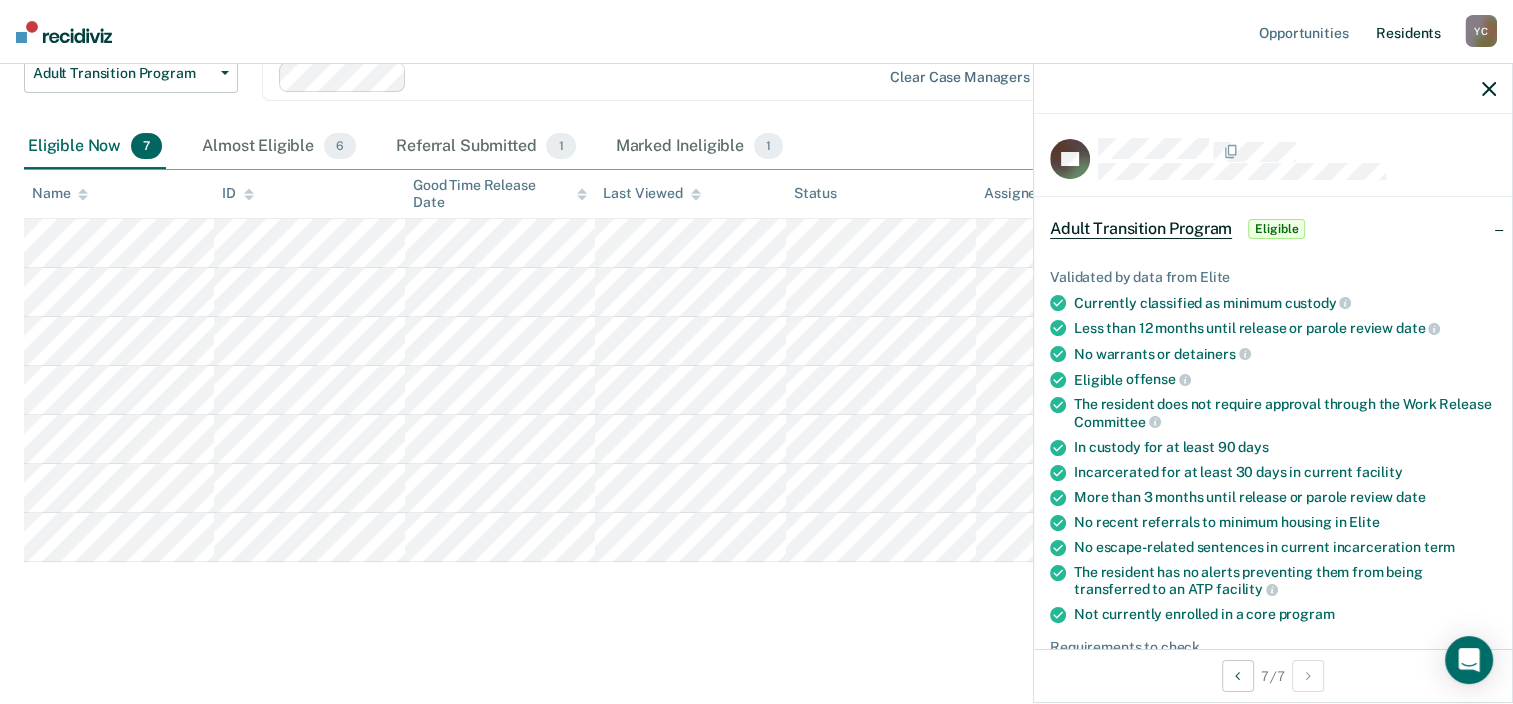 click on "Resident s" at bounding box center (1408, 32) 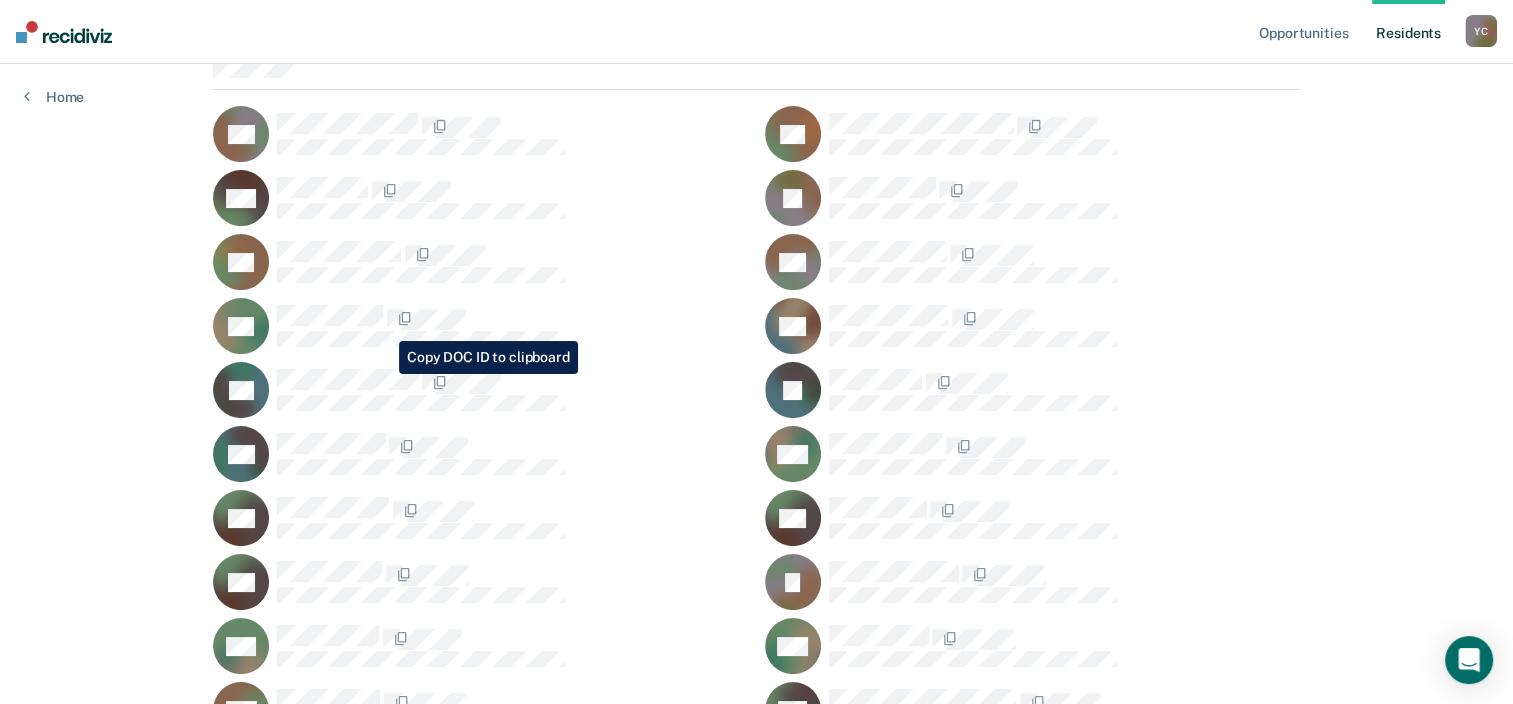 scroll, scrollTop: 200, scrollLeft: 0, axis: vertical 